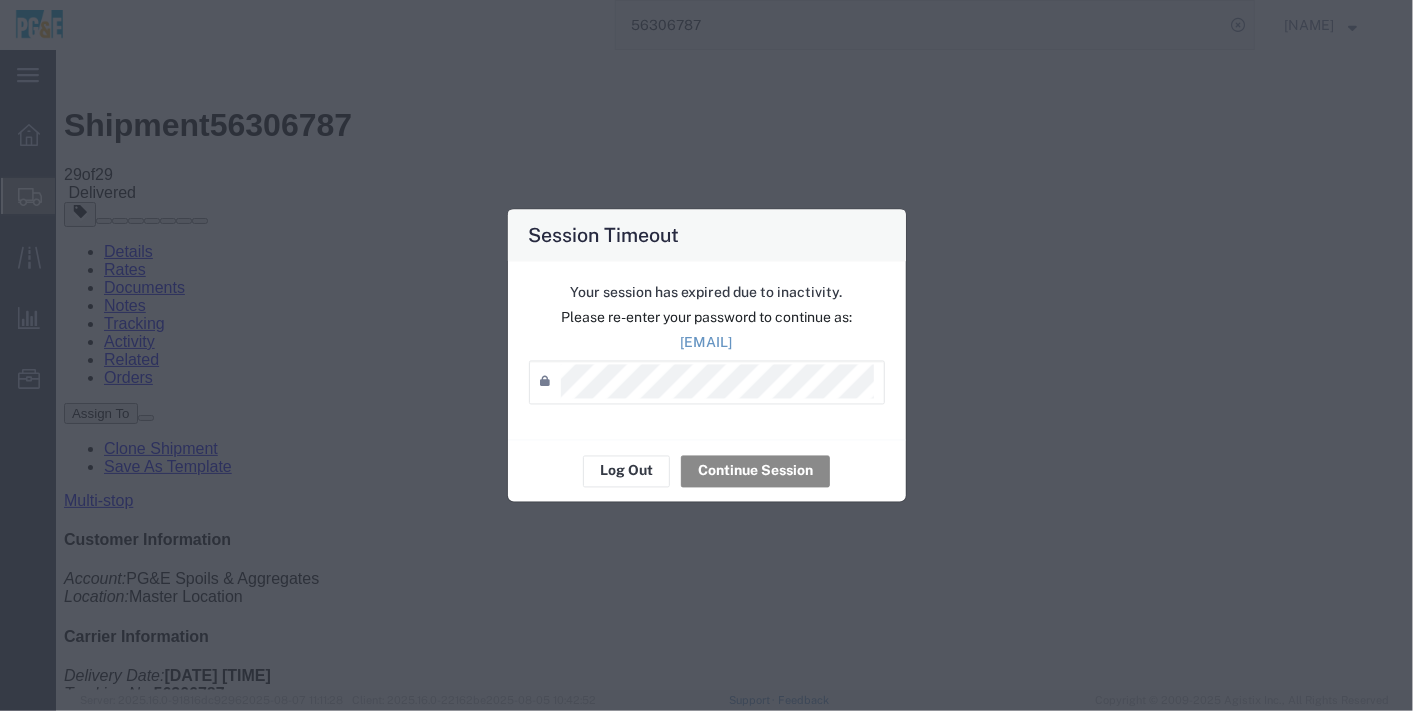 scroll, scrollTop: 0, scrollLeft: 0, axis: both 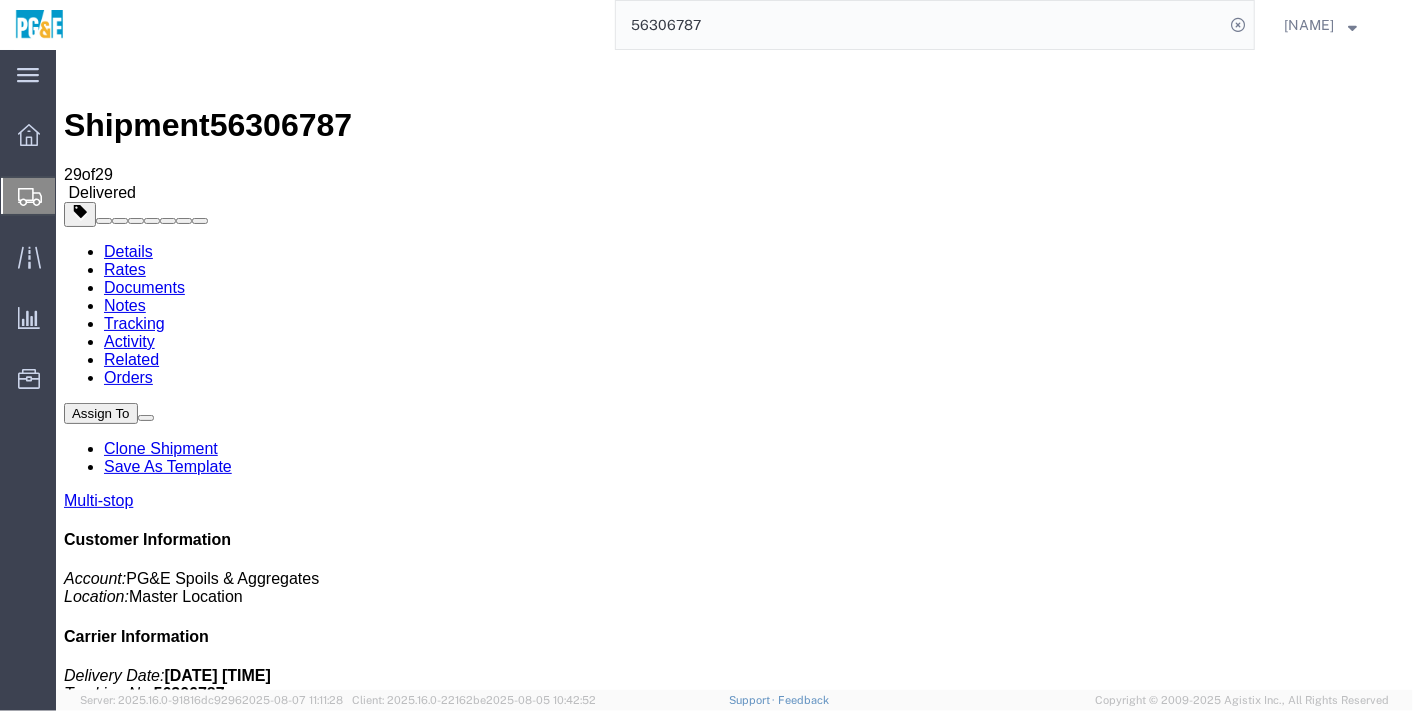 click on "56306787" 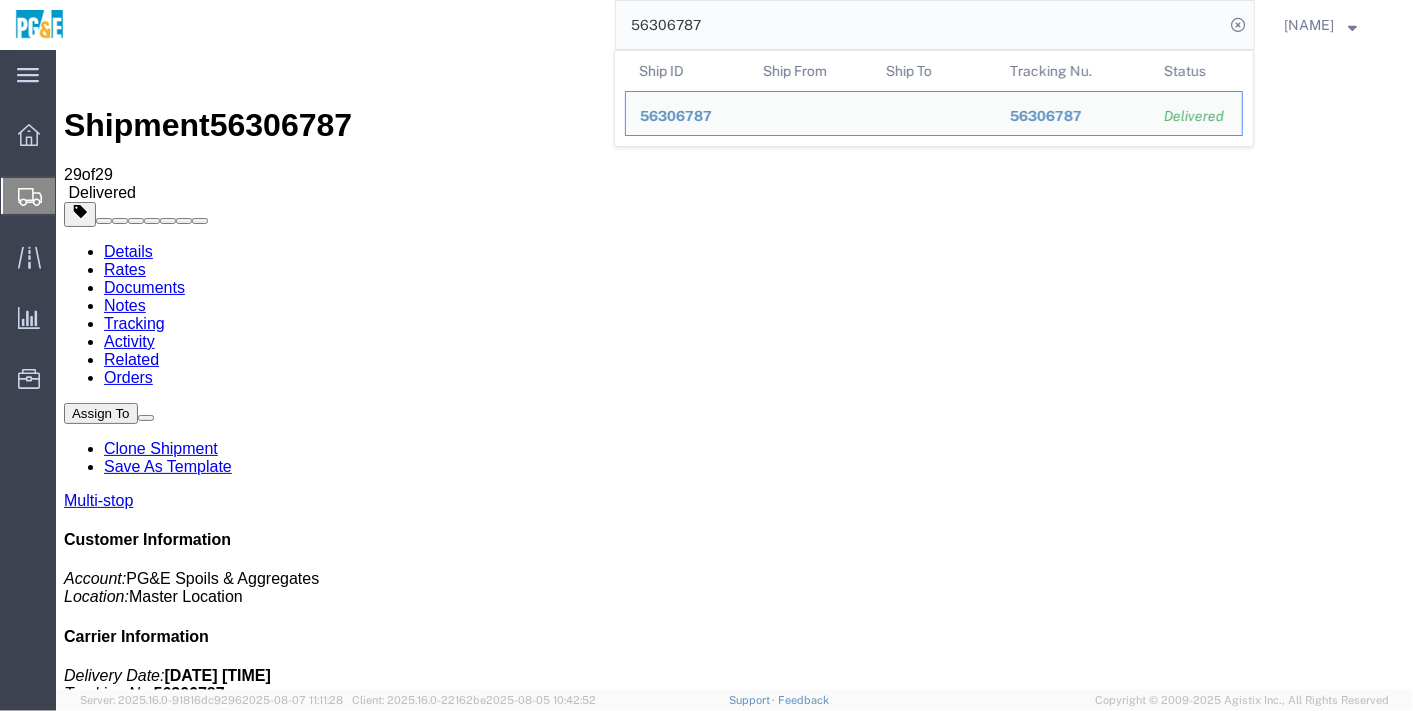 click on "56306787" 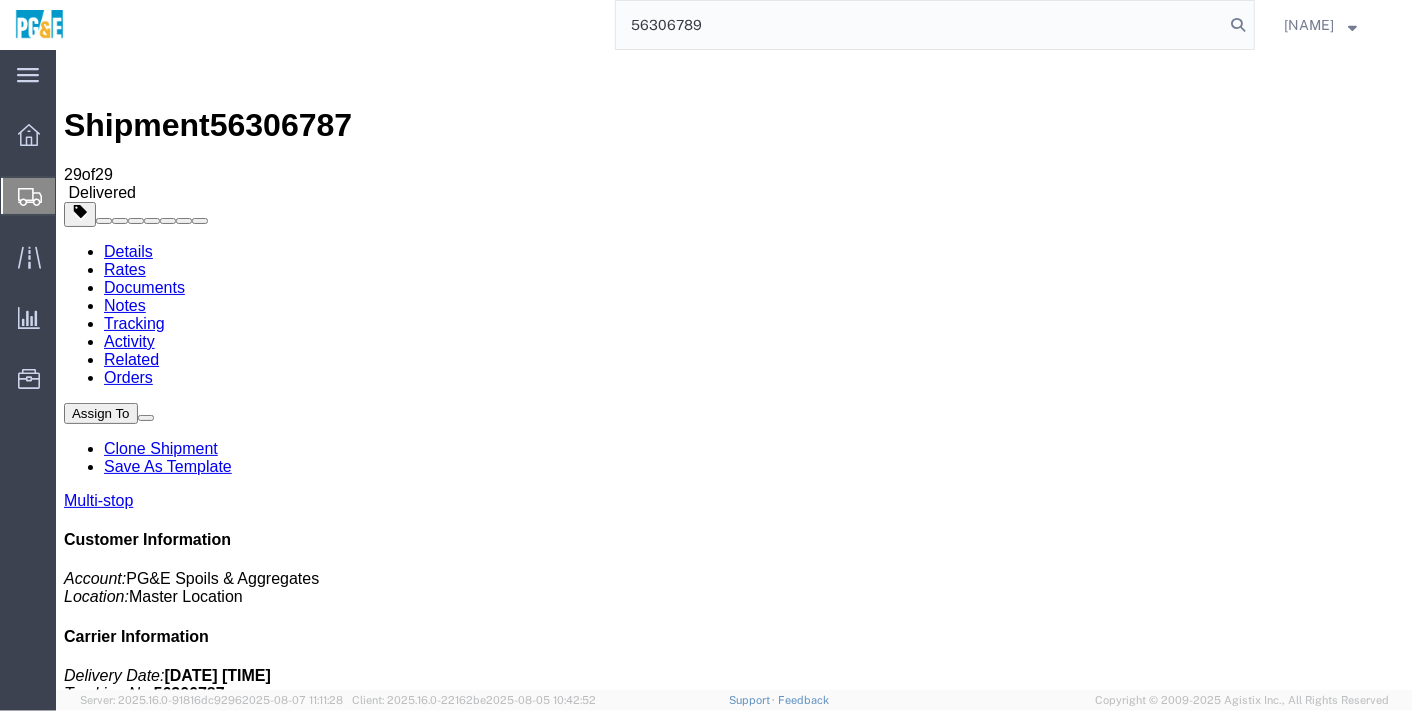 type on "56306789" 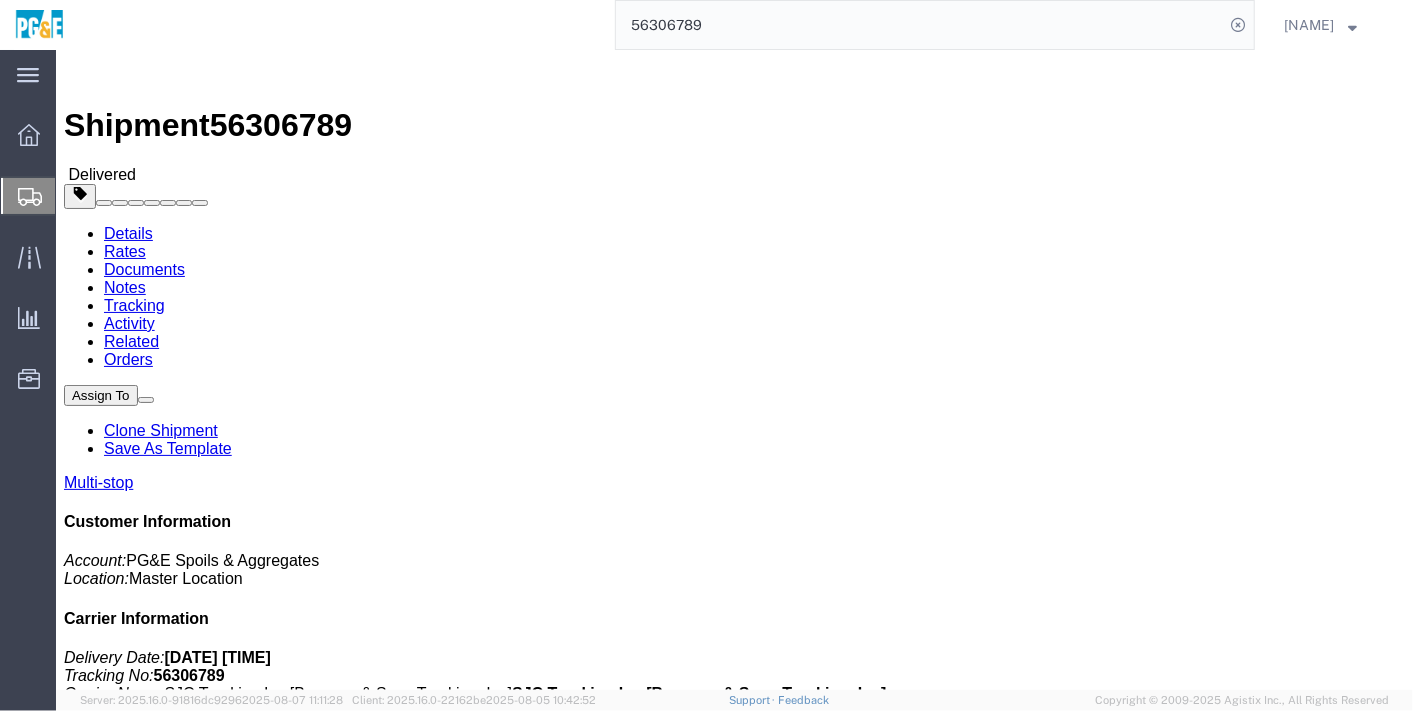 click on "Shipment Detail
Multi-stop Ship From ([NAME]) [NUMBER] [STREET] [CITY], [STATE] [COUNTRY] [PHONE] Ship To
[STREET] [CITY],
Pickup & Delivery Dates
[DATE] [TIME]
-
[DATE] [TIME] Edit Date and Time
Pickup Date:
Pickup Start Date Pickup Start Time Pickup Open Date and Time [MONTH] [DAY] [YEAR] [TIME] AM Pickup Close Date Pickup Close Time
Pickup Close Date and Time
[MONTH] [DAY] [YEAR] [TIME] AM
Delivery by Date
Delivery Start Date Delivery Start Time
Deliver Open Date and Time
Deliver Close Date Deliver Close Time
Deliver Close Date and Time
Notify carrier of changes
Cancel
Save
Open Time [TIME] AM Cancel Apply   Close Time [TIME] AM Cancel Apply   Open Time [TIME] AM Cancel Apply   Close Time [TIME] AM Cancel Apply
References
Batch Request #: [NUMBER] Select" 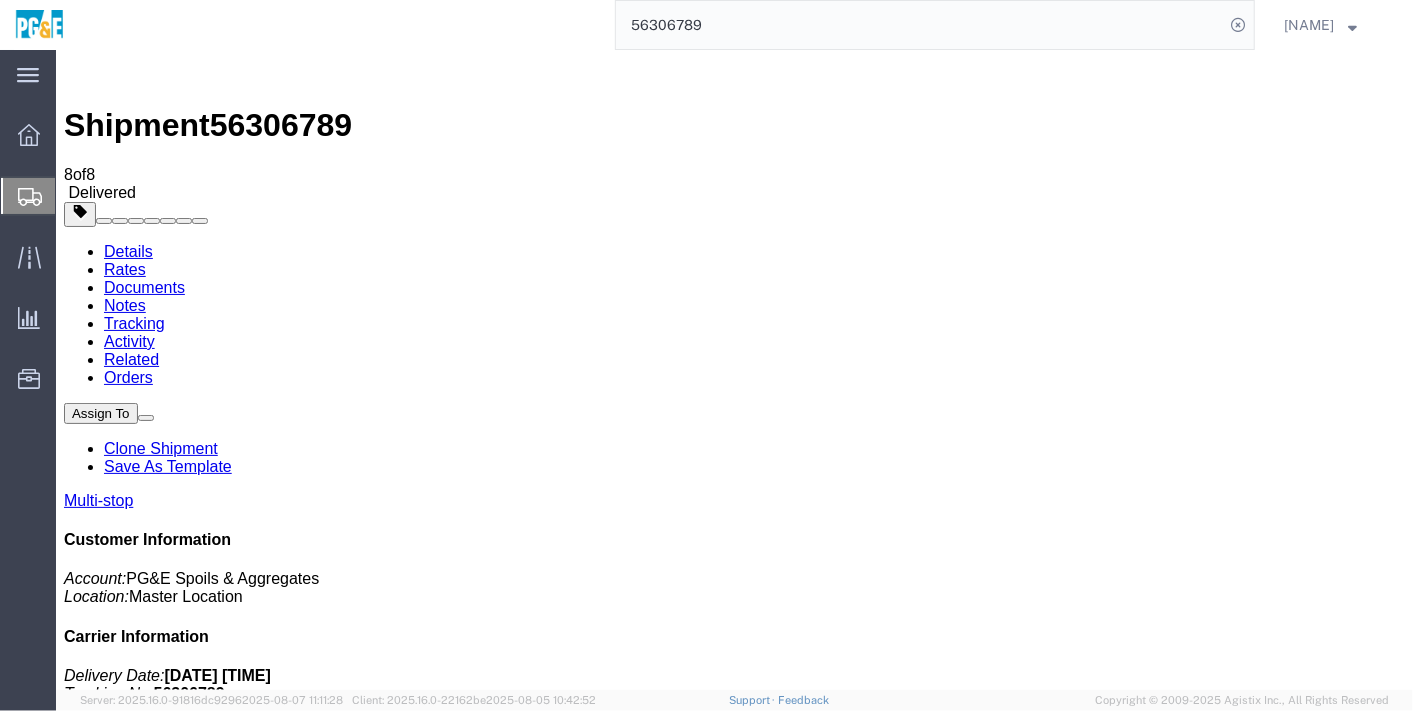 click at bounding box center (73, 2031) 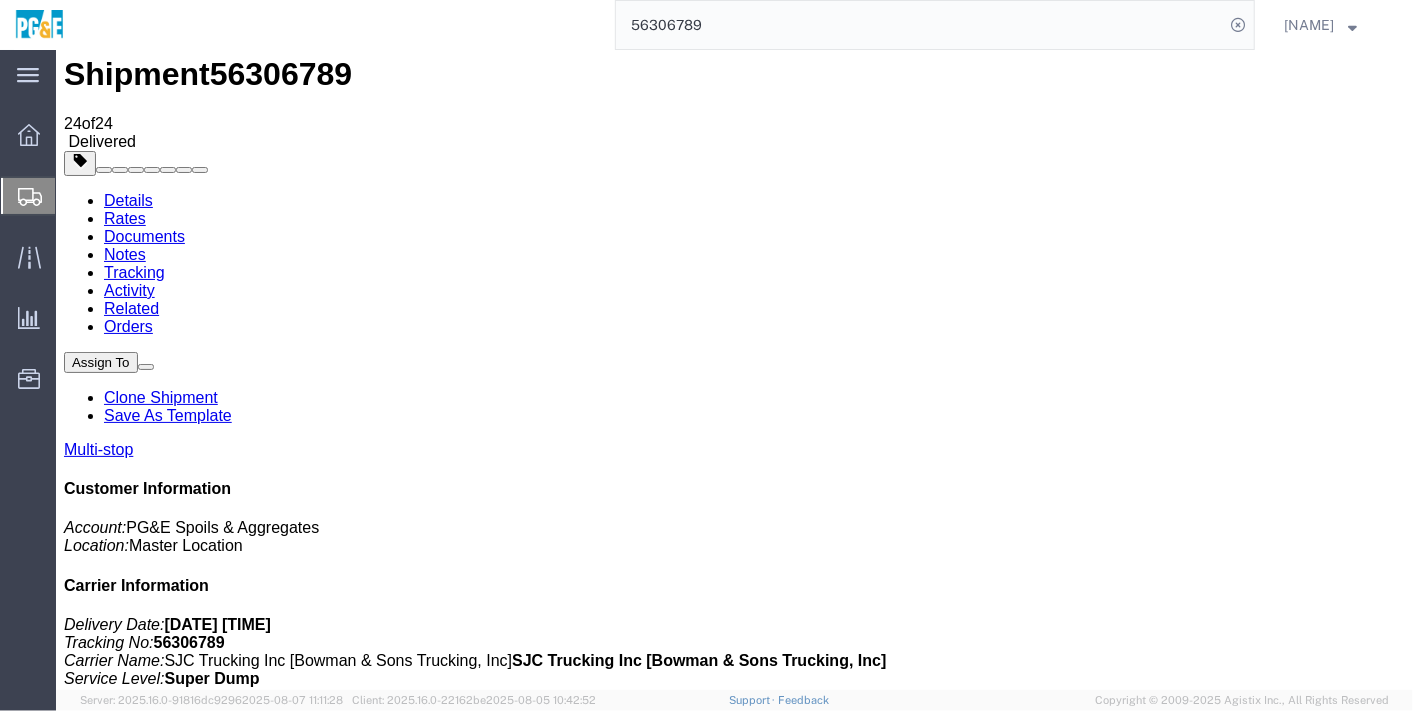 scroll, scrollTop: 0, scrollLeft: 0, axis: both 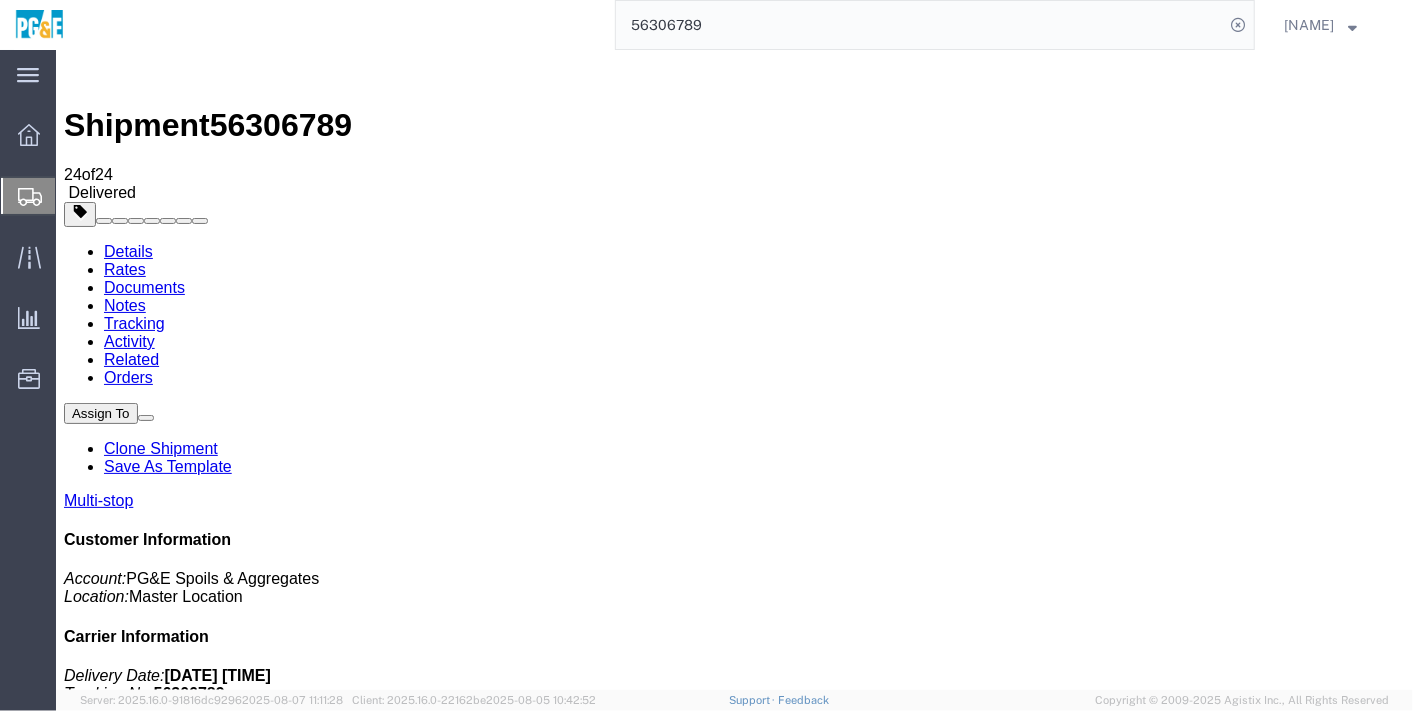 click on "Details" at bounding box center (127, 250) 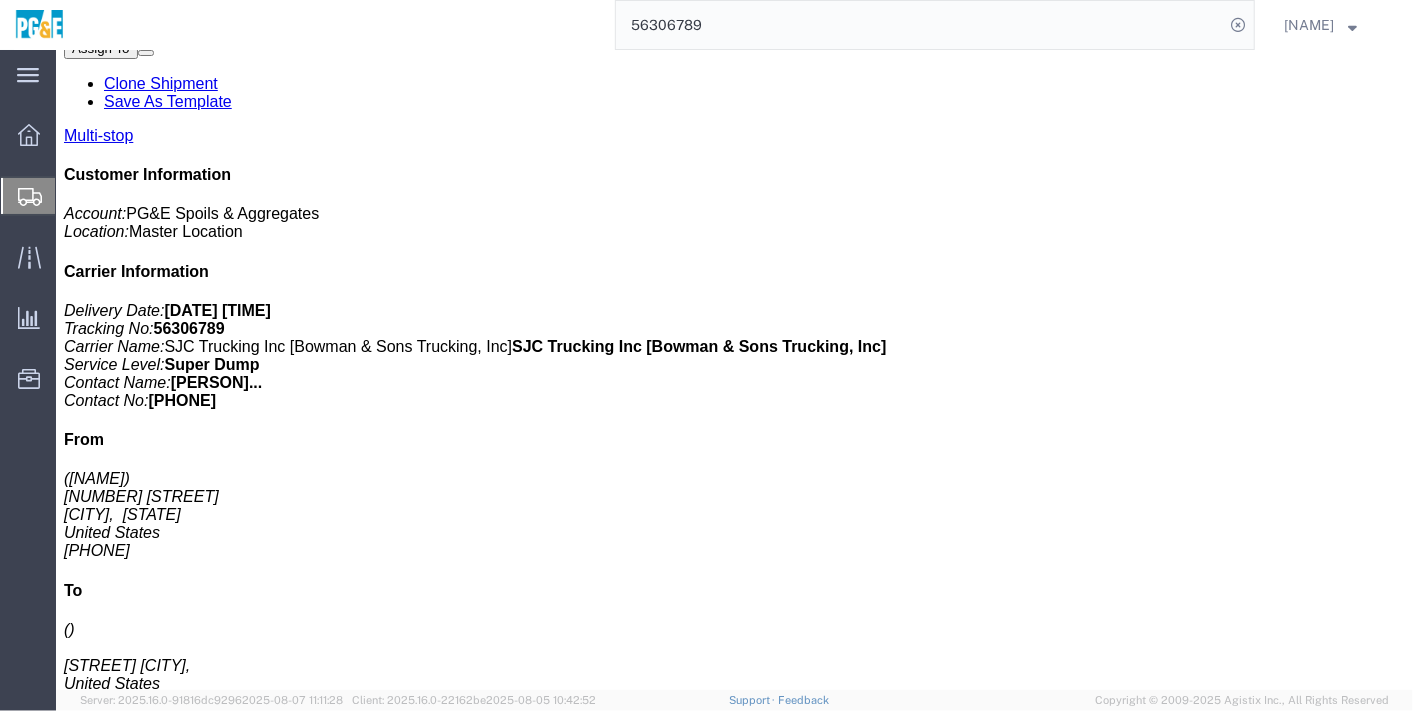 scroll, scrollTop: 333, scrollLeft: 0, axis: vertical 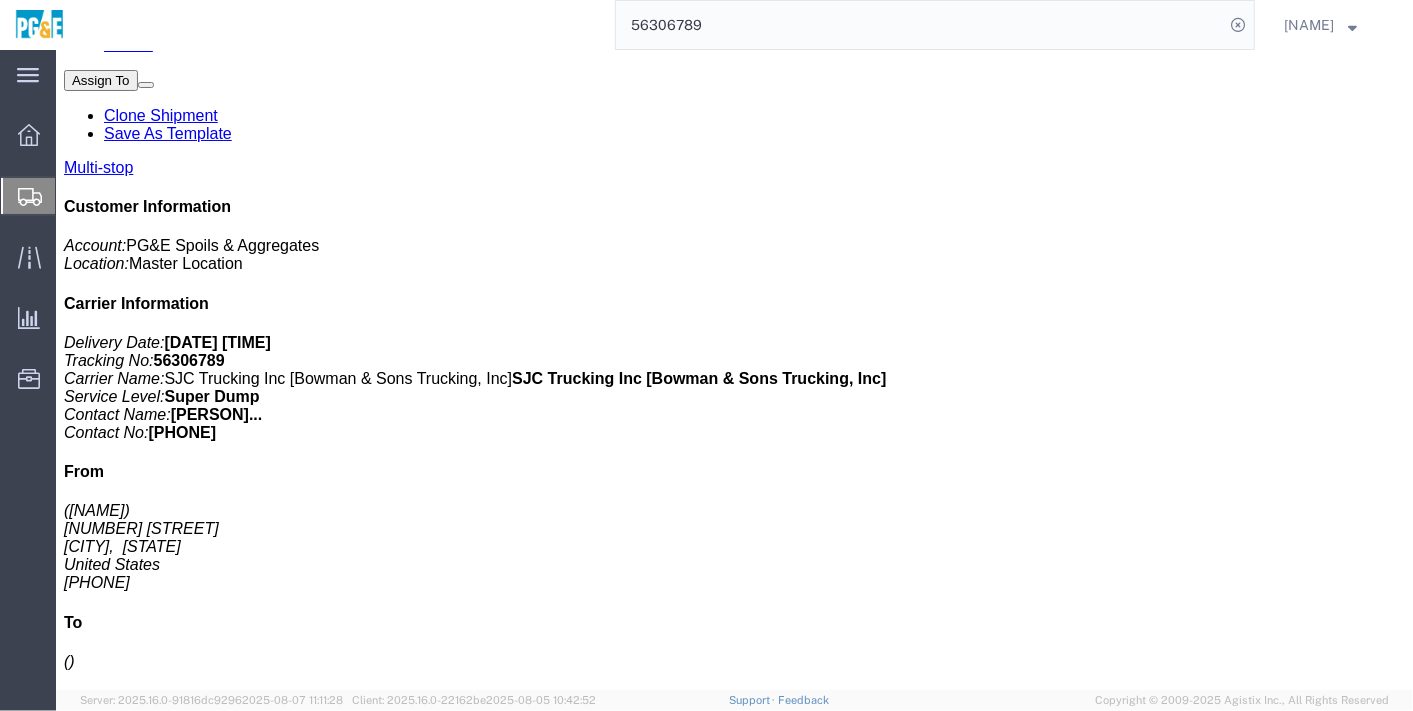 drag, startPoint x: 252, startPoint y: 172, endPoint x: 455, endPoint y: 170, distance: 203.00986 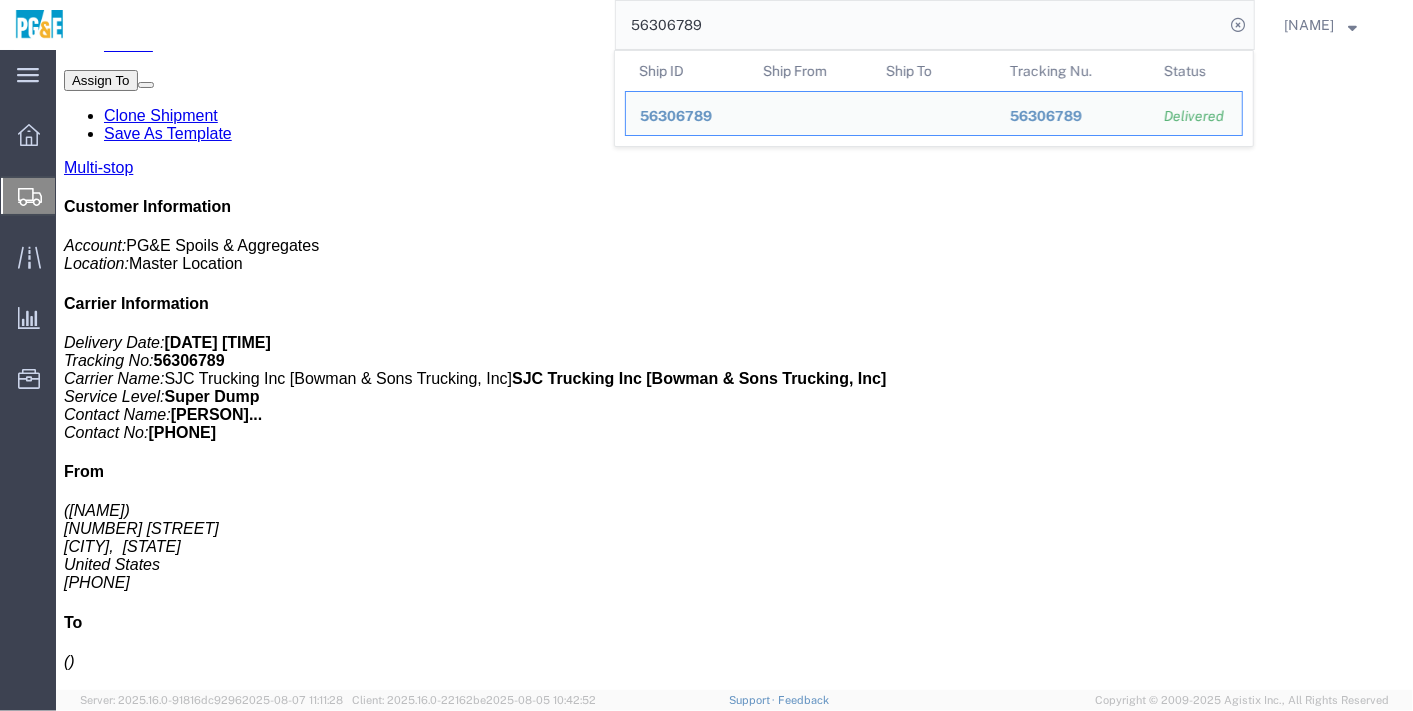 click on "56306789" 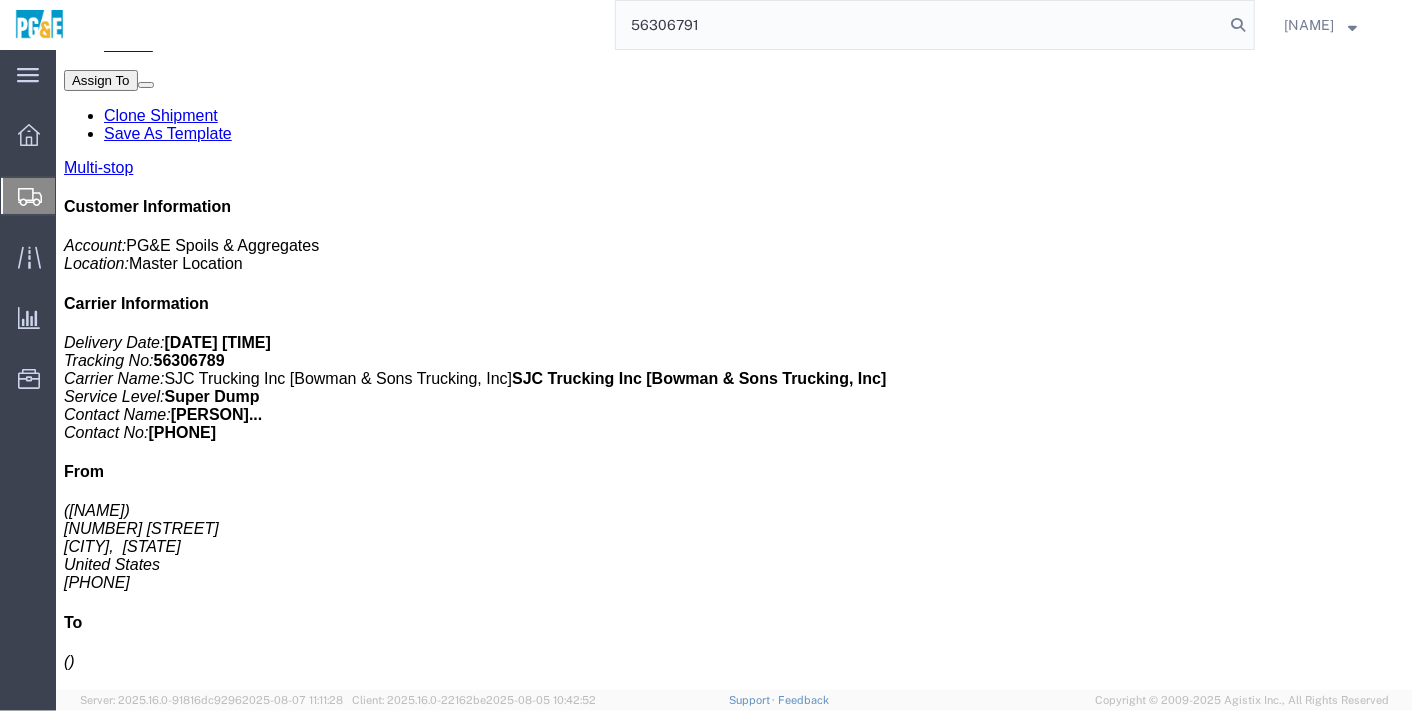 type on "56306791" 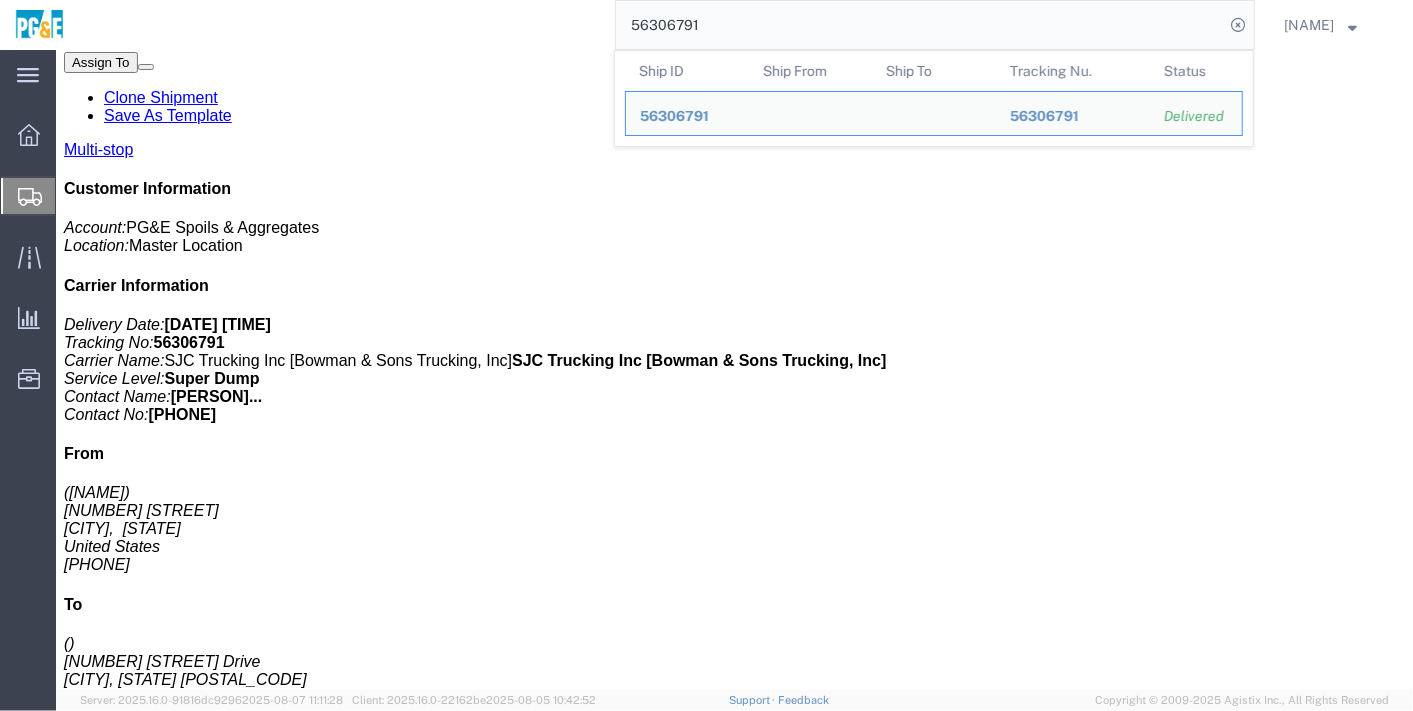 click on "Shipment Detail
Multi-stop Ship From ([NAME]) [NUMBER] [STREET] [CITY], [STATE] [COUNTRY] [PHONE] Ship To
[NUMBER] [STREET] [CITY], [STATE][POSTAL_CODE] [COUNTRY]
Pickup & Delivery Dates
[DATE] [TIME]
-
[DATE] [TIME] Edit Date and Time
Pickup Date:
Pickup Start Date Pickup Start Time Pickup Open Date and Time [MONTH] [DAY] [YEAR] [TIME] AM Pickup Close Date Pickup Close Time
Pickup Close Date and Time
[MONTH] [DAY] [YEAR] [TIME] AM
Delivery by Date
Delivery Start Date Delivery Start Time
Deliver Open Date and Time
Deliver Close Date Deliver Close Time
Deliver Close Date and Time
Notify carrier of changes
Cancel
Save
Open Time [TIME] AM Cancel Apply   Close Time [TIME] AM Cancel Apply   Open Time [TIME] AM Cancel Apply   Close Time [TIME] AM Cancel Apply
References
[NUMBER]" 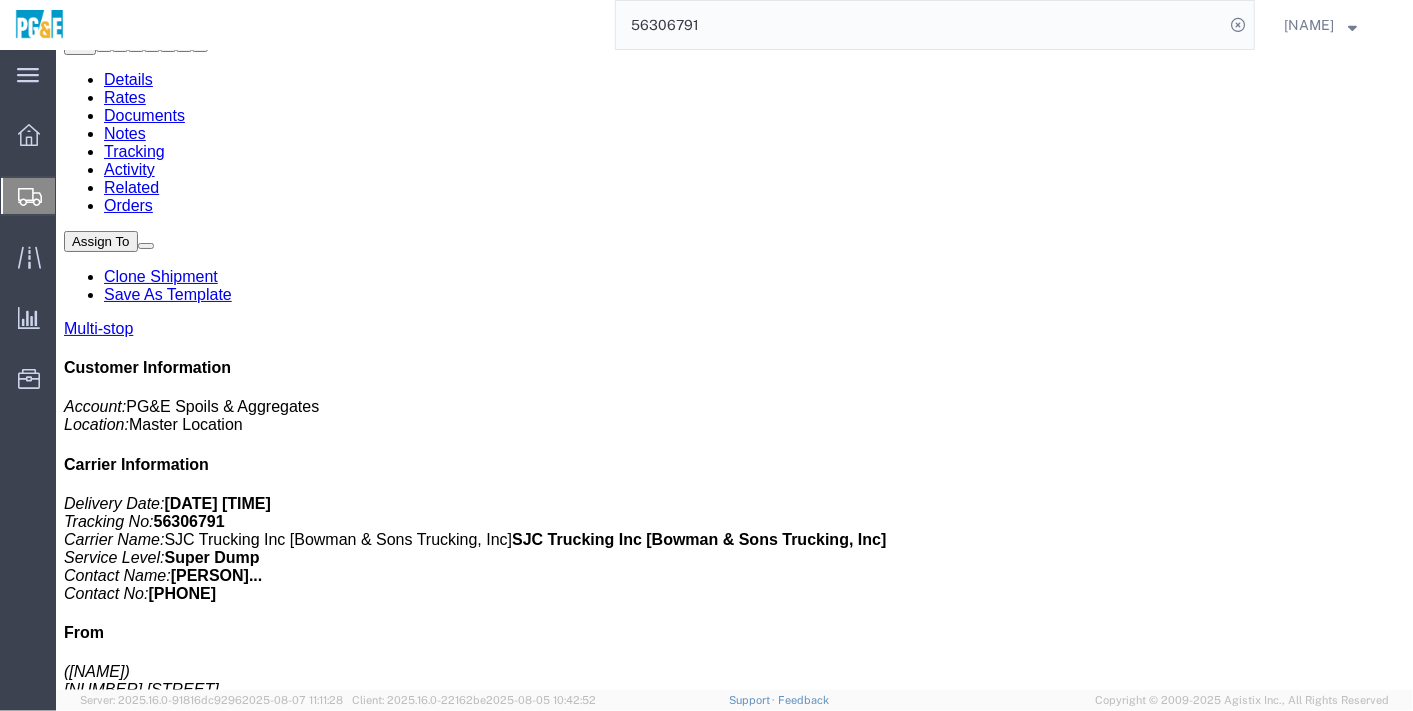 scroll, scrollTop: 0, scrollLeft: 0, axis: both 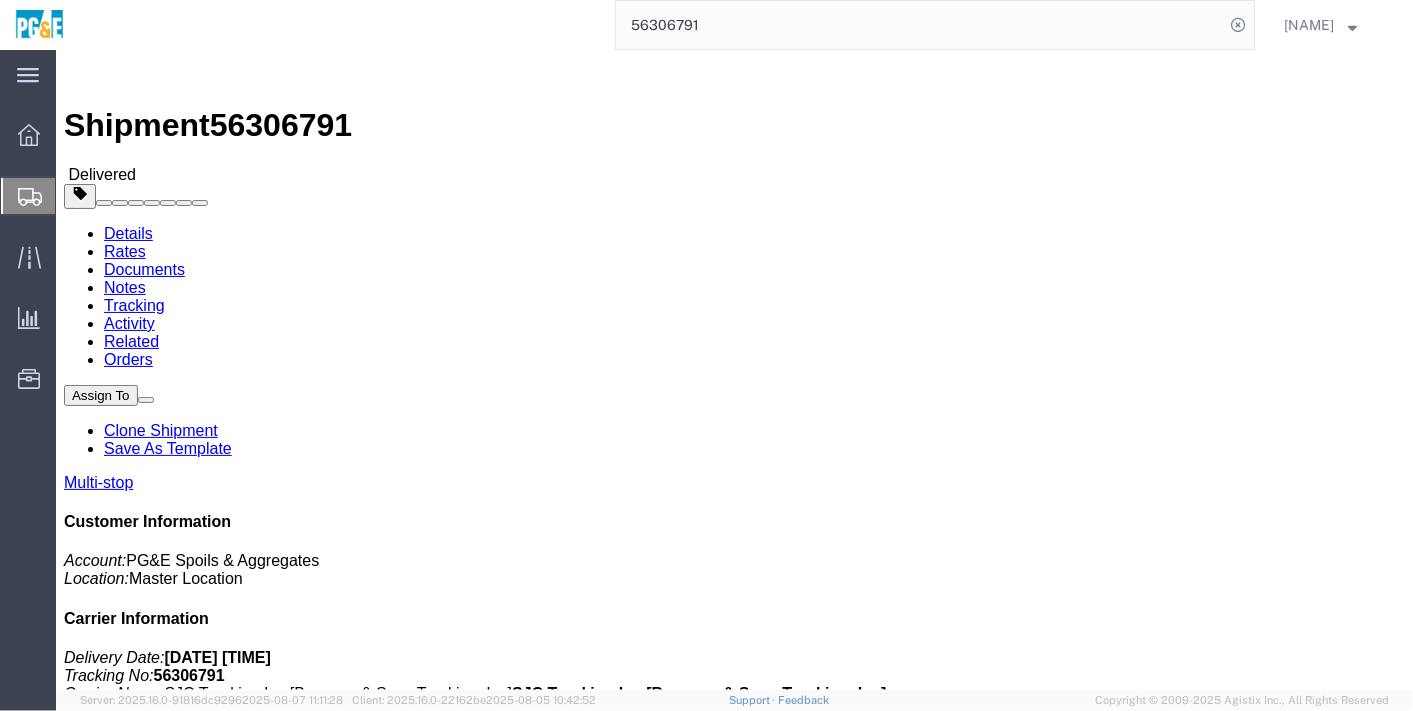 drag, startPoint x: 204, startPoint y: 92, endPoint x: 218, endPoint y: 117, distance: 28.653097 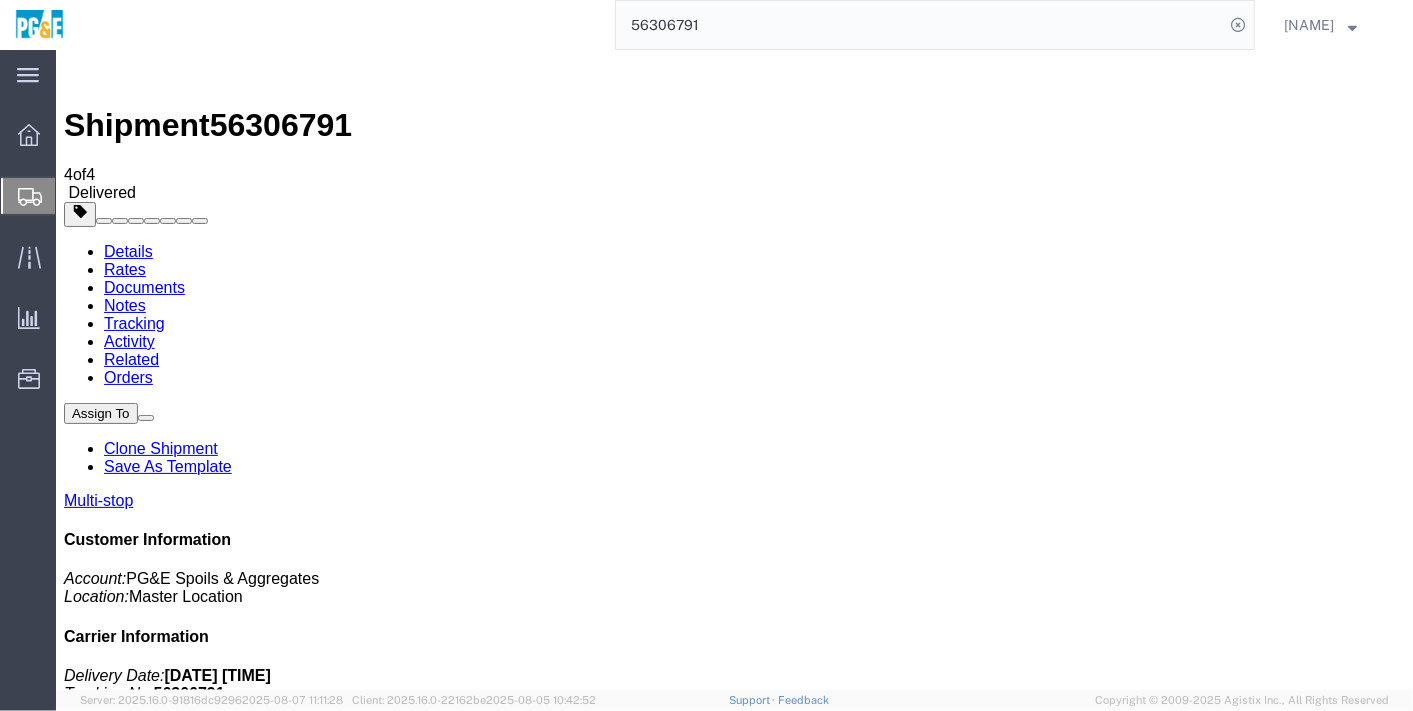click at bounding box center [73, 1932] 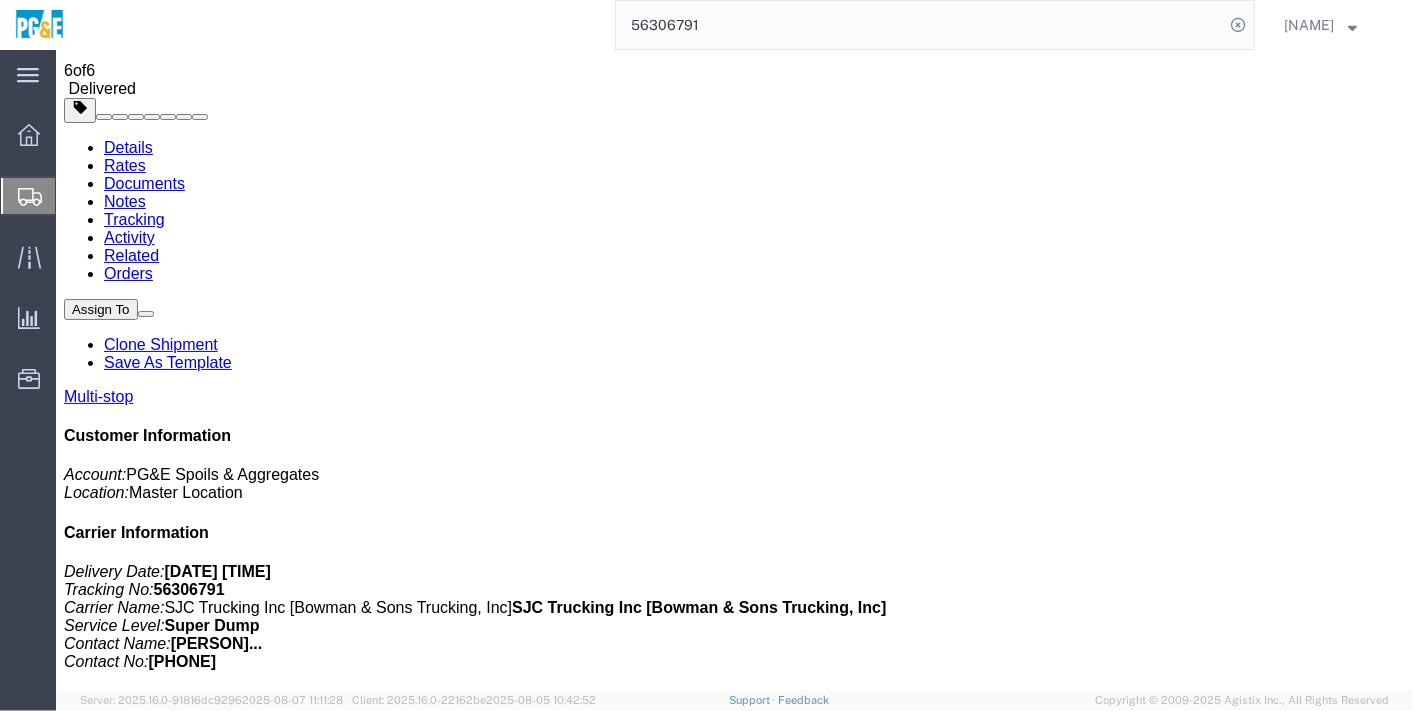 scroll, scrollTop: 0, scrollLeft: 0, axis: both 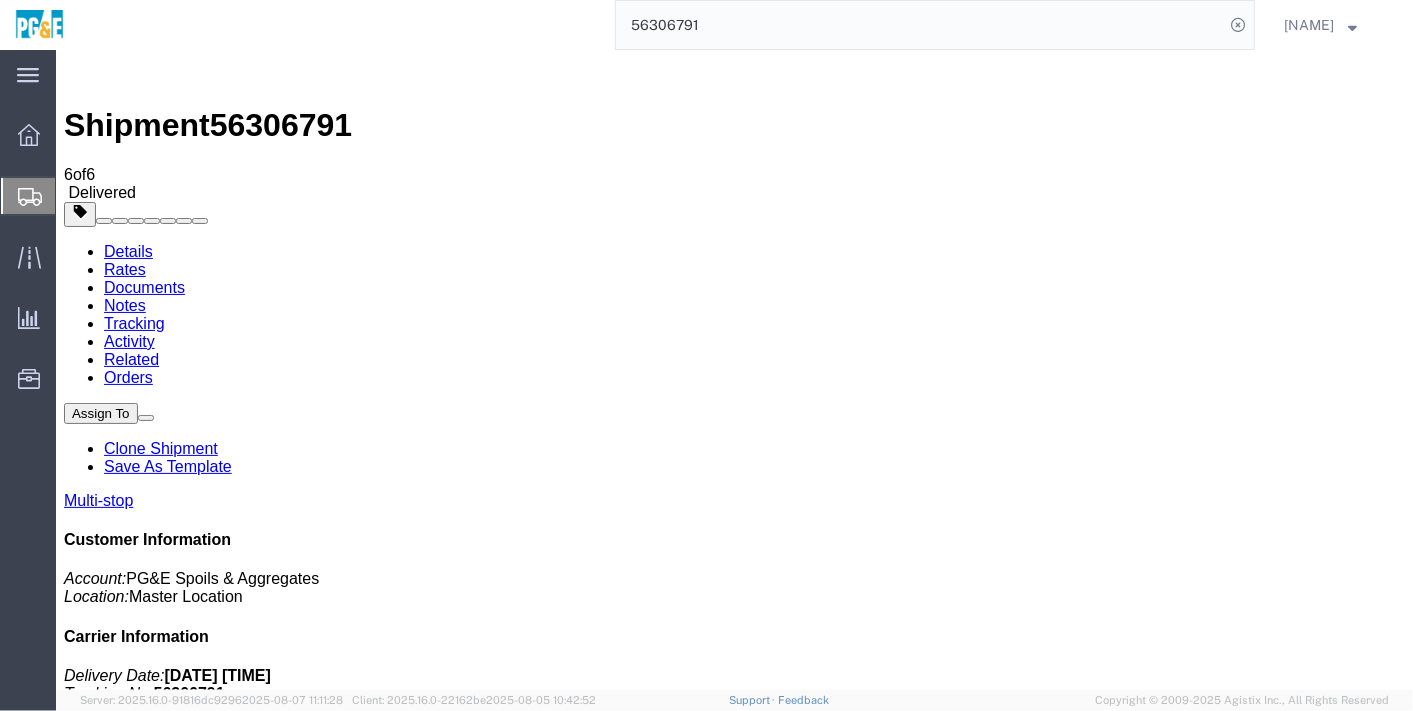 click on "56306791" 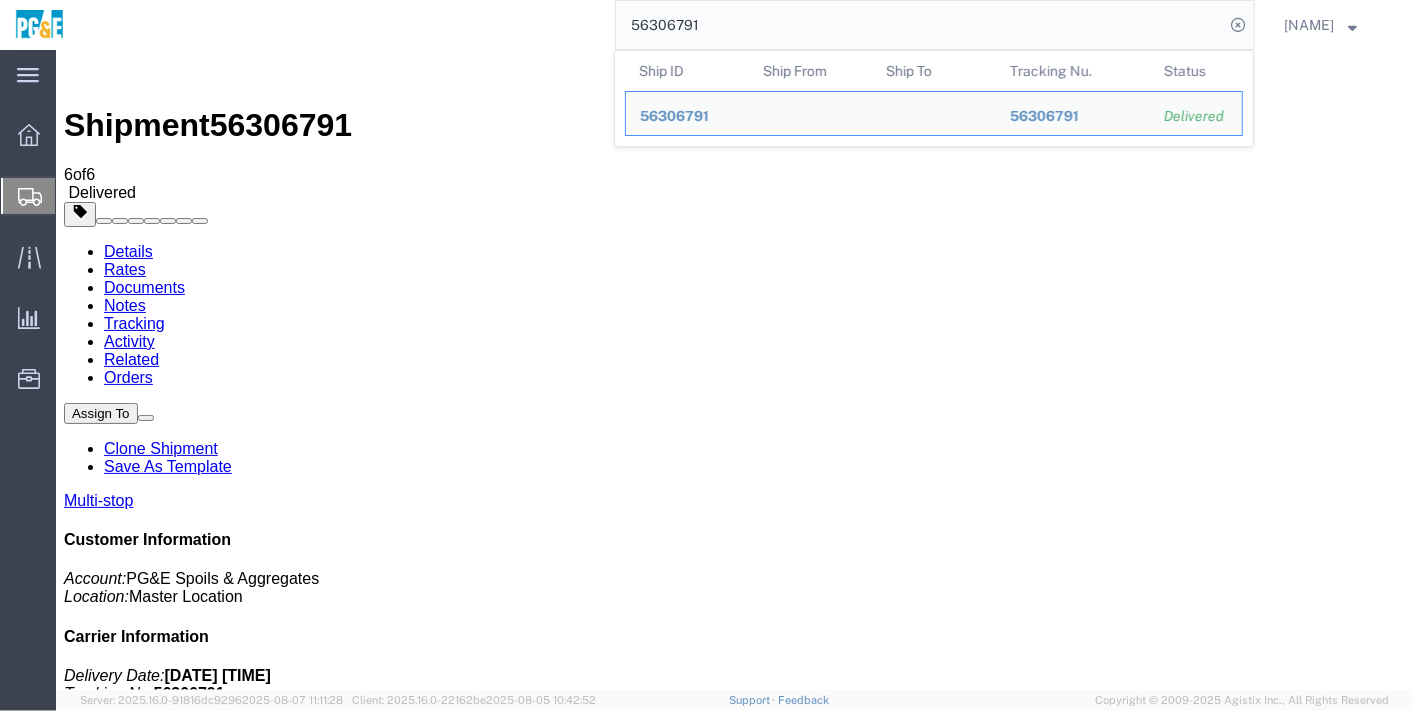 click on "56306791" 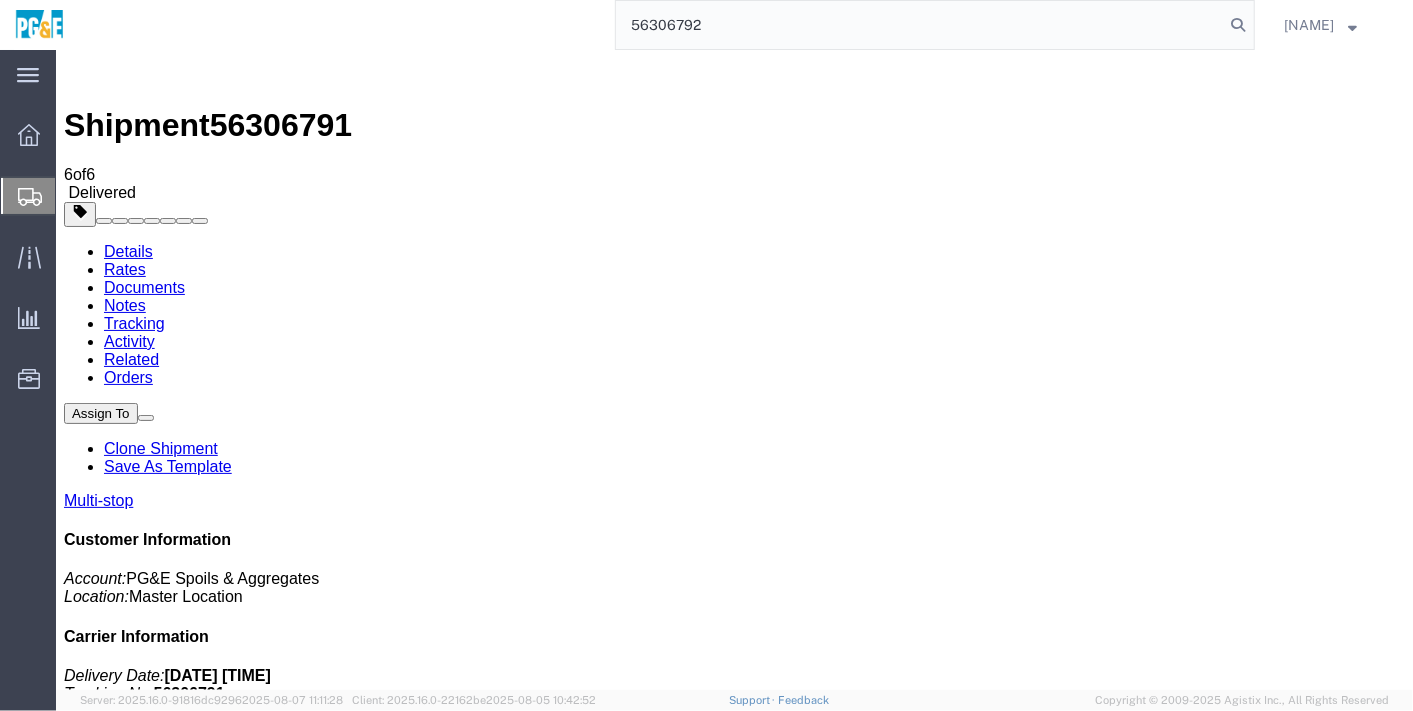 type on "56306792" 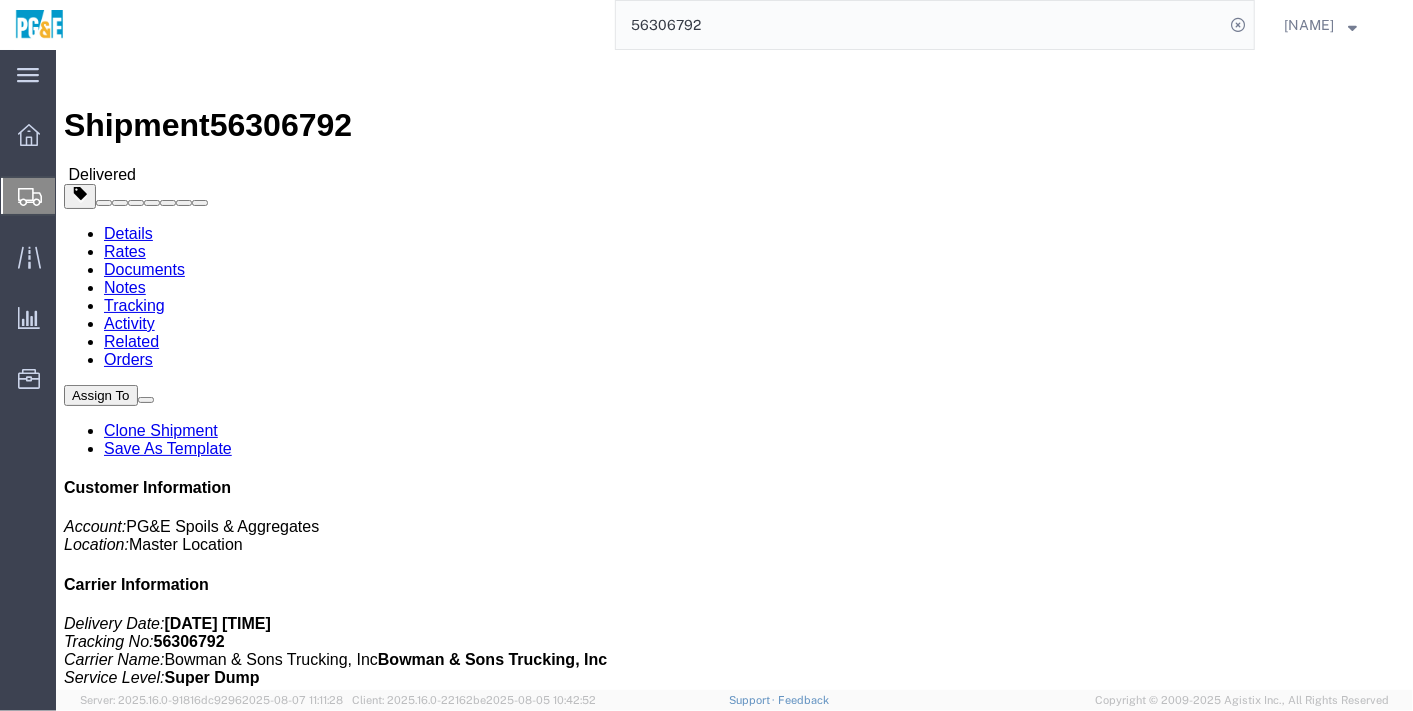 click on "Leg 1 - Truckload Vehicle 1: Super Dump Number of trucks: 1" 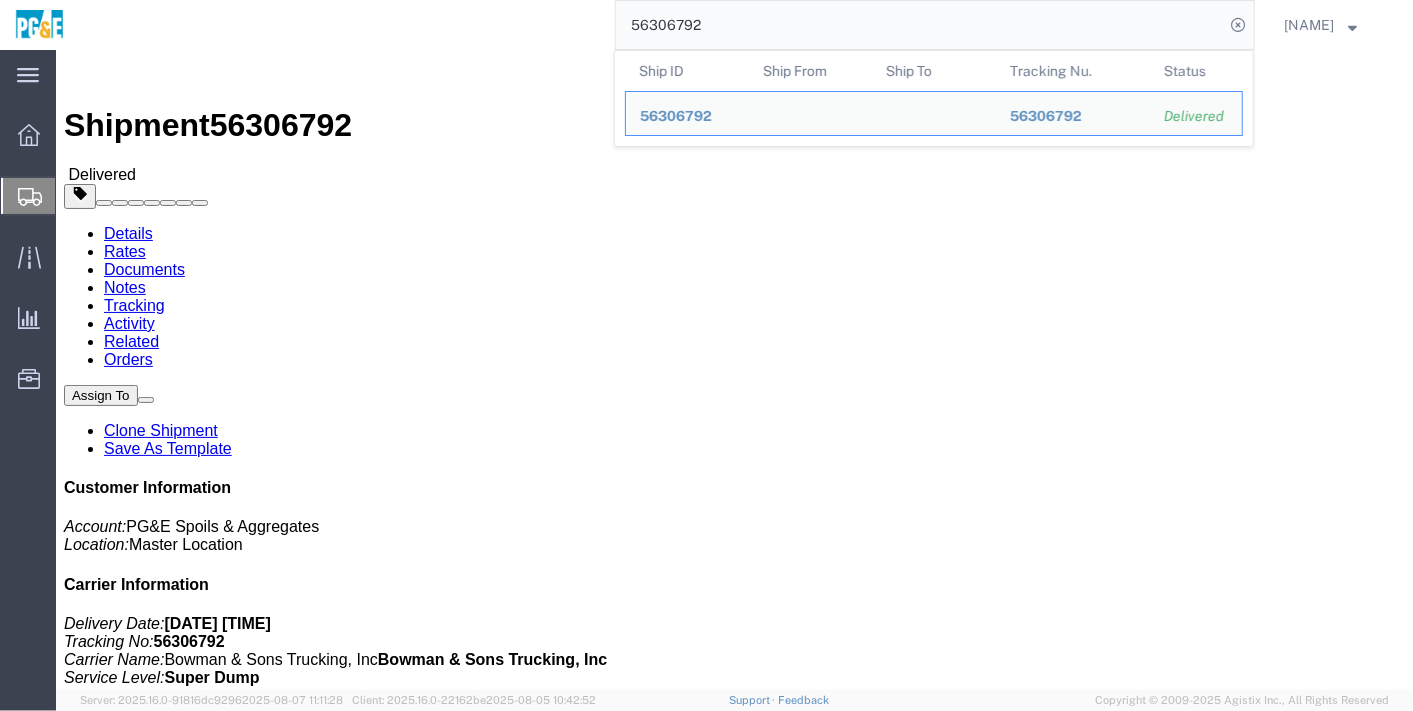 click on "56306792" 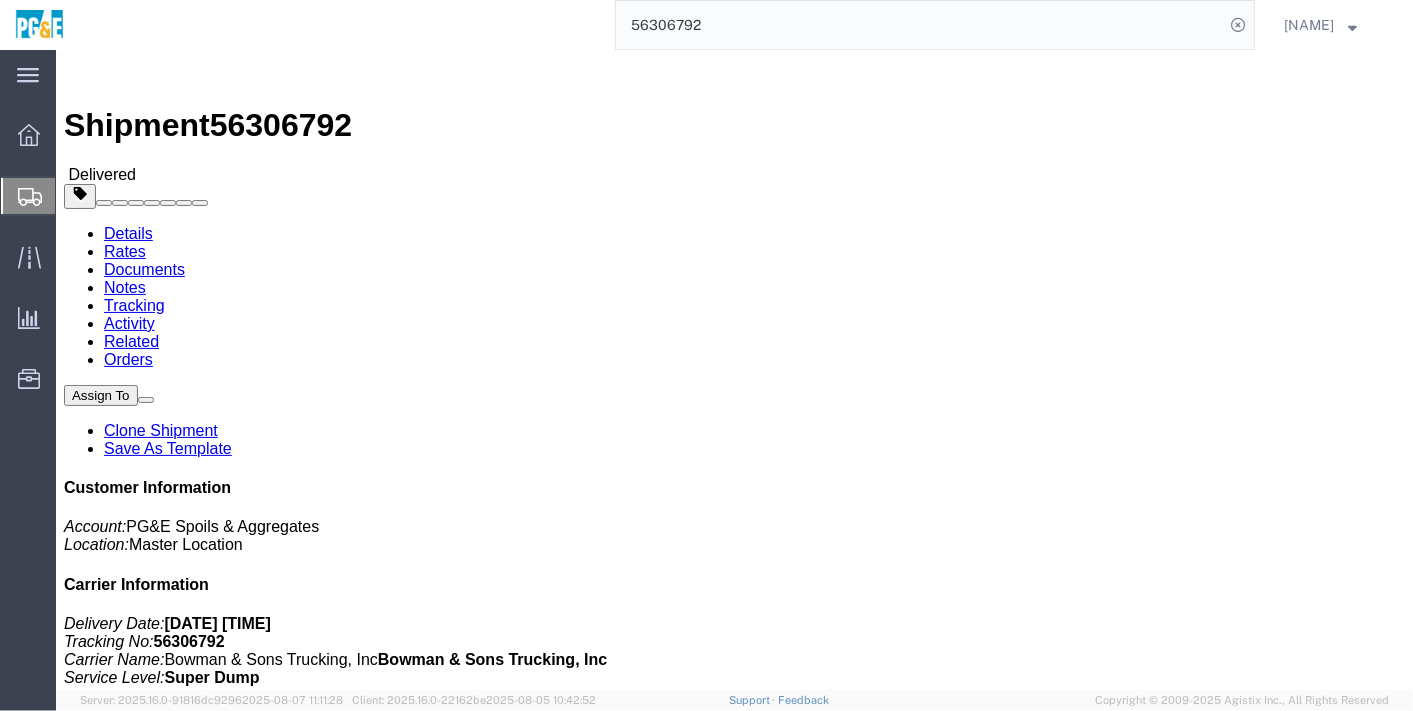 click on "Documents" 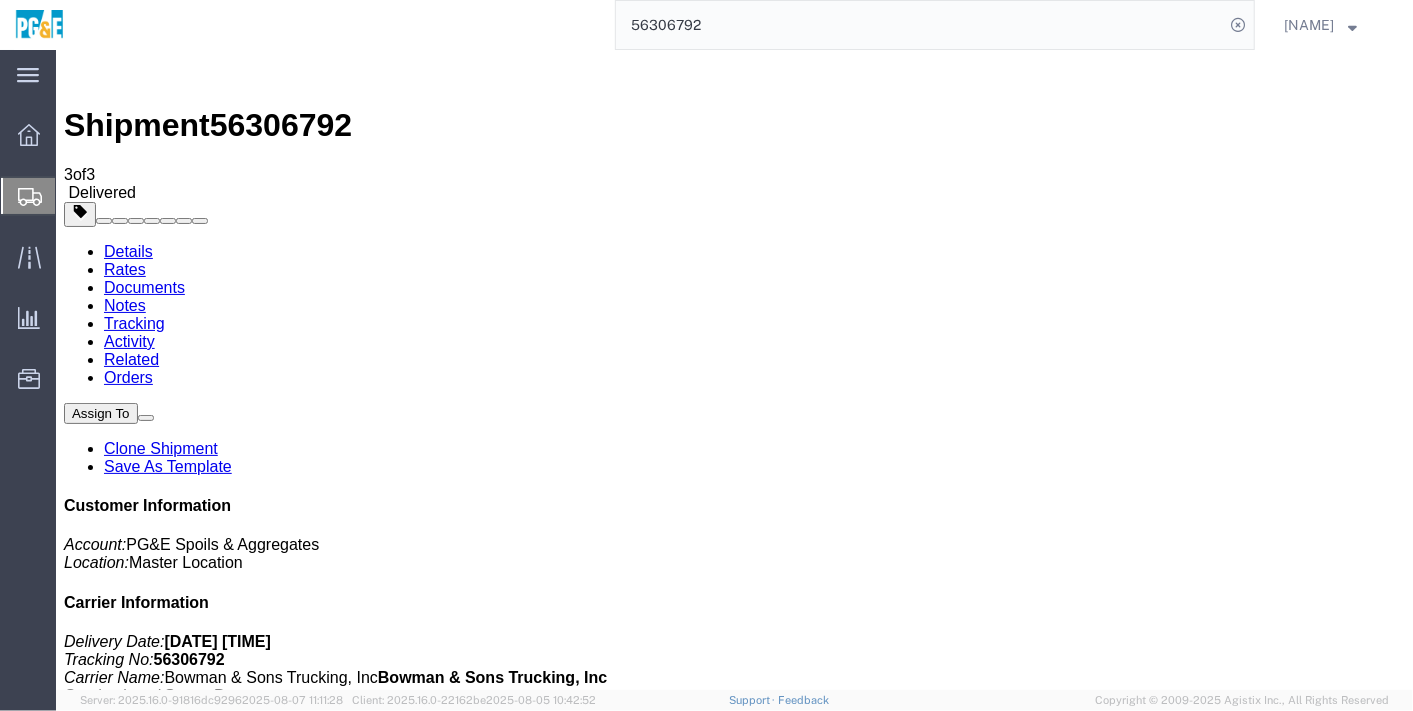 click at bounding box center (73, 1799) 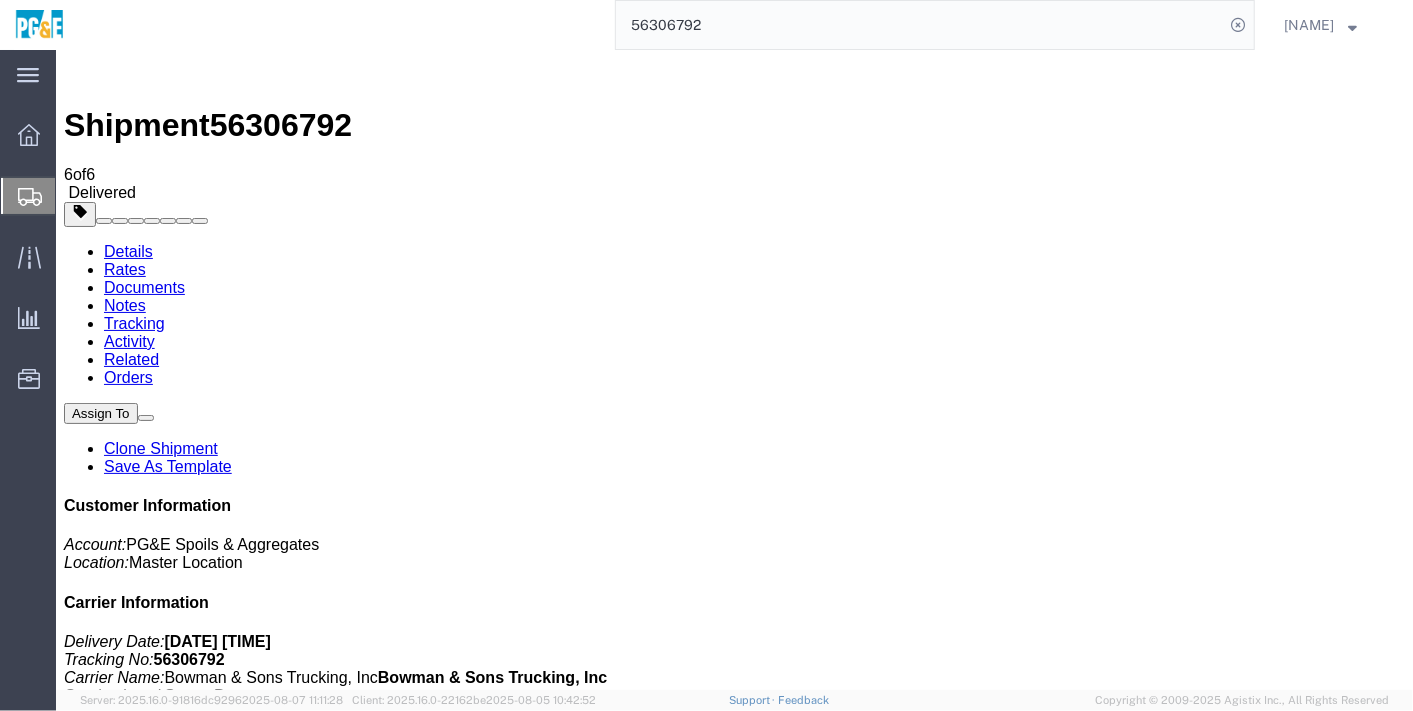 scroll, scrollTop: 0, scrollLeft: 0, axis: both 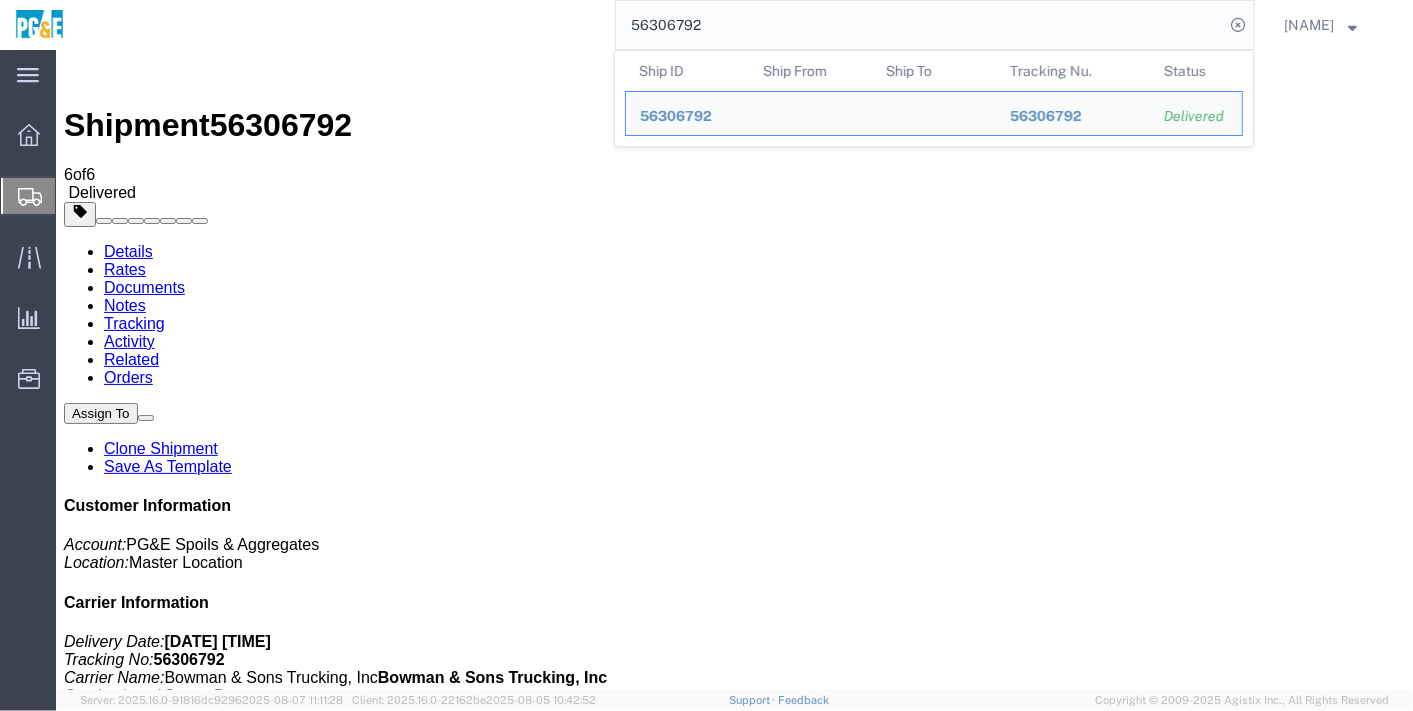 click on "56306792" 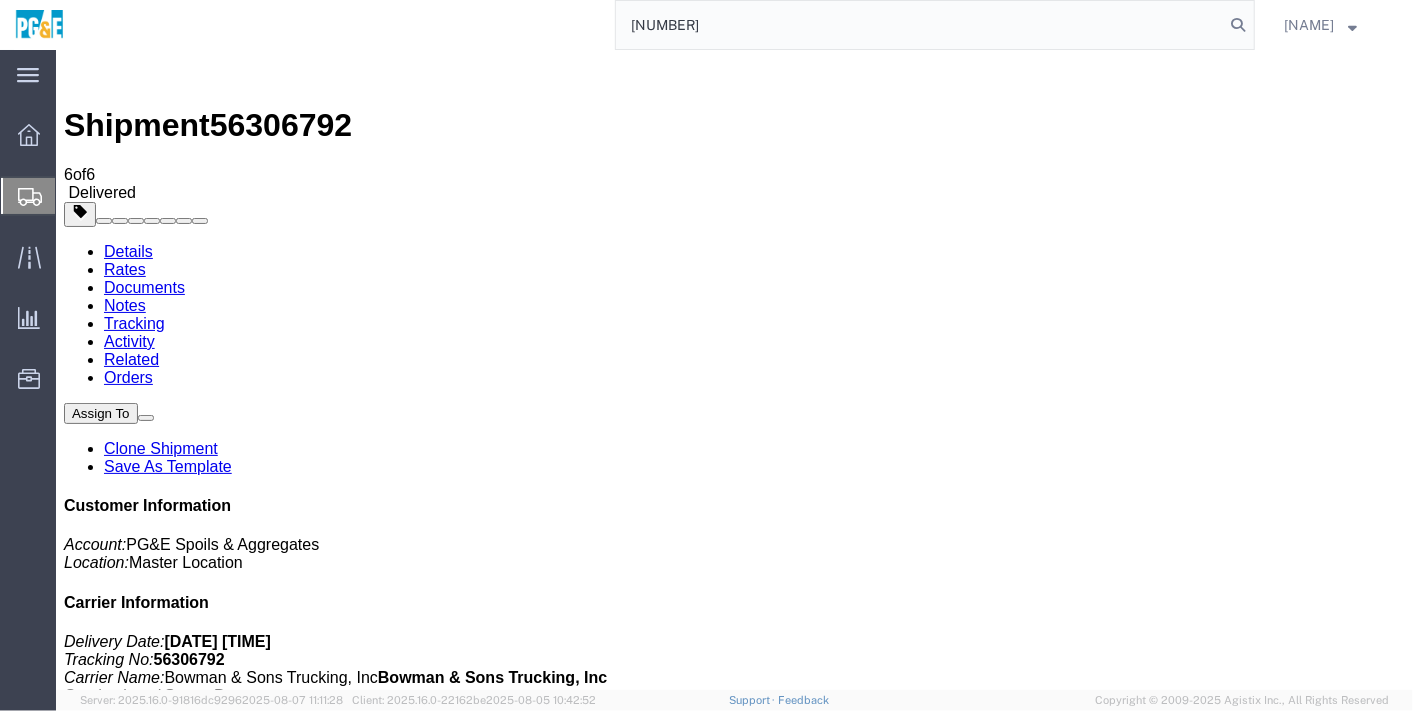 type on "[NUMBER]" 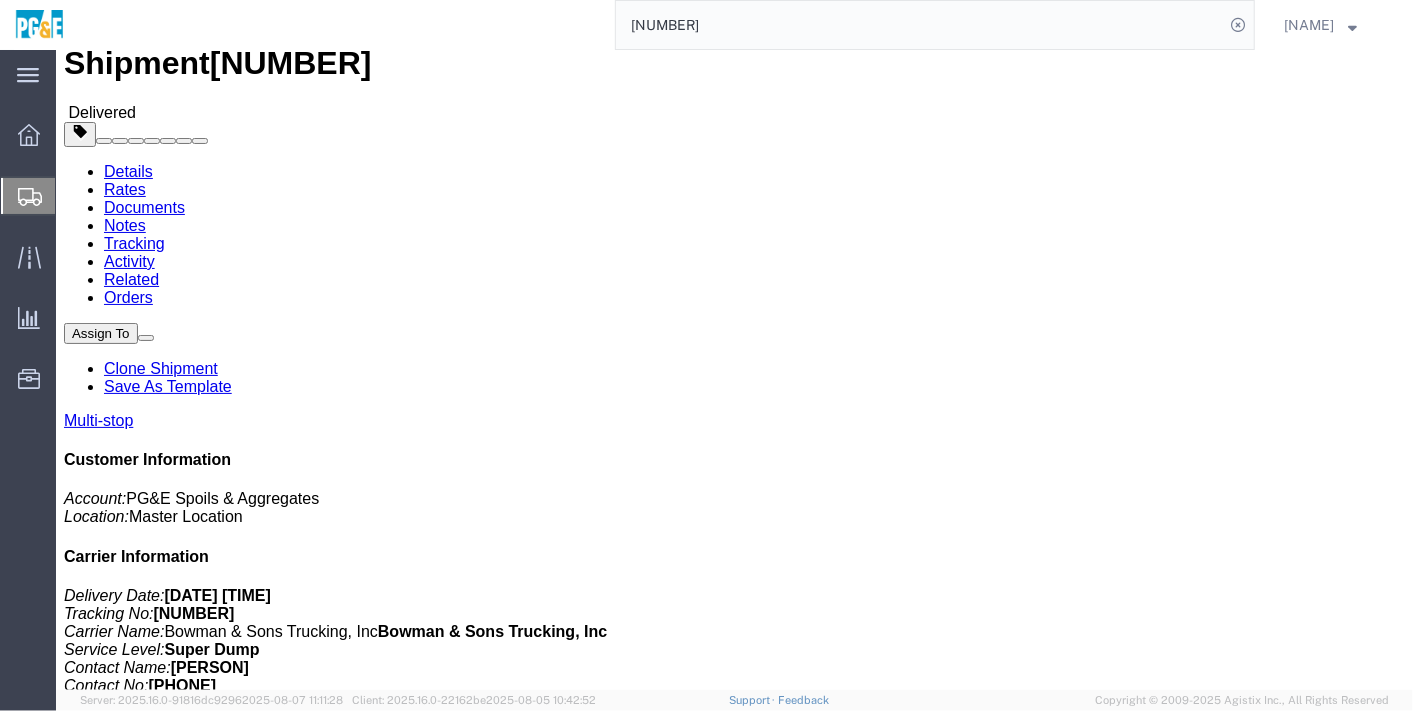 scroll, scrollTop: 111, scrollLeft: 0, axis: vertical 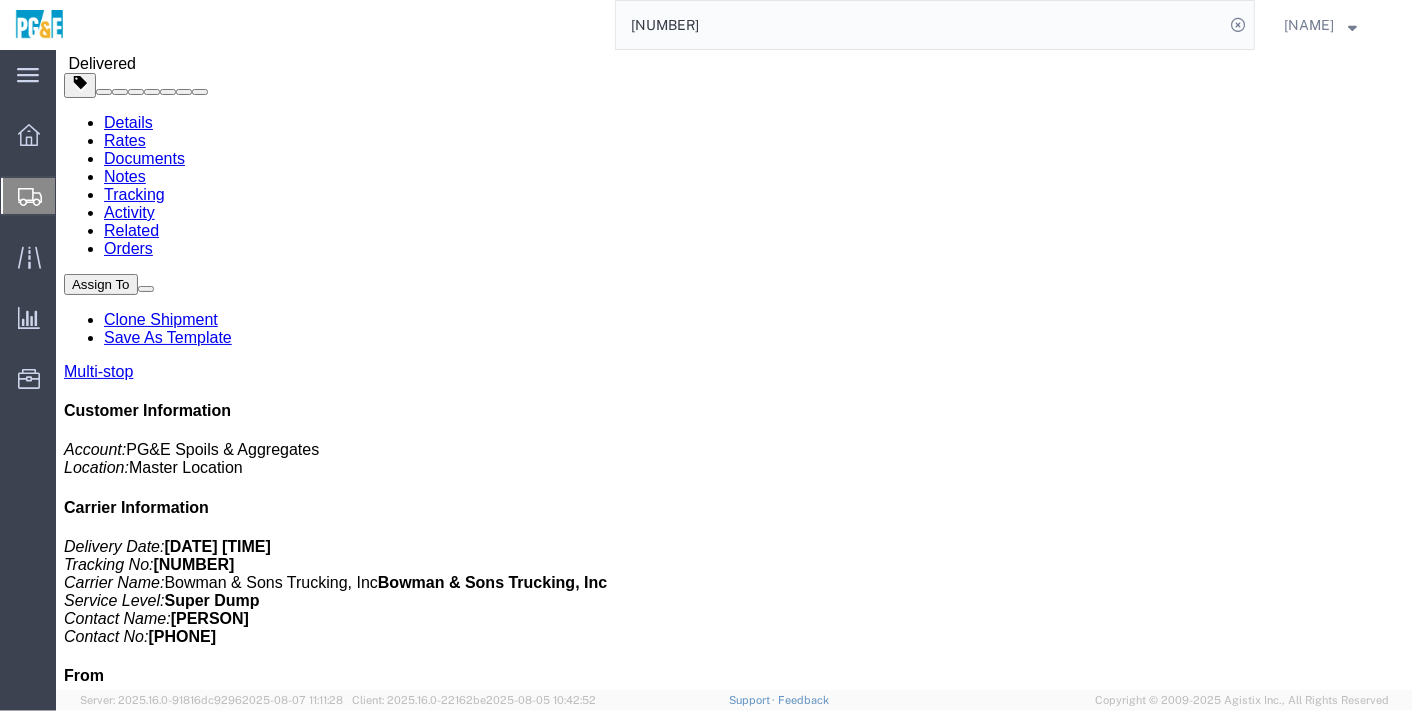 drag, startPoint x: 226, startPoint y: 393, endPoint x: 543, endPoint y: 387, distance: 317.05676 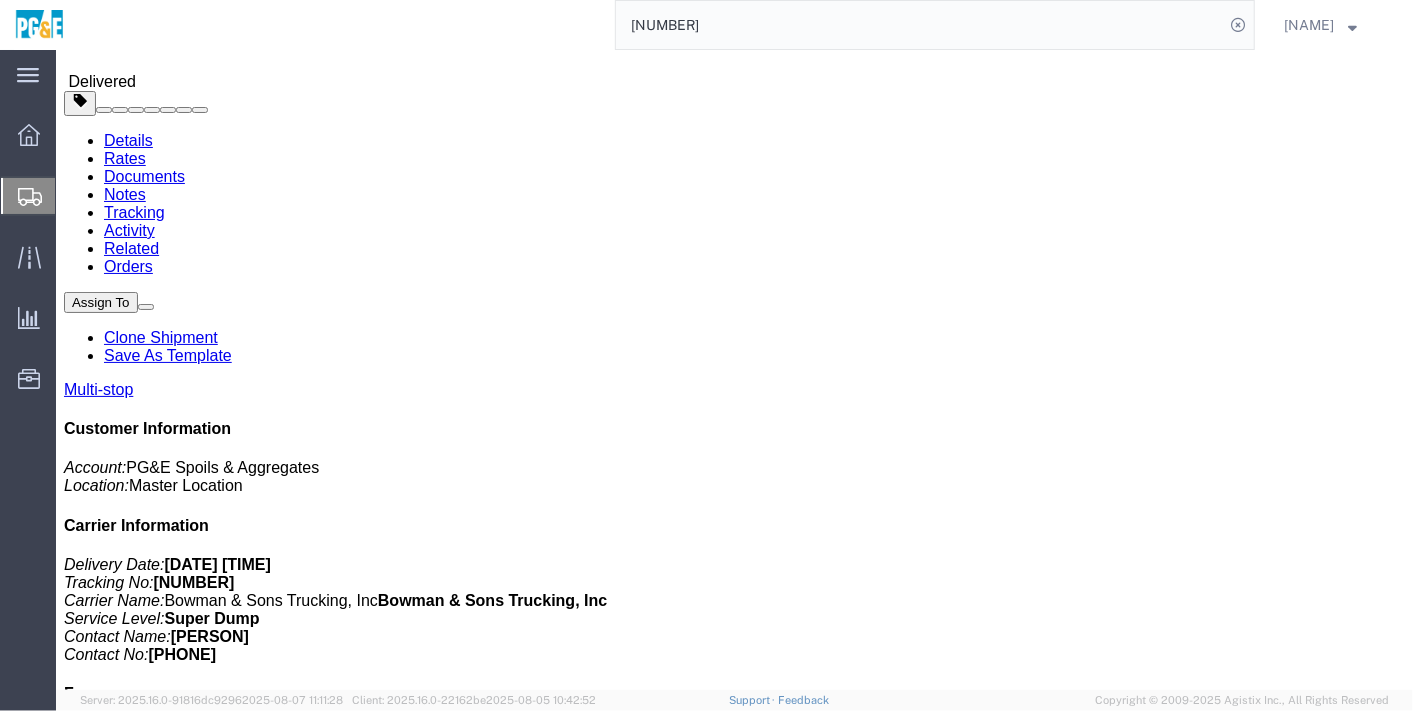 scroll, scrollTop: 0, scrollLeft: 0, axis: both 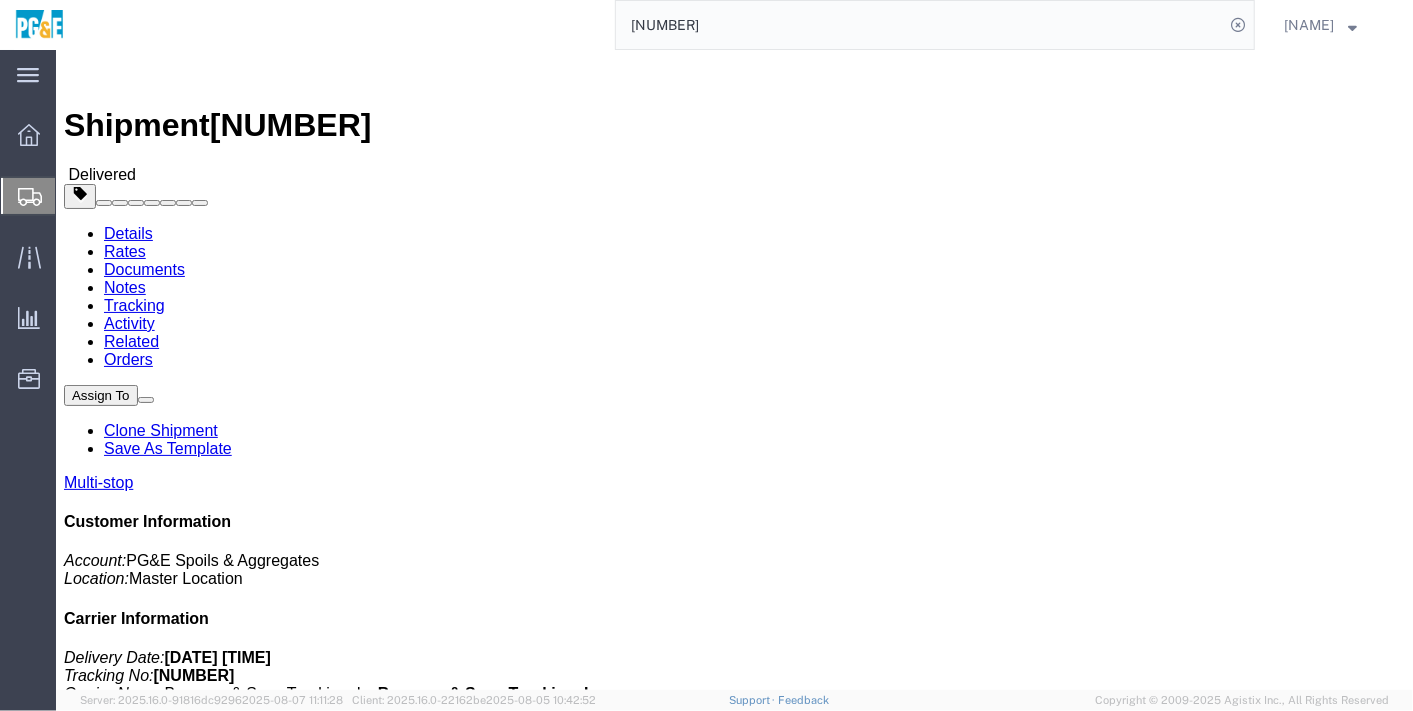 click on "Documents" 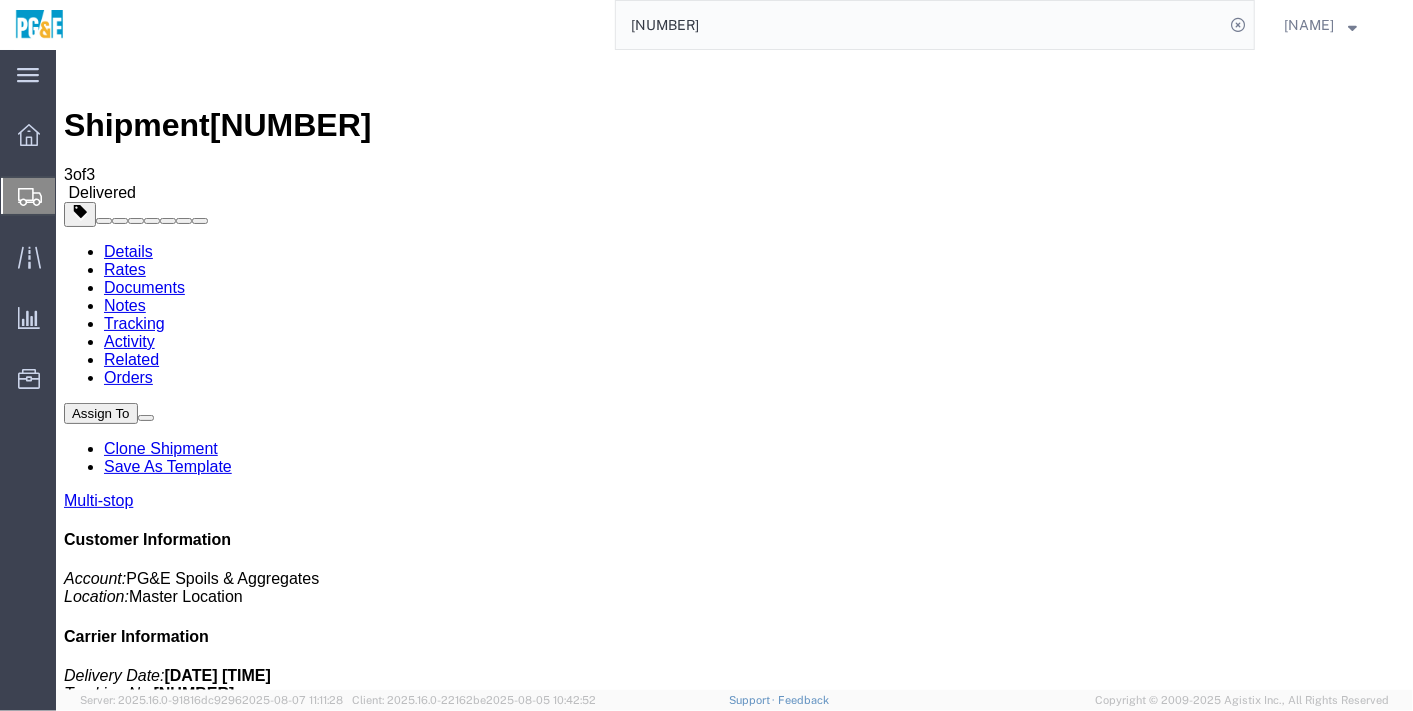 click at bounding box center (73, 1815) 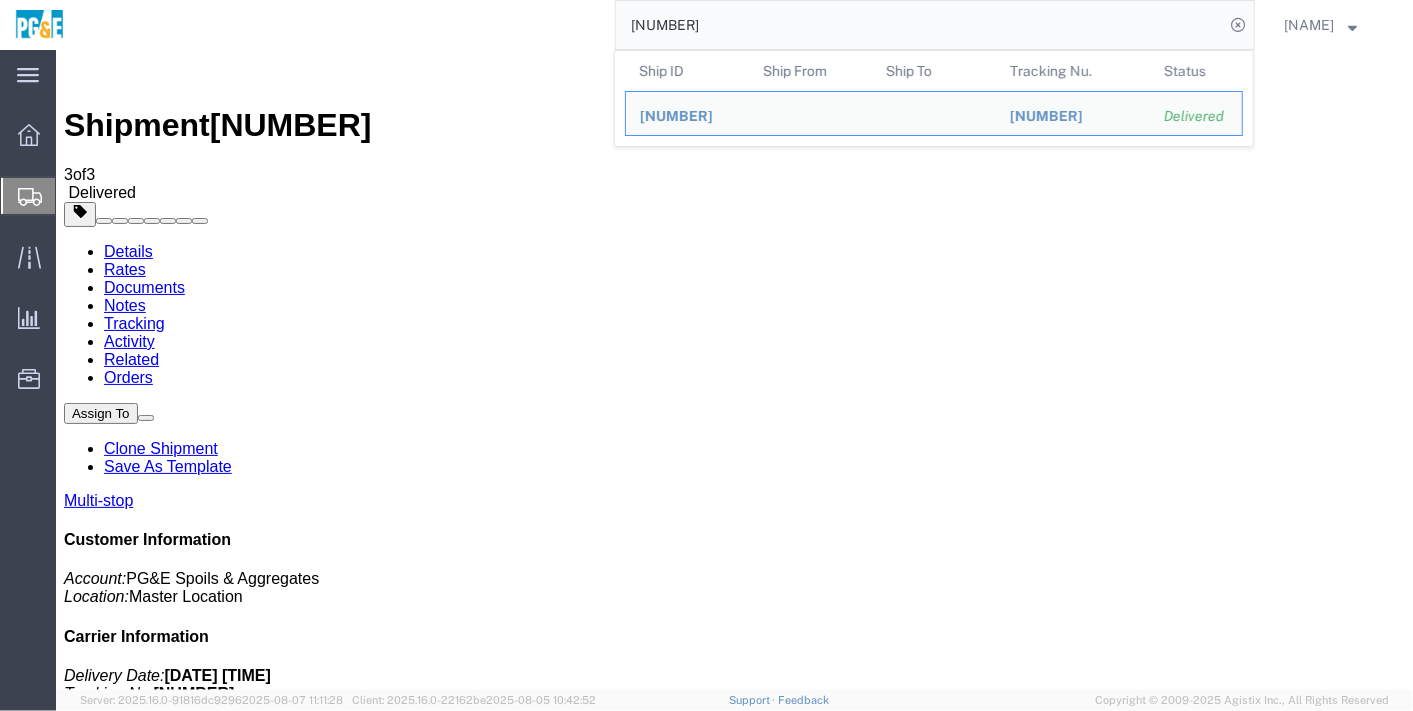 click on "[NUMBER]" 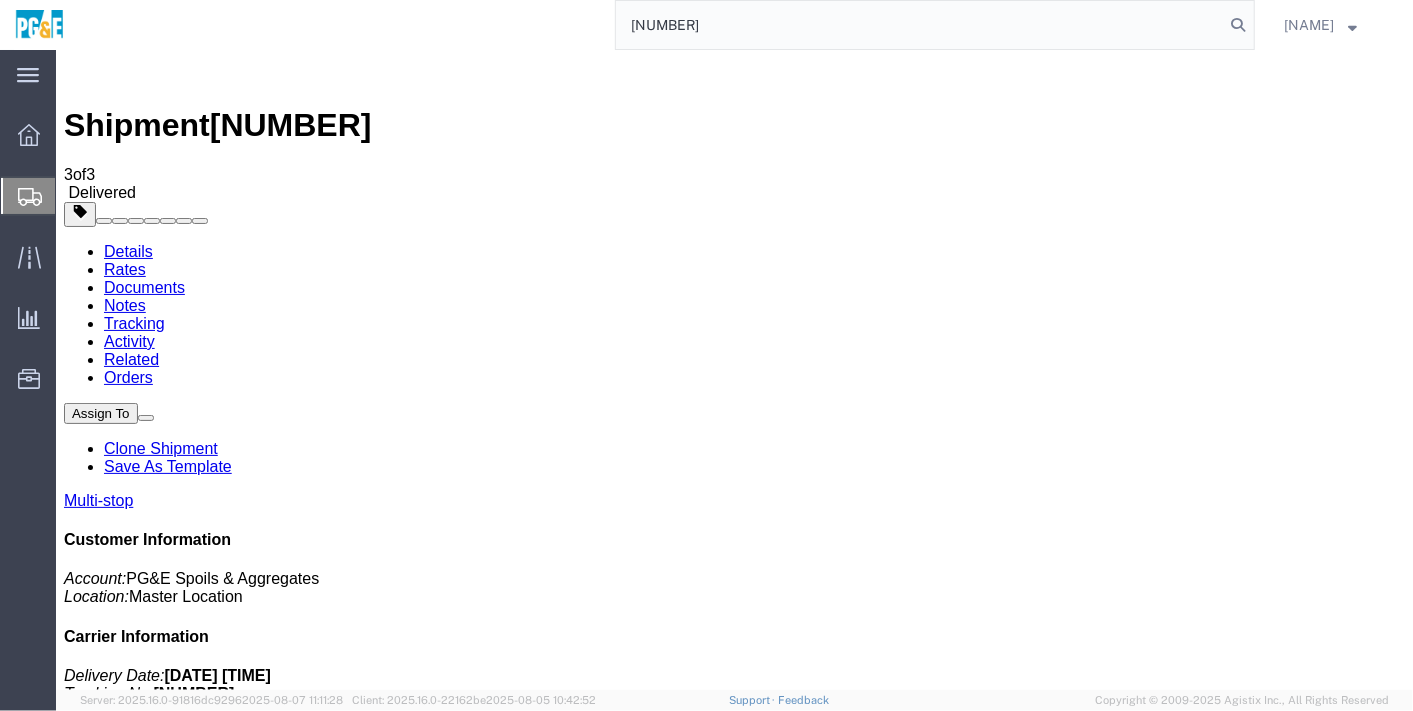 click on "Details" at bounding box center (127, 250) 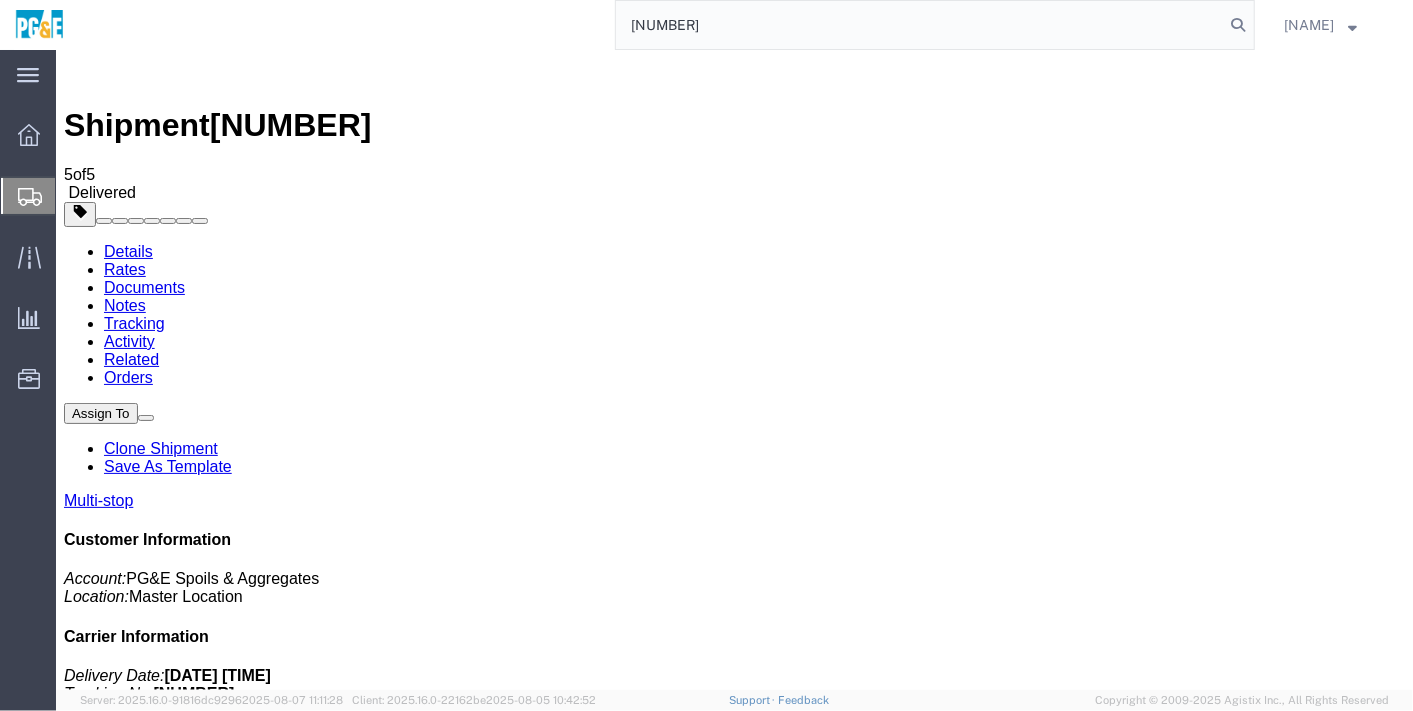 click on "[NUMBER]" 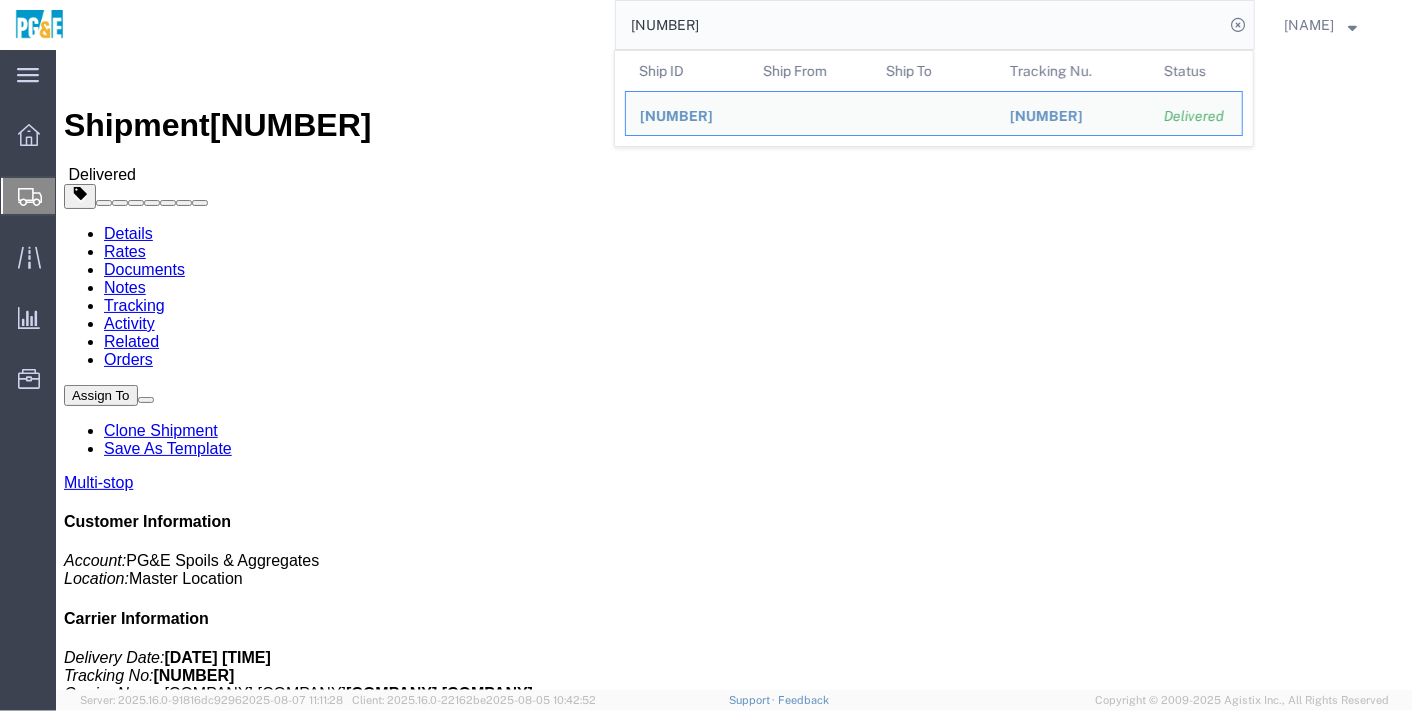 click on "[NUMBER]" 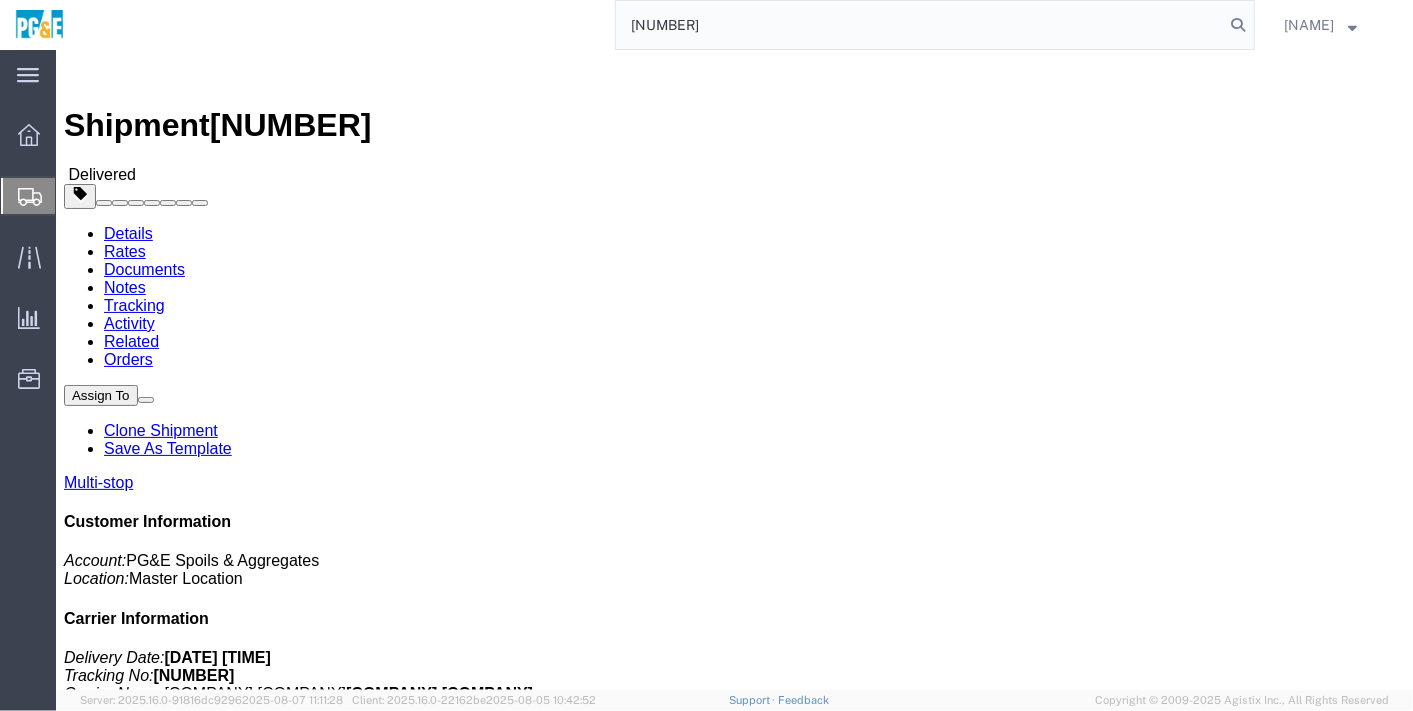 type on "[NUMBER]" 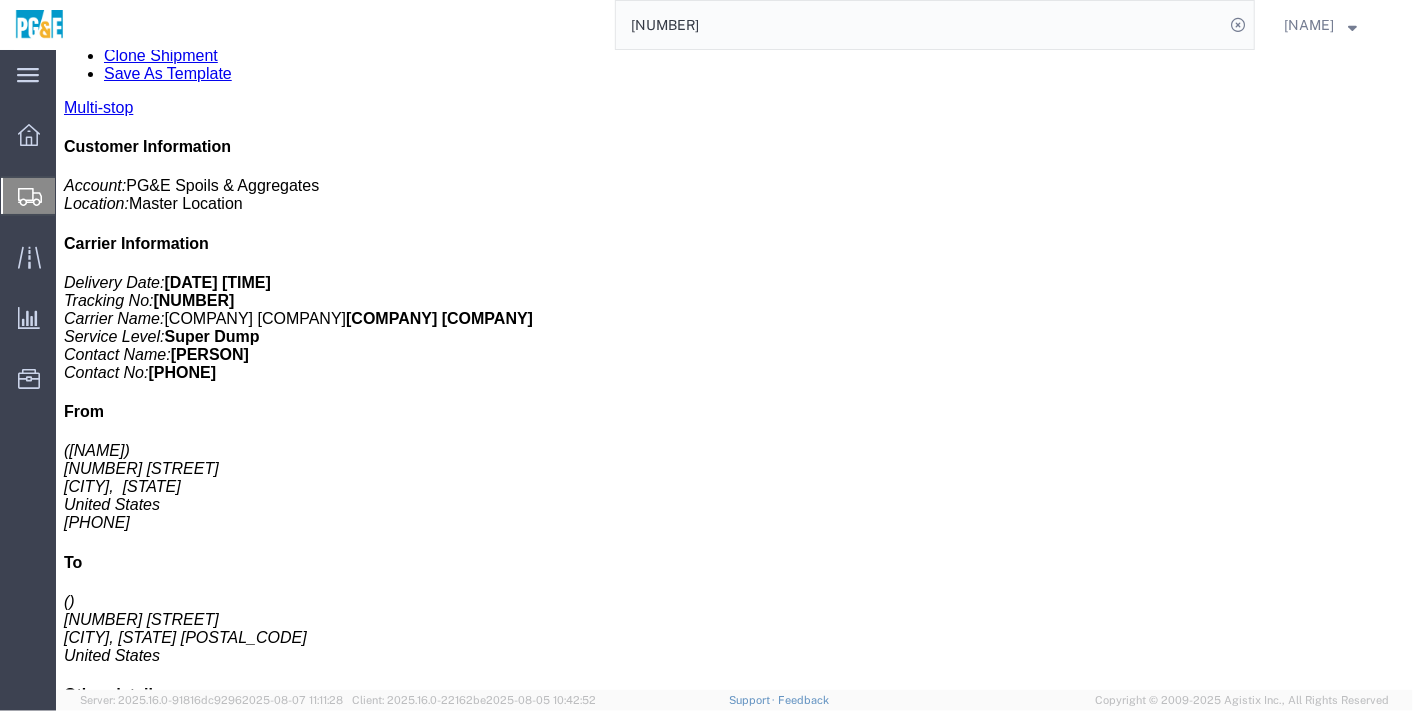 scroll, scrollTop: 184, scrollLeft: 0, axis: vertical 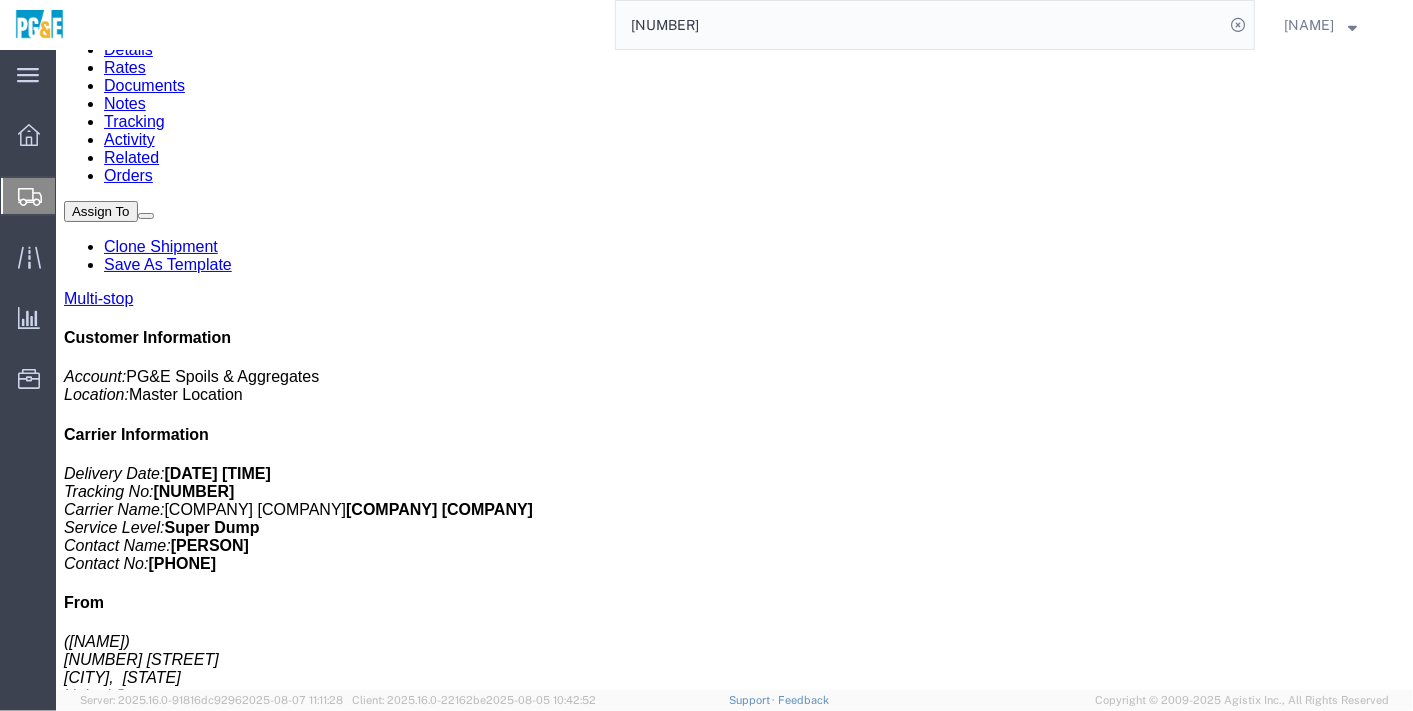 click on "Documents" 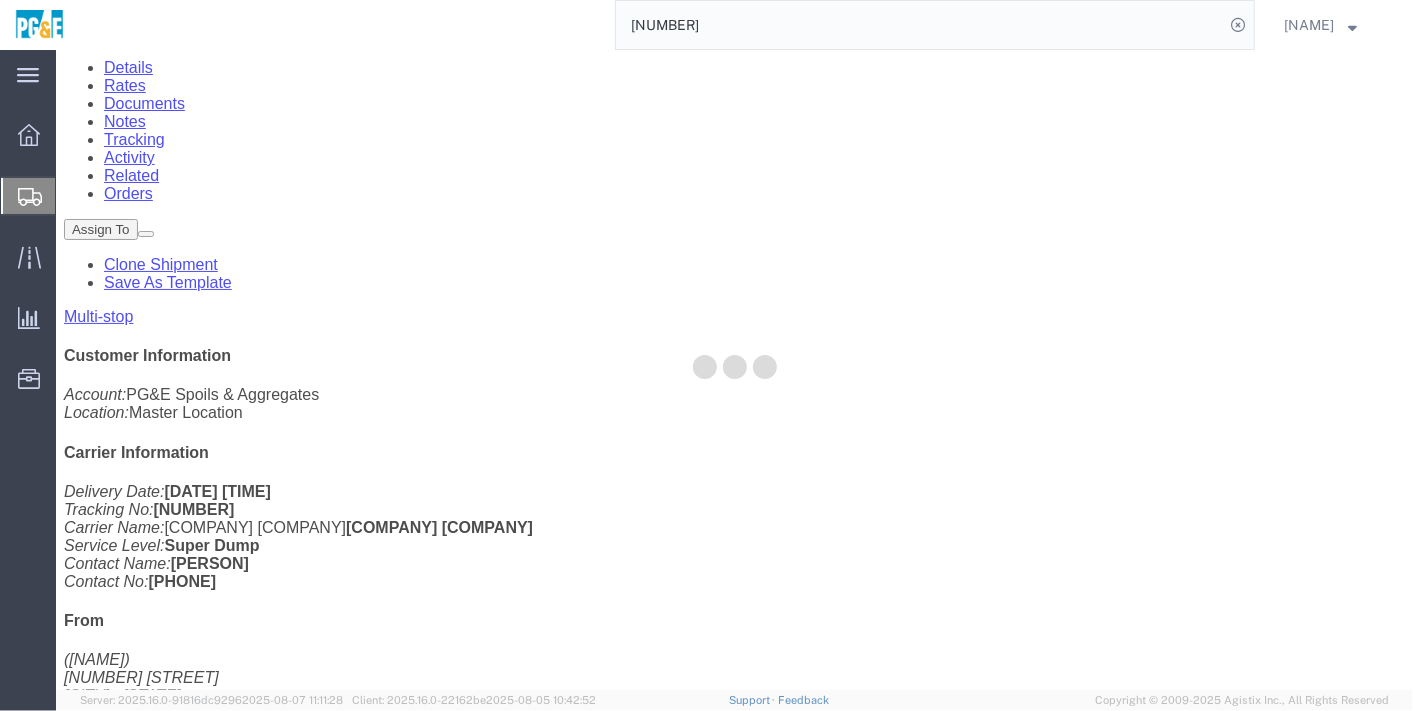 scroll, scrollTop: 0, scrollLeft: 0, axis: both 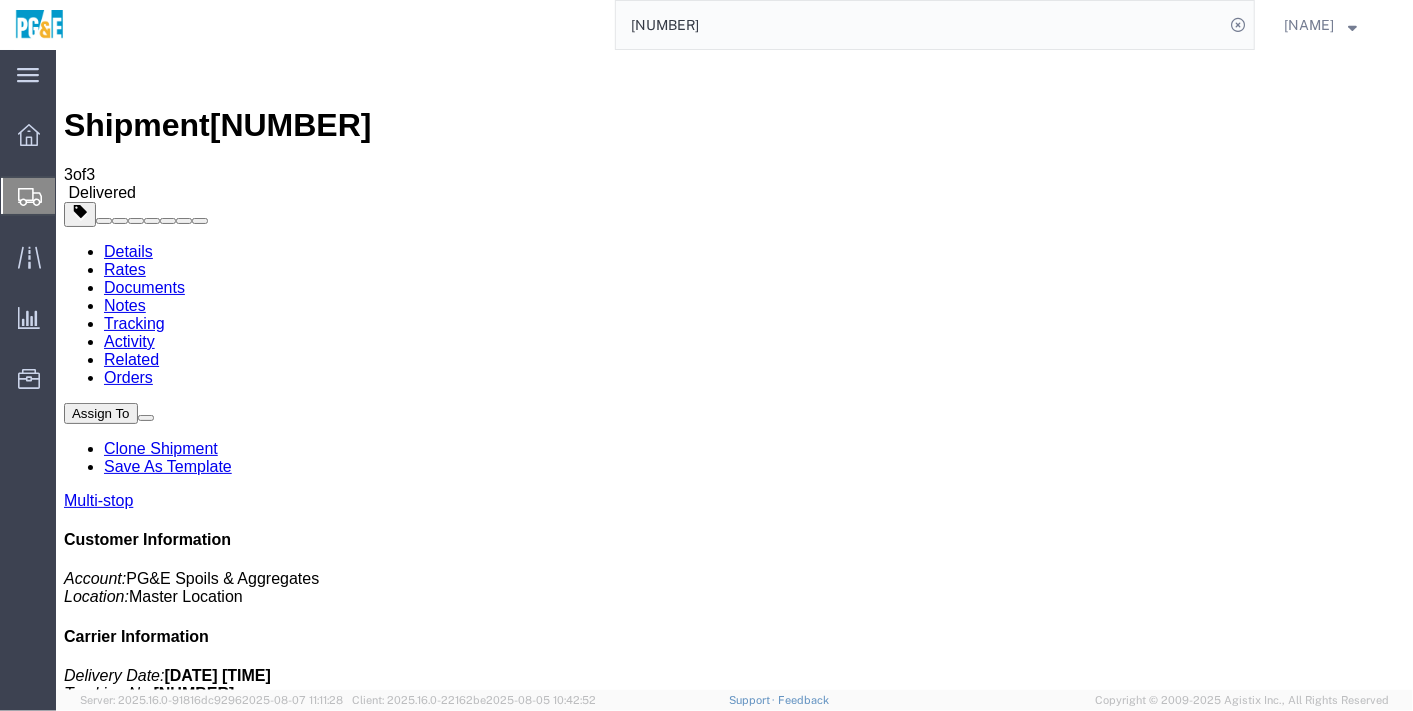 click at bounding box center (73, 1799) 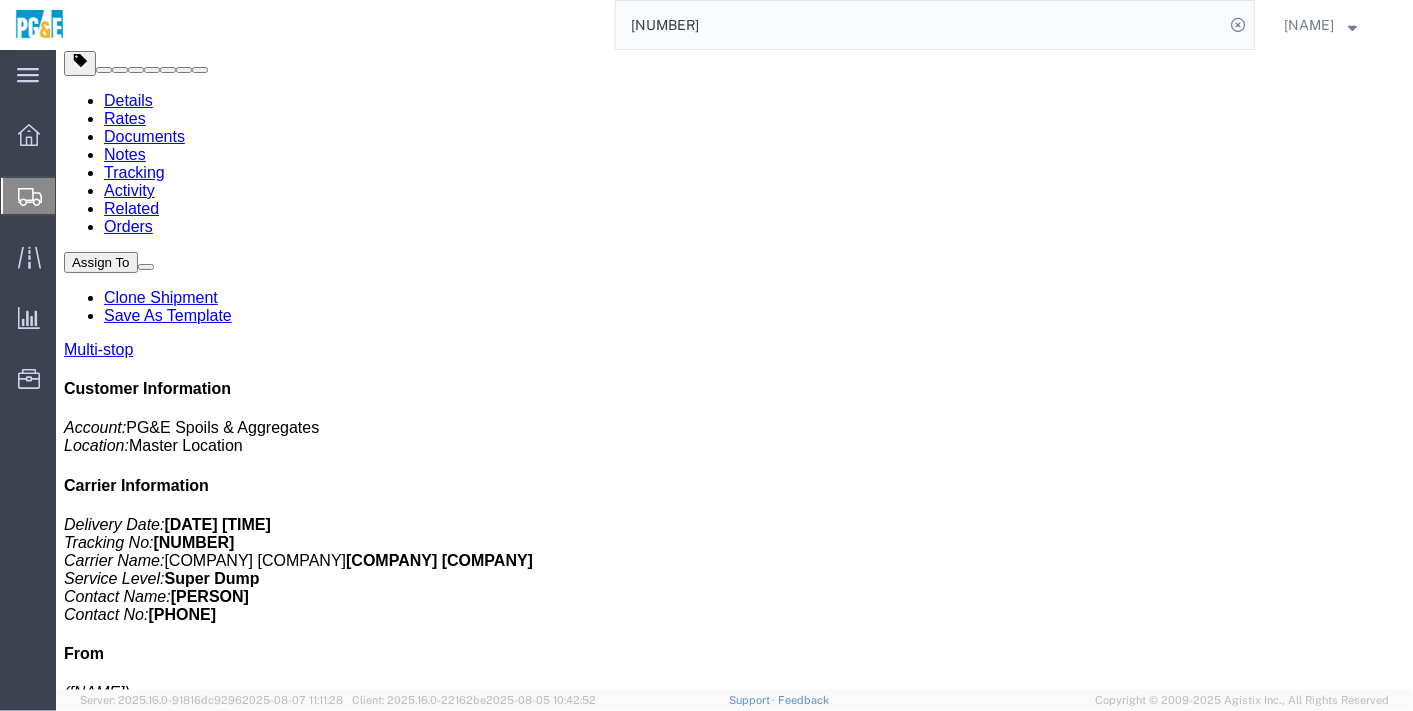 scroll, scrollTop: 0, scrollLeft: 0, axis: both 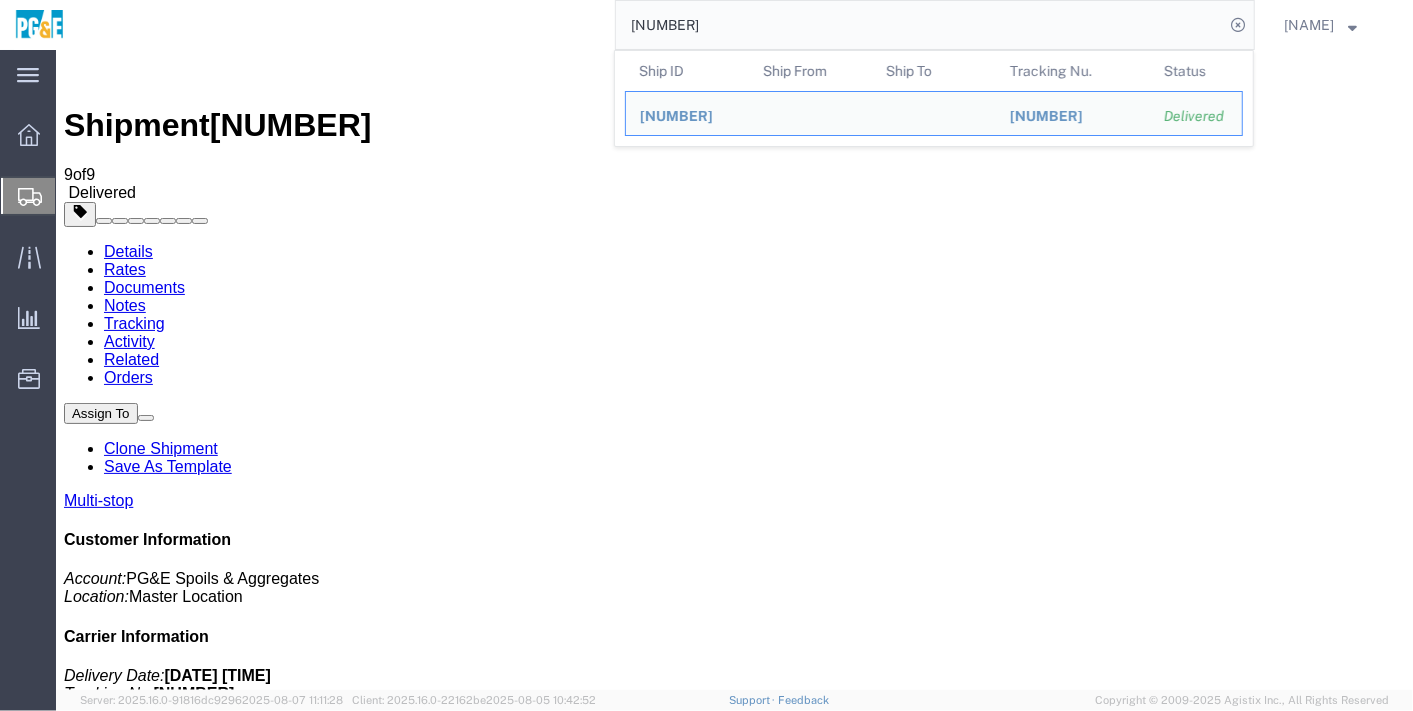 click on "[NUMBER]" 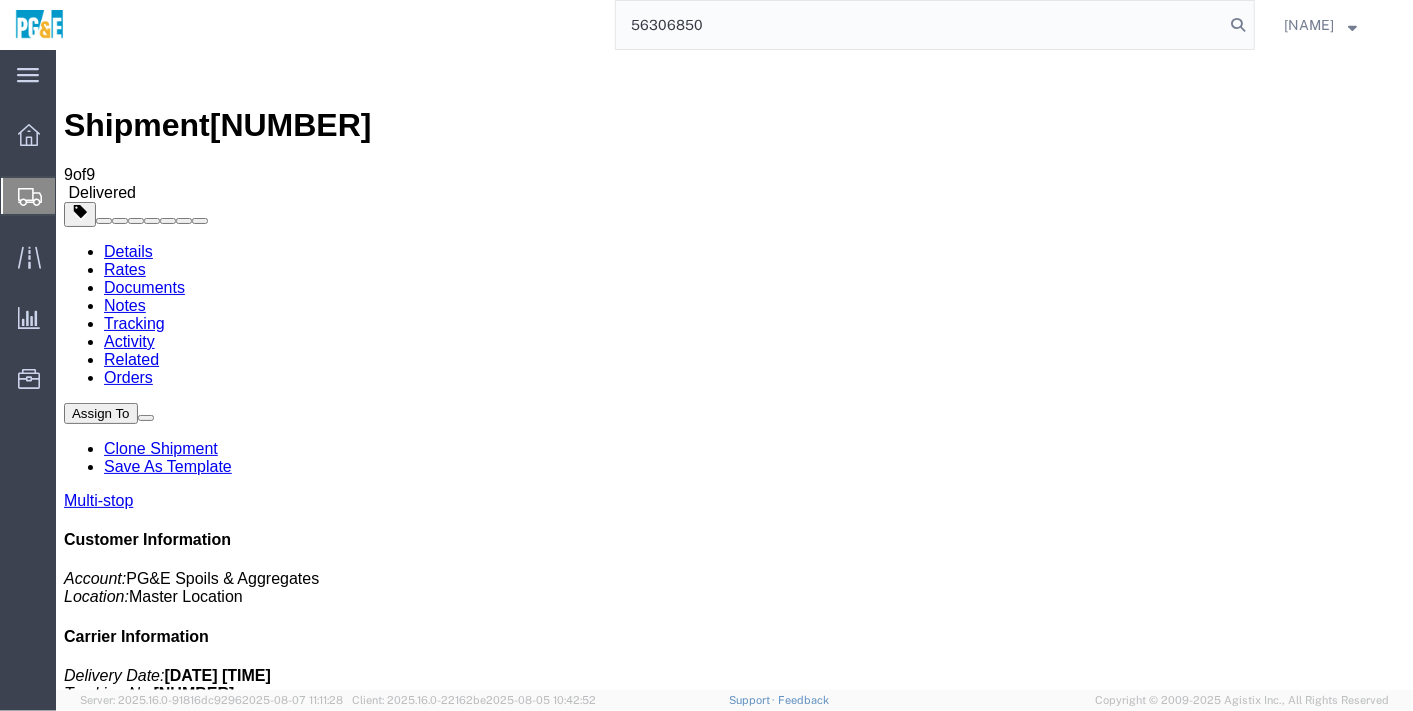 type on "56306850" 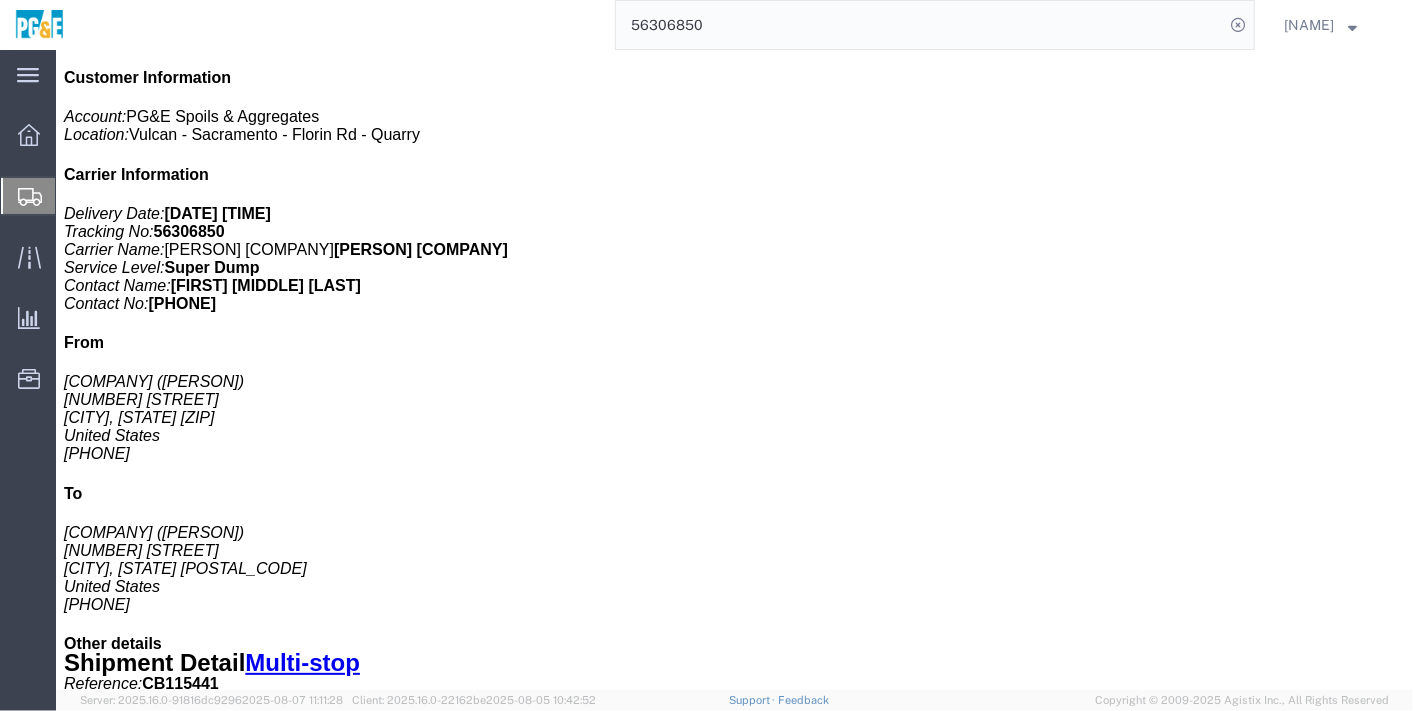 scroll, scrollTop: 0, scrollLeft: 0, axis: both 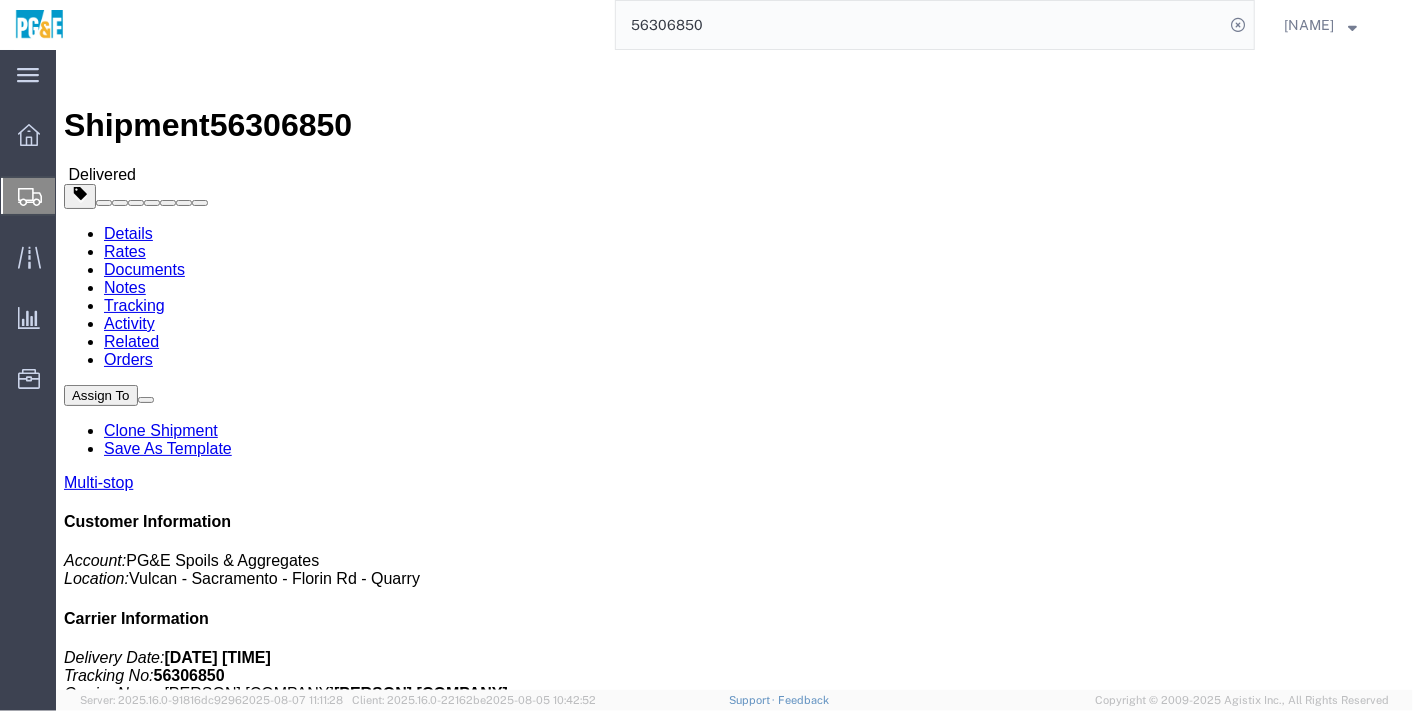 click on "Documents" 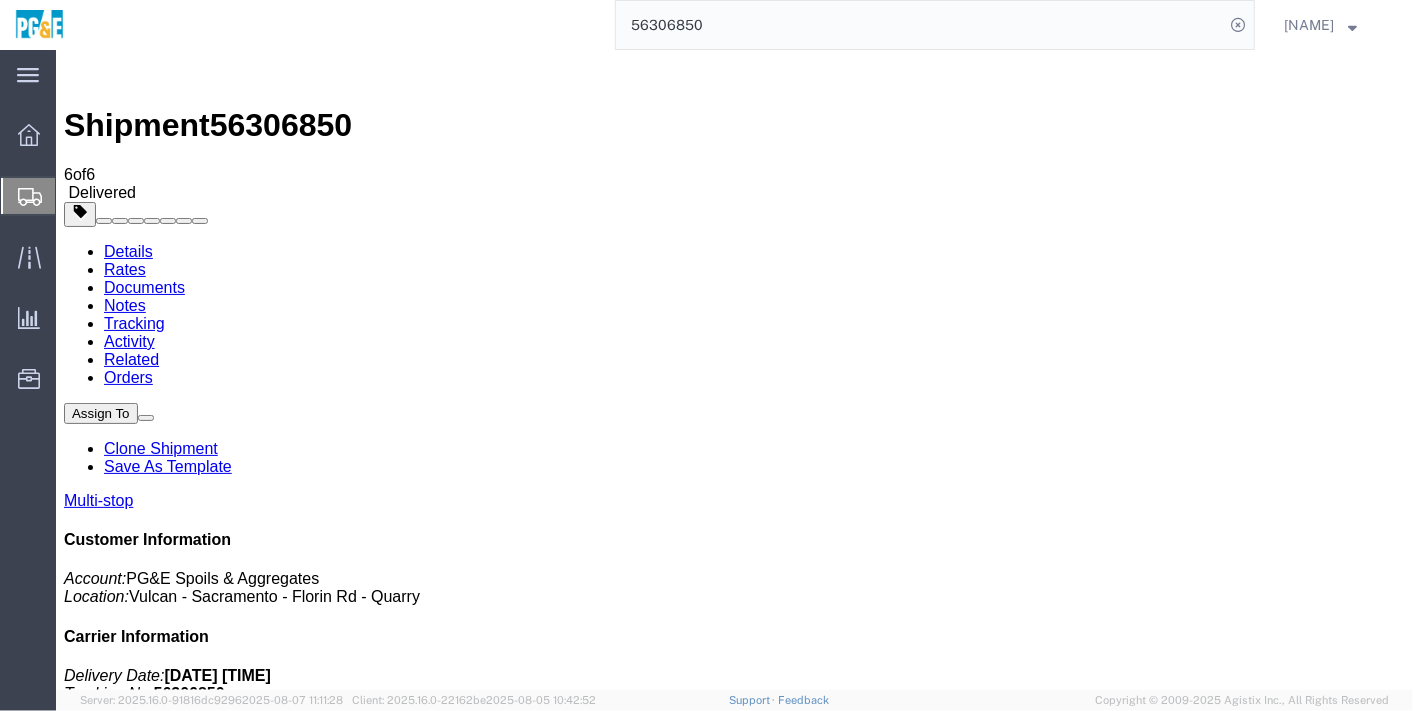 click at bounding box center (73, 1943) 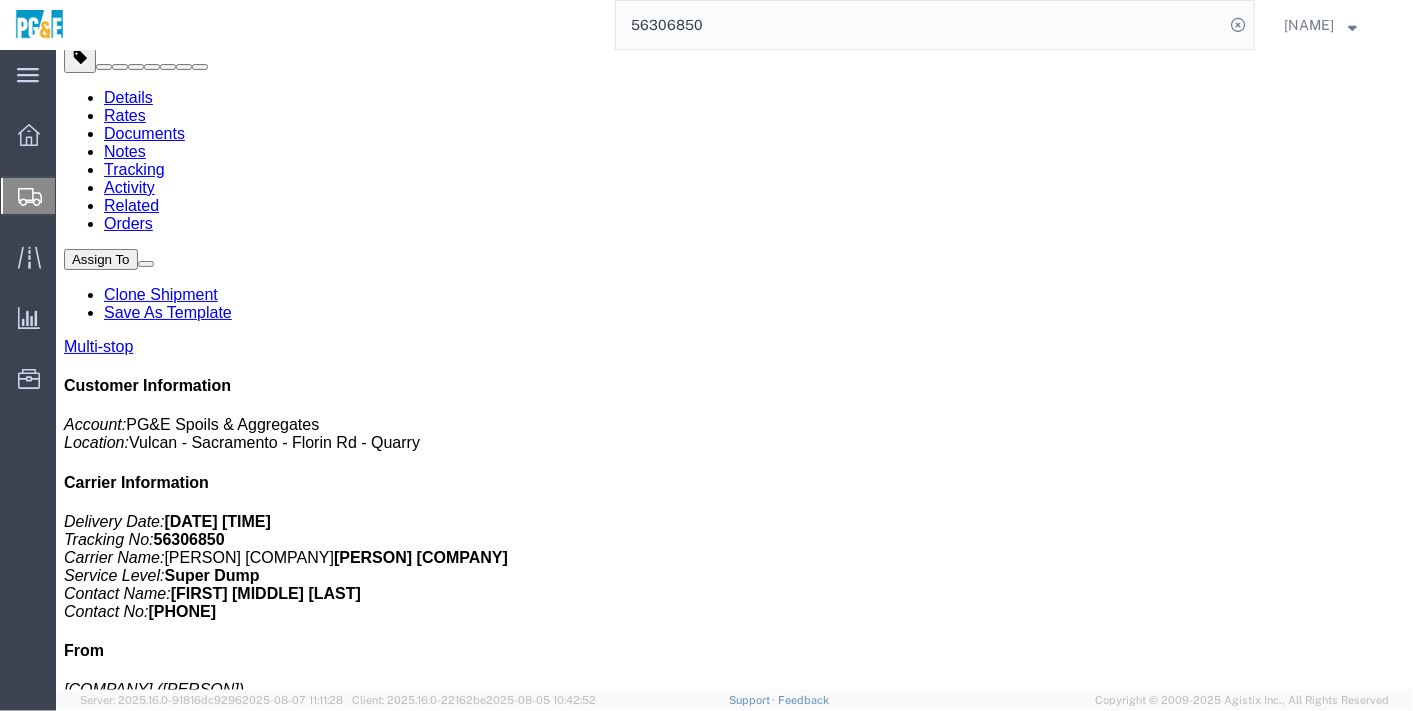 scroll, scrollTop: 0, scrollLeft: 0, axis: both 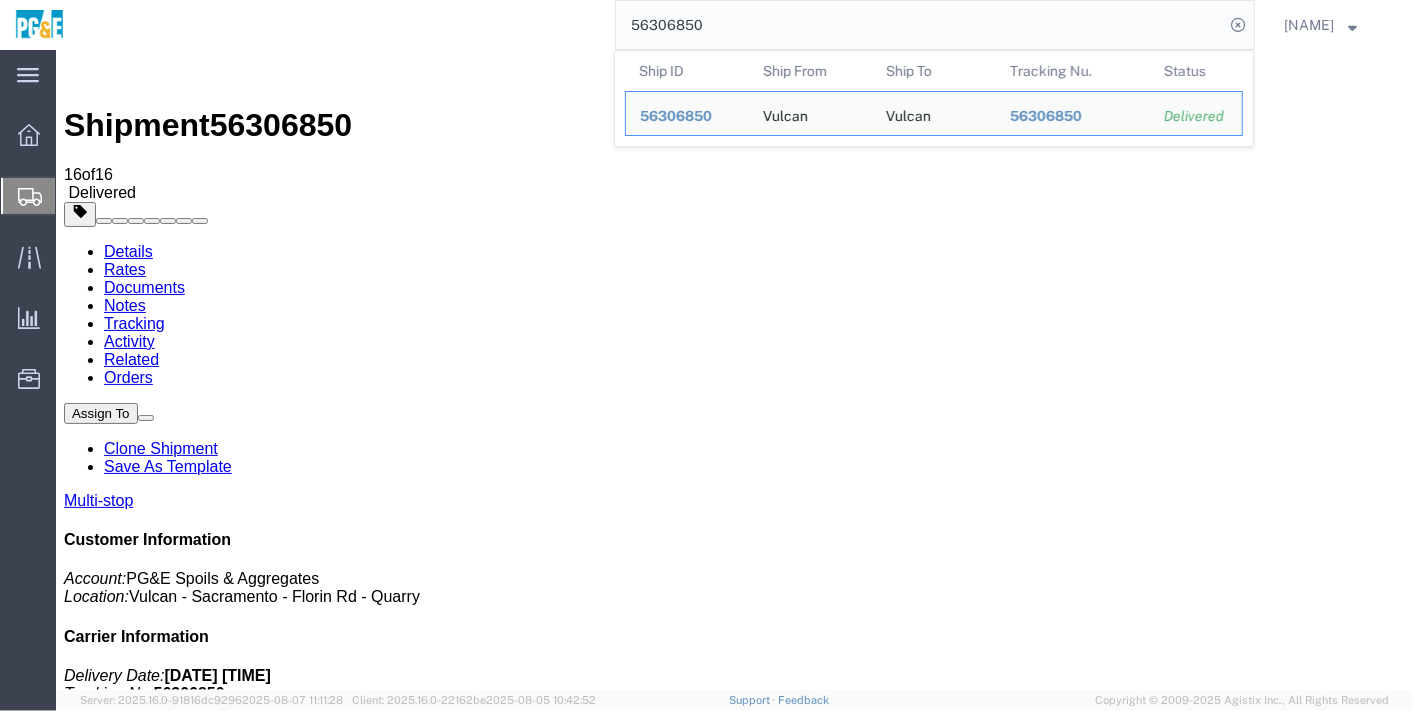 click on "56306850" 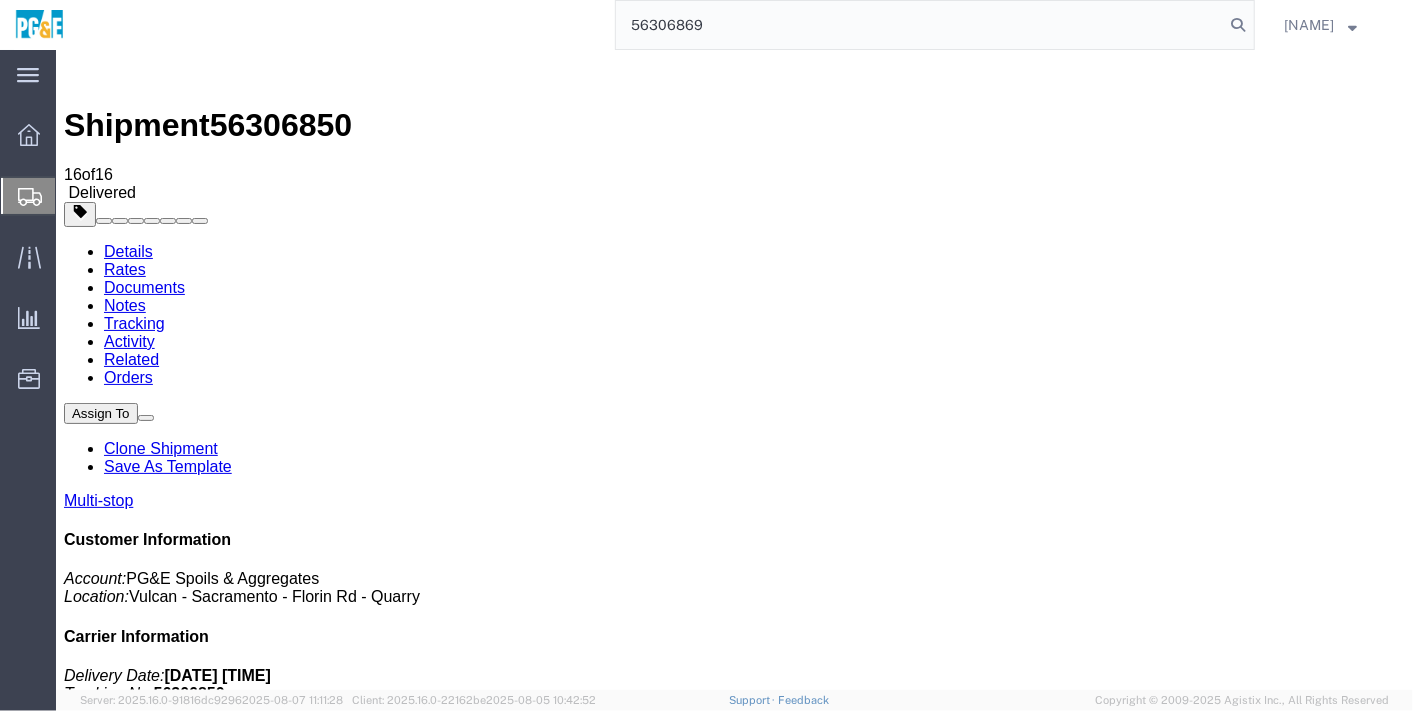 type on "56306869" 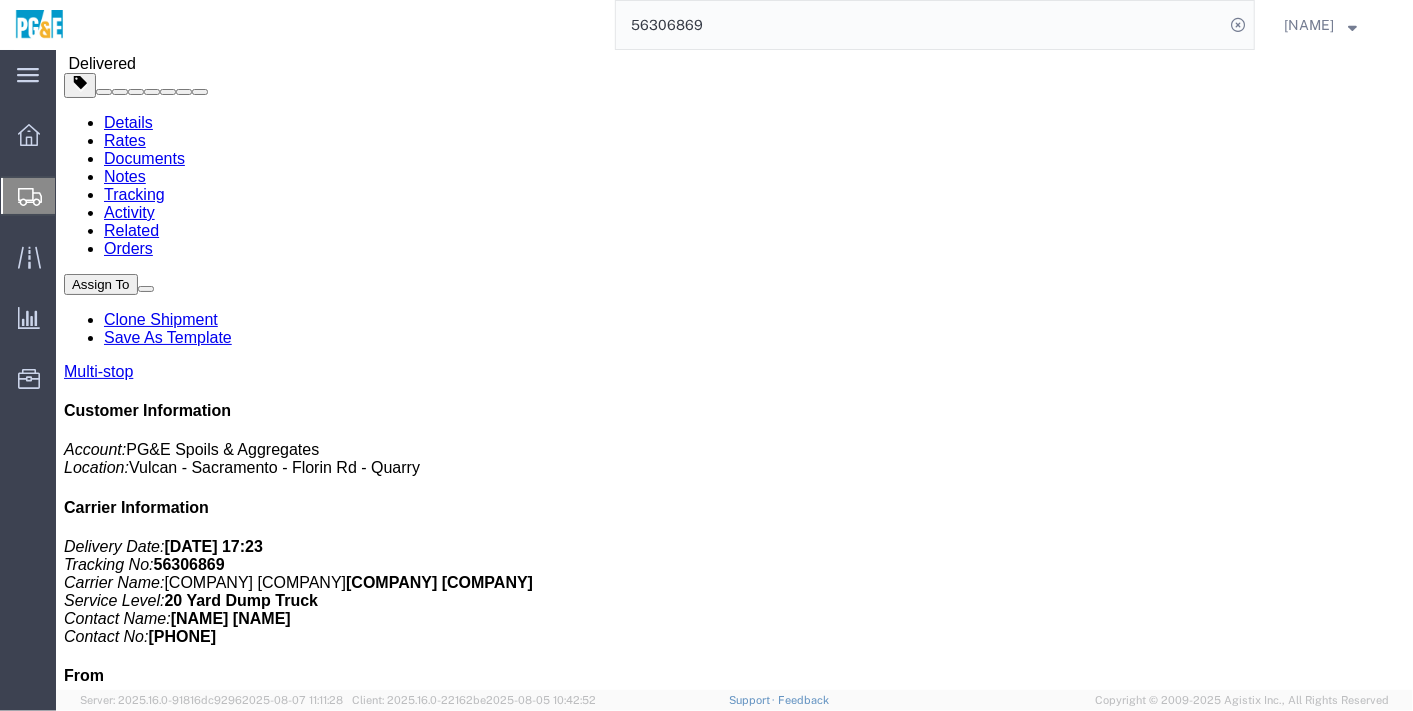 scroll, scrollTop: 222, scrollLeft: 0, axis: vertical 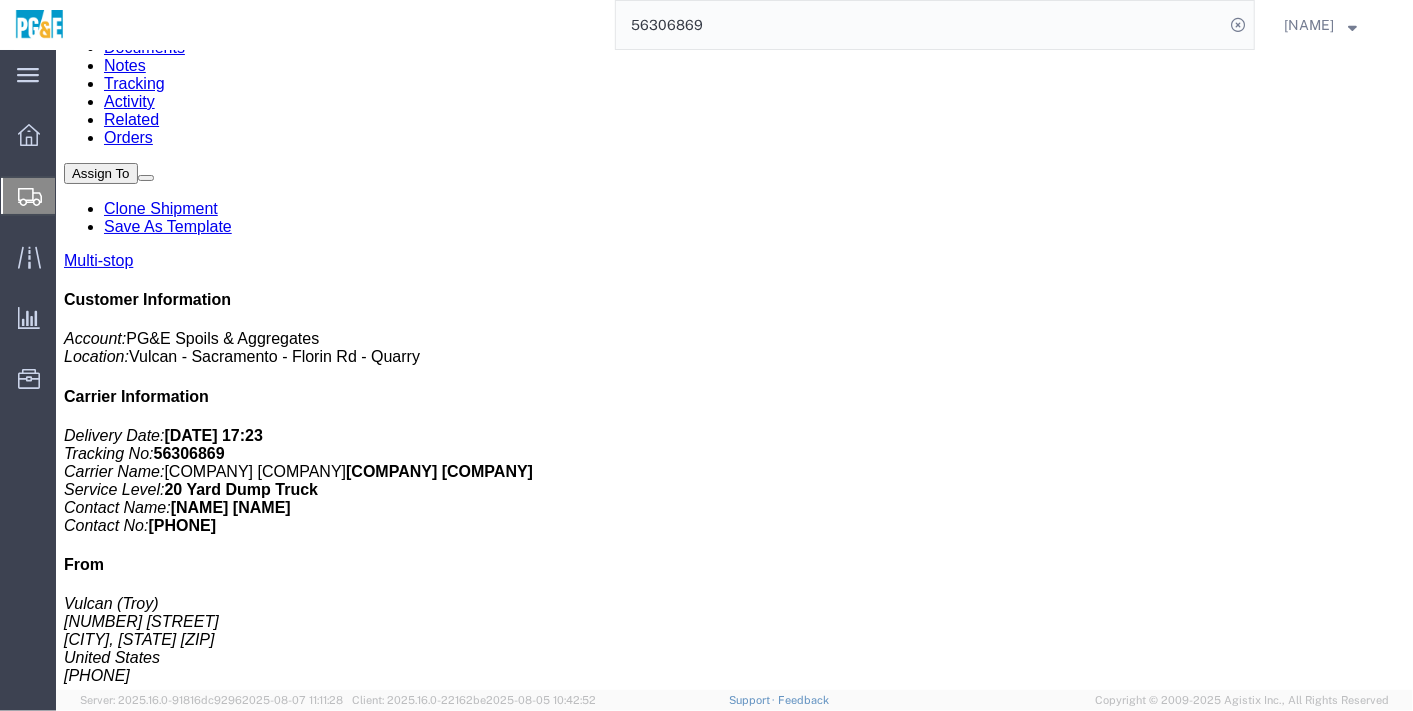 drag, startPoint x: 240, startPoint y: 312, endPoint x: 429, endPoint y: 313, distance: 189.00264 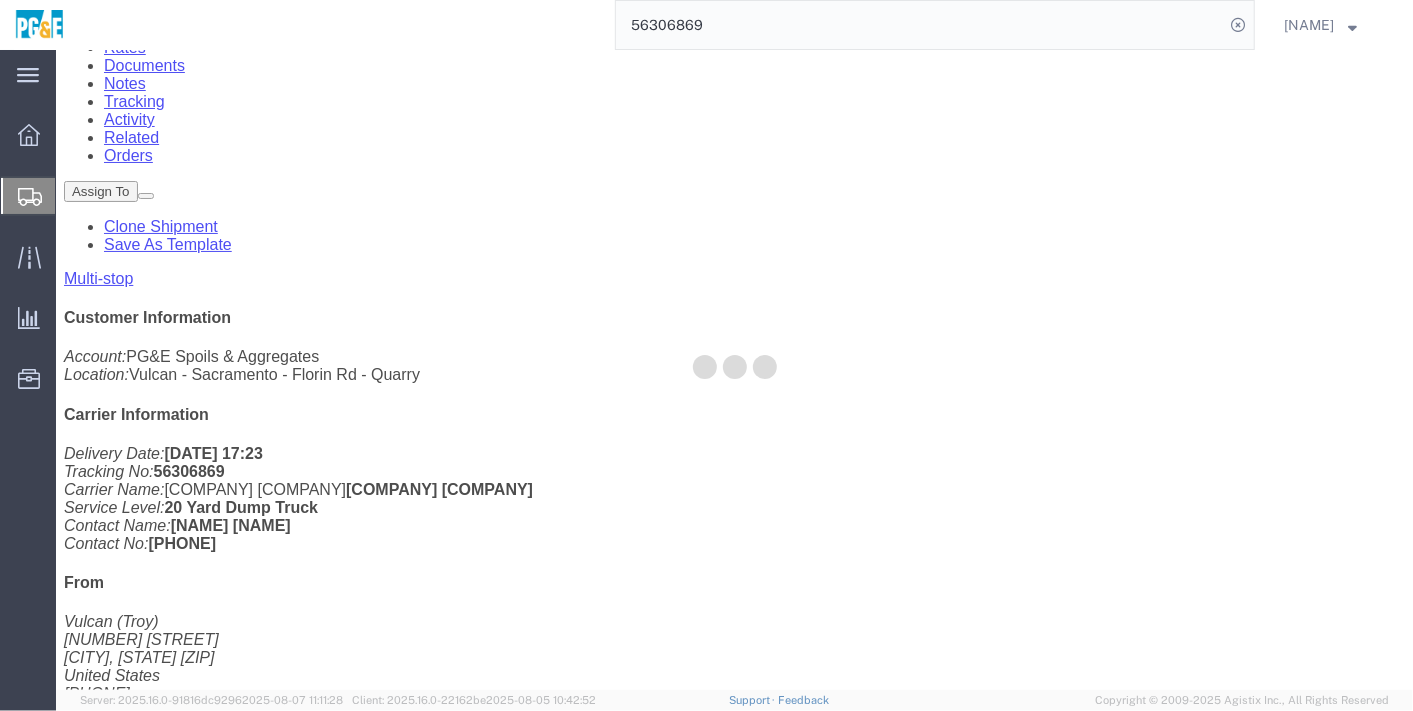 scroll, scrollTop: 0, scrollLeft: 0, axis: both 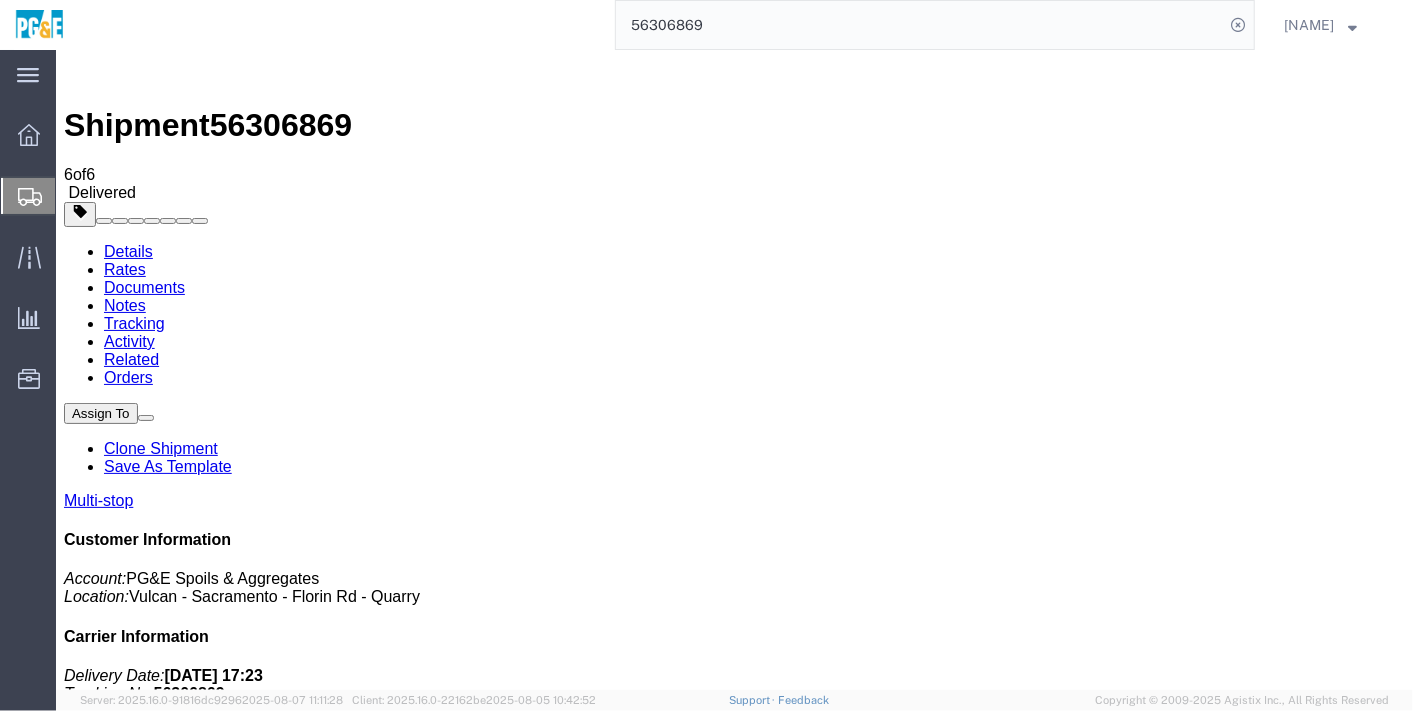 click at bounding box center (73, 1923) 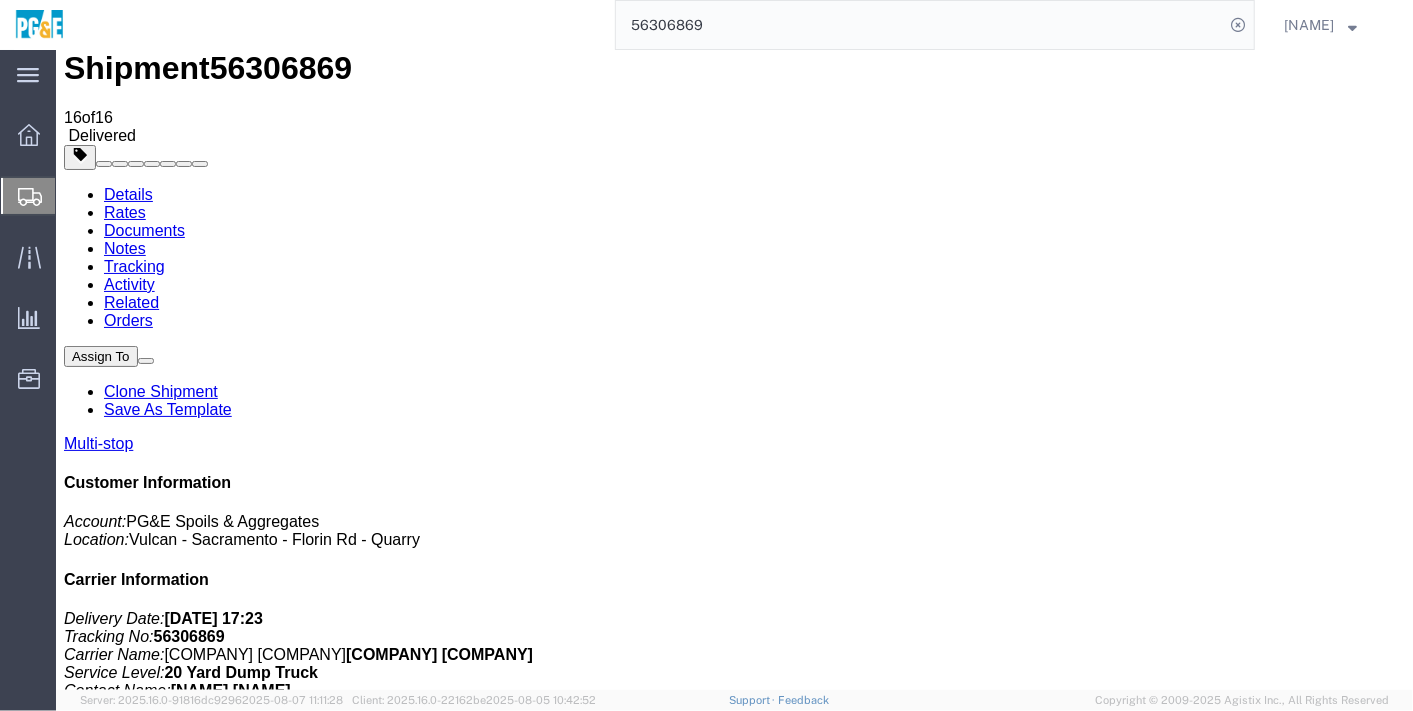 scroll, scrollTop: 0, scrollLeft: 0, axis: both 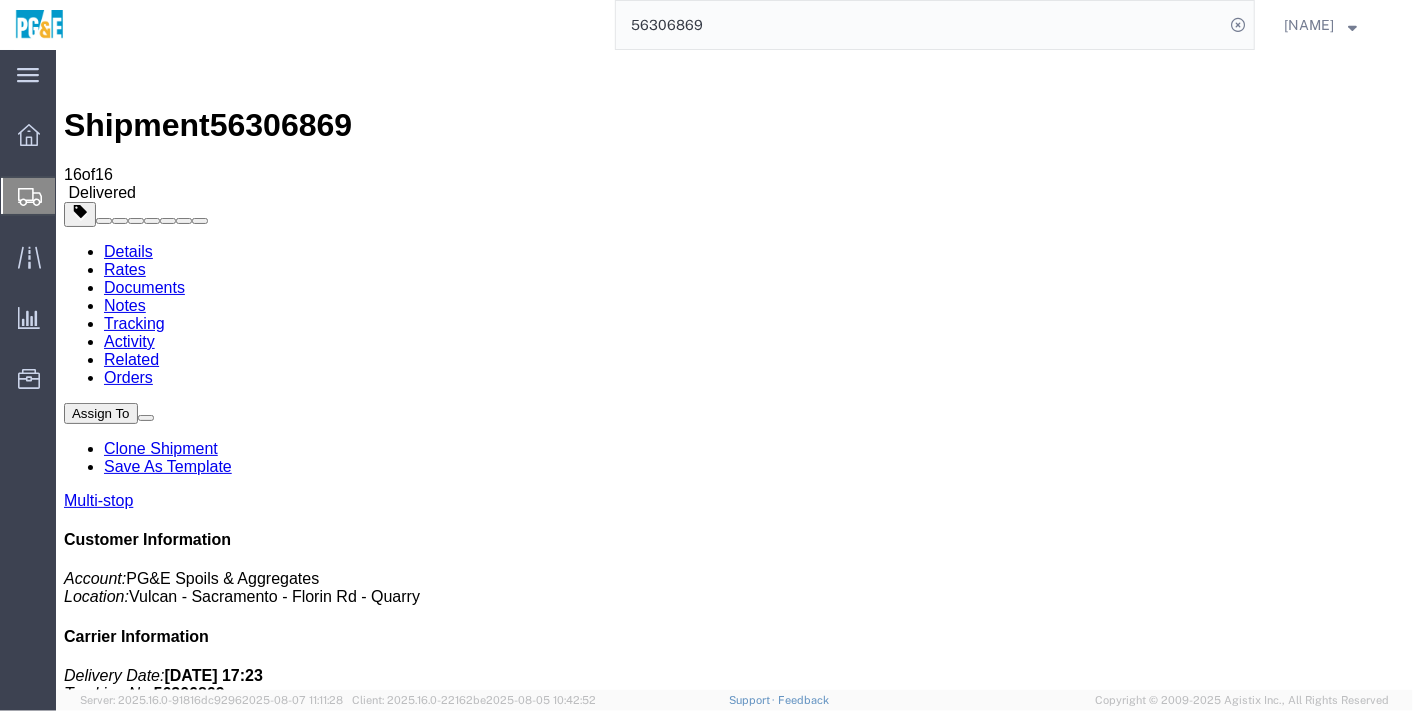click on "56306869" 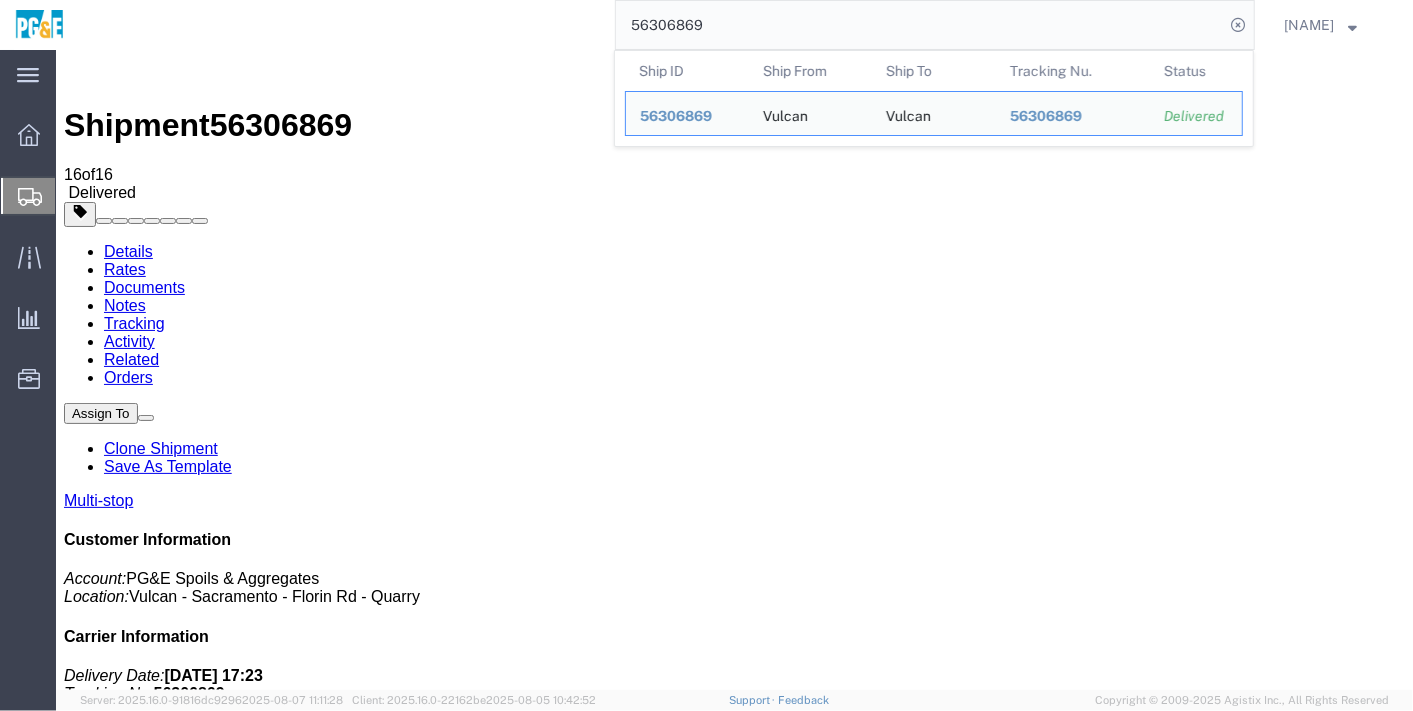 click on "56306869" 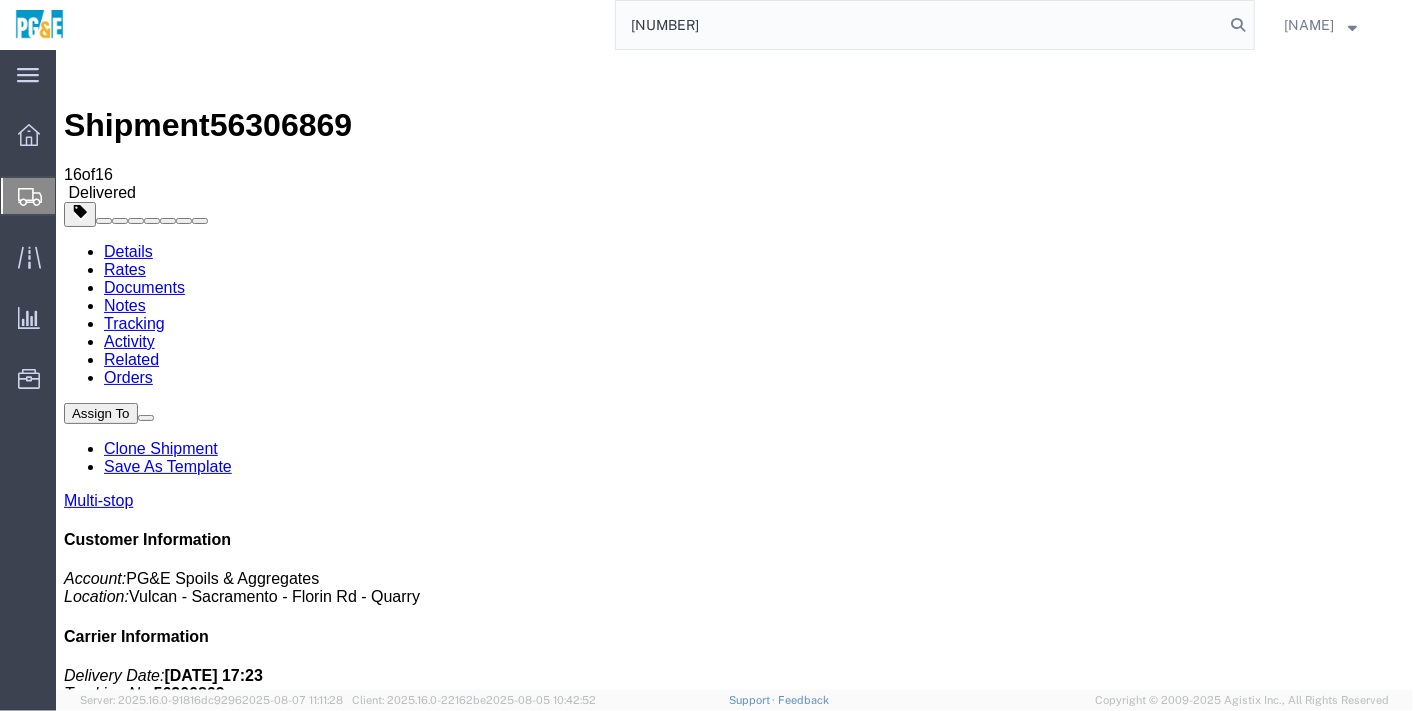 type on "[NUMBER]" 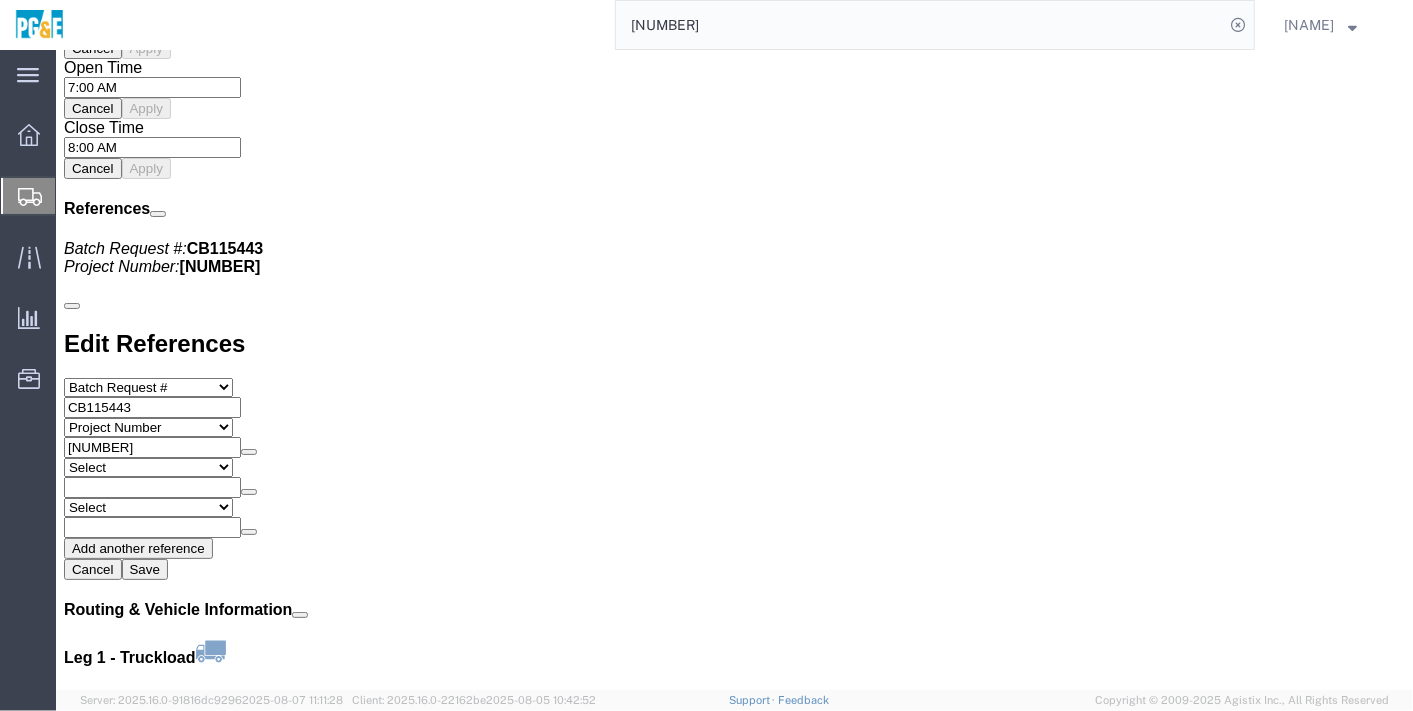 scroll, scrollTop: 1927, scrollLeft: 0, axis: vertical 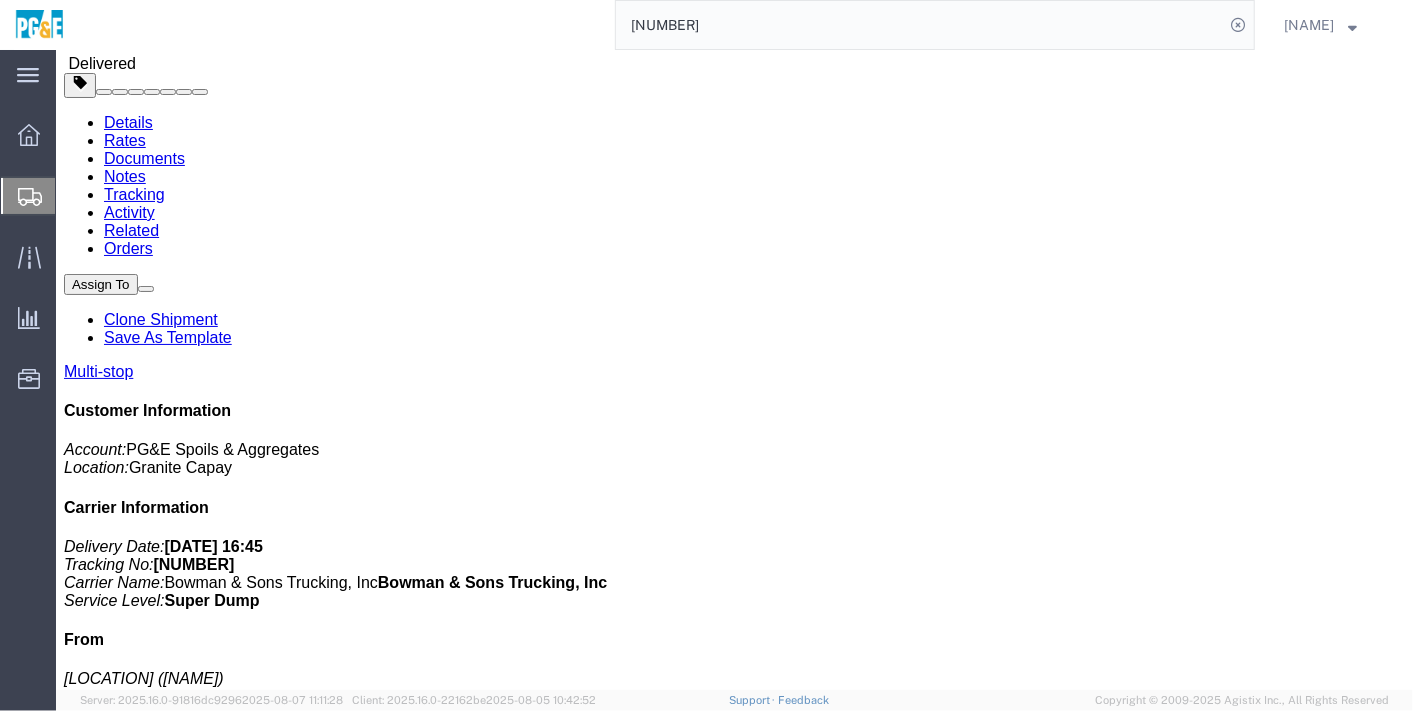 drag, startPoint x: 219, startPoint y: 421, endPoint x: 472, endPoint y: 422, distance: 253.00198 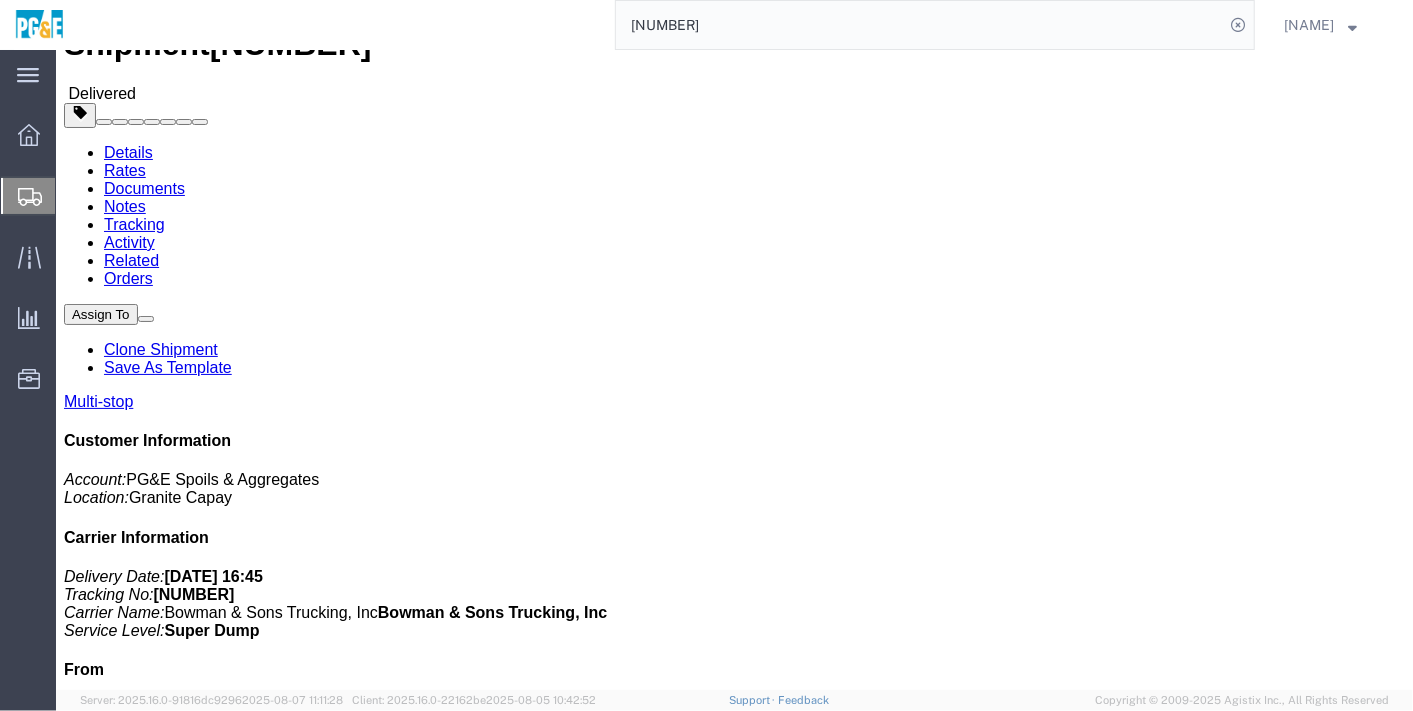 scroll, scrollTop: 0, scrollLeft: 0, axis: both 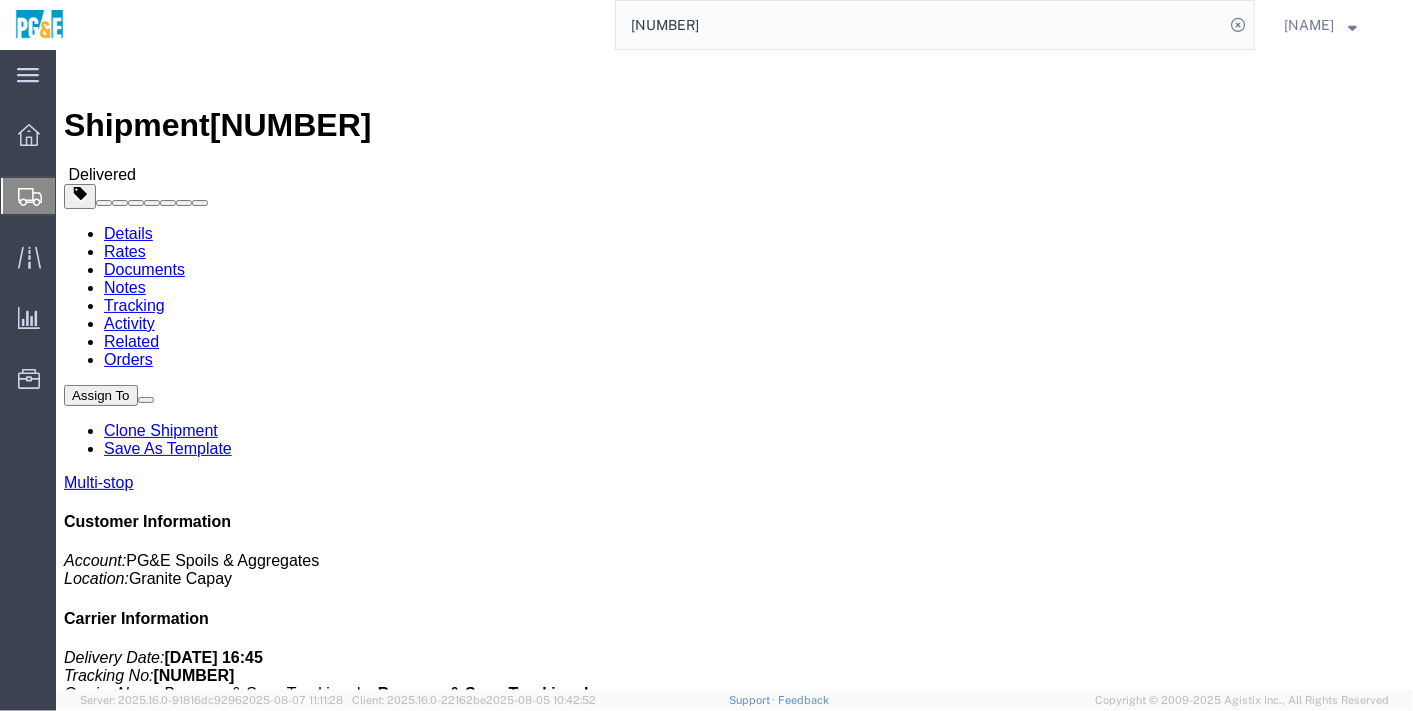 click on "Documents" 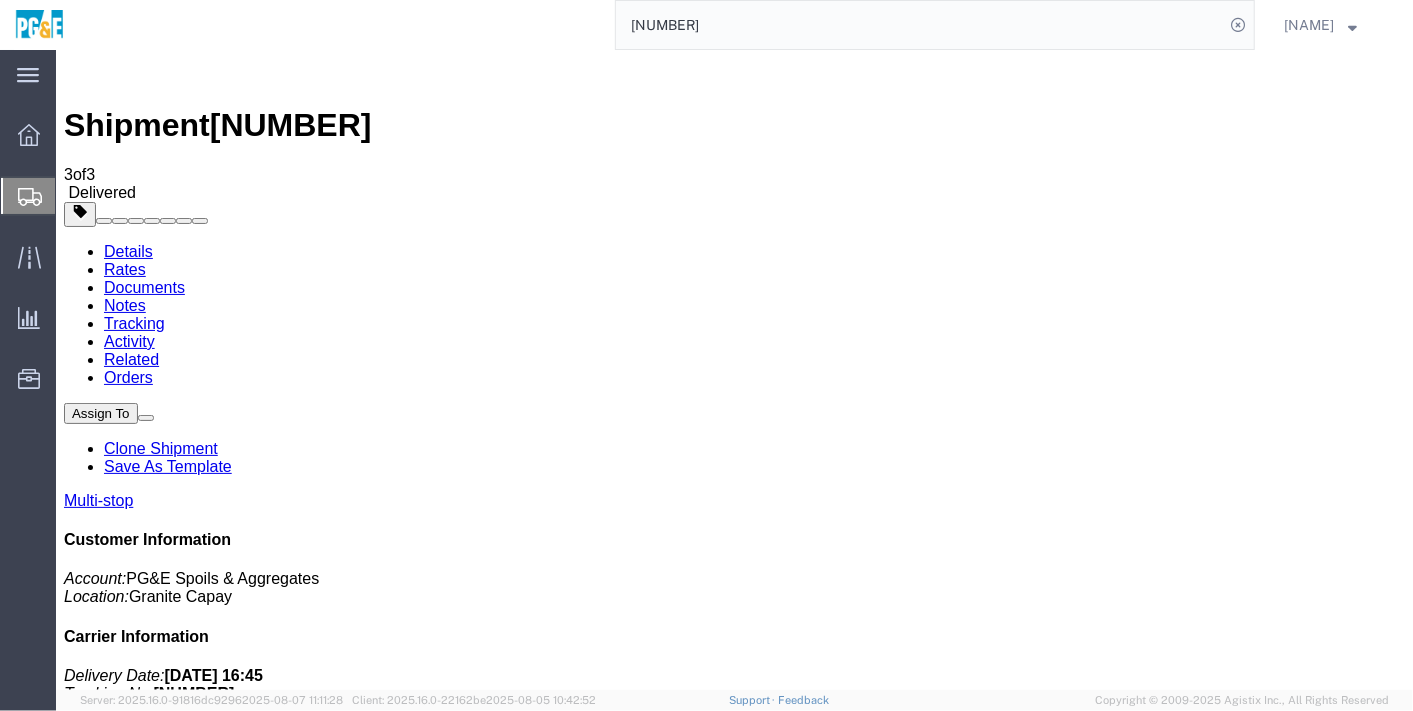 click at bounding box center (73, 1799) 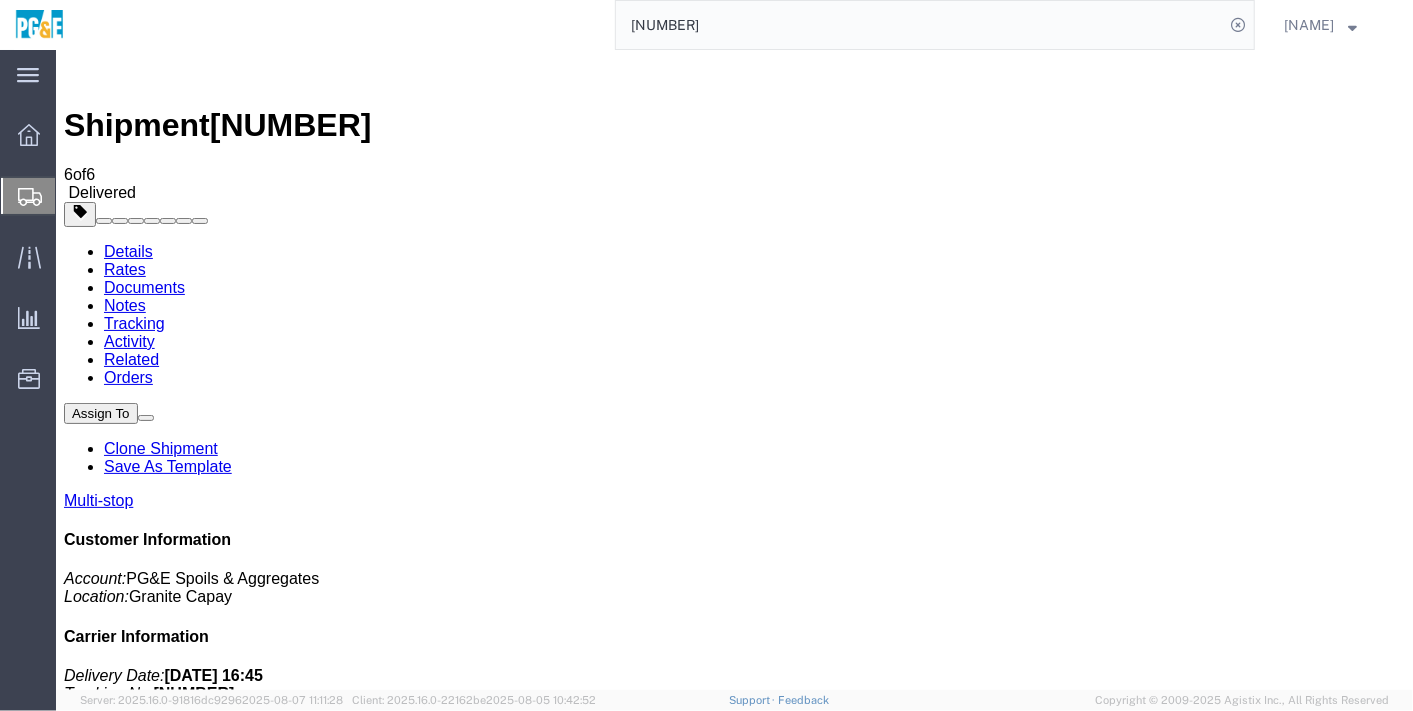 scroll, scrollTop: 4, scrollLeft: 0, axis: vertical 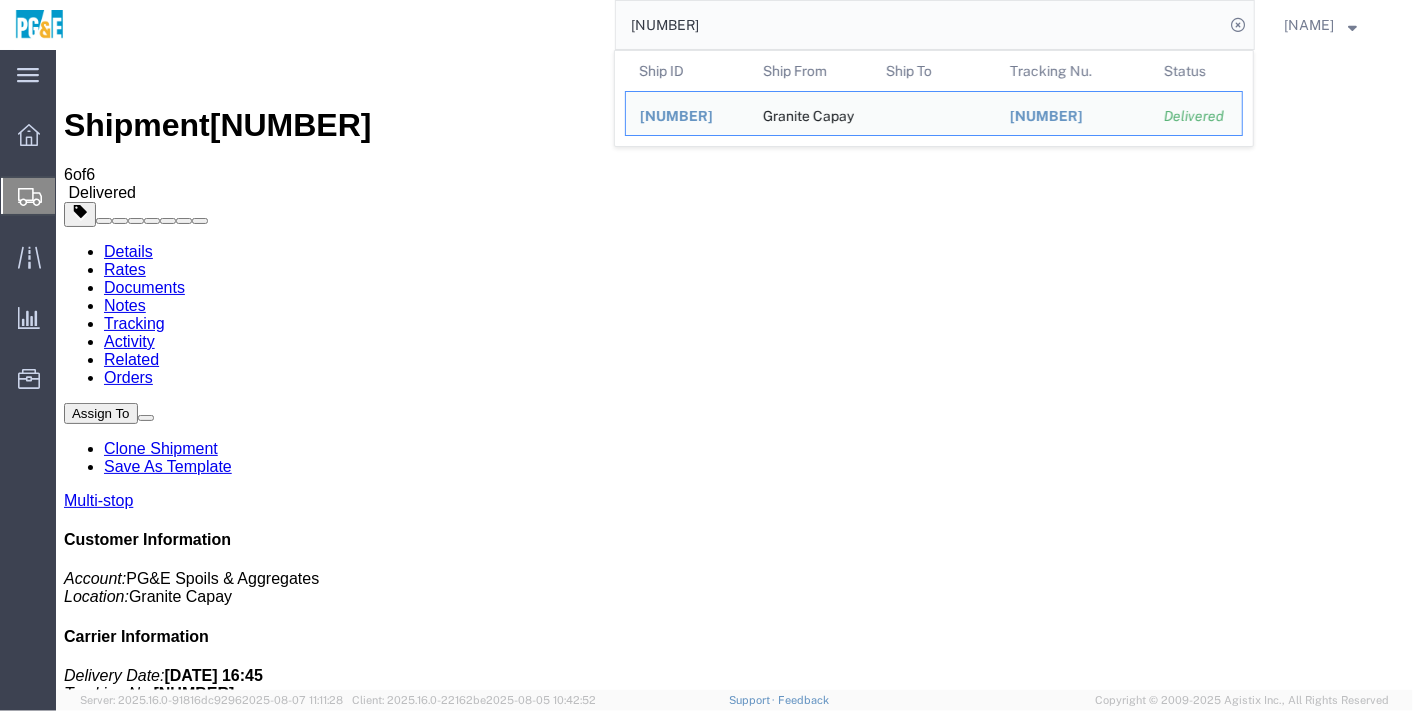 click on "[NUMBER]" 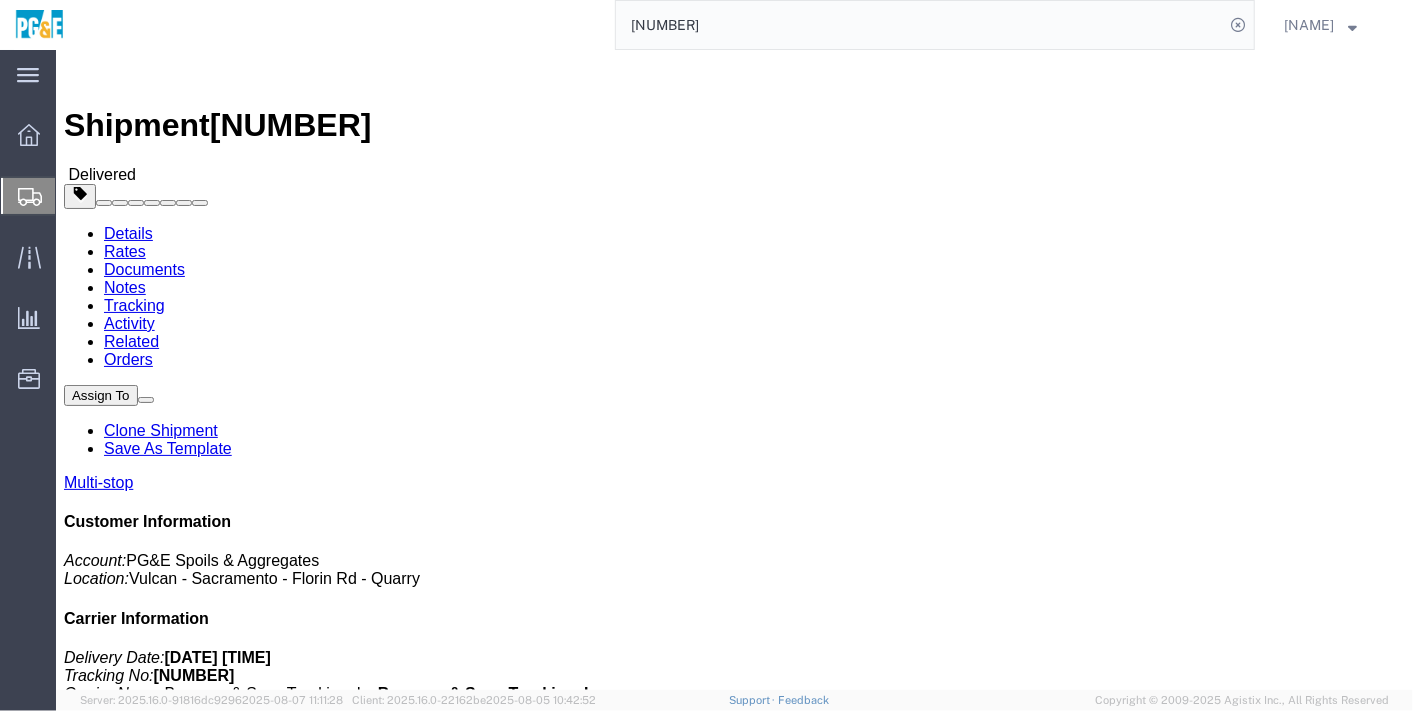 drag, startPoint x: 1232, startPoint y: 164, endPoint x: 1213, endPoint y: 164, distance: 19 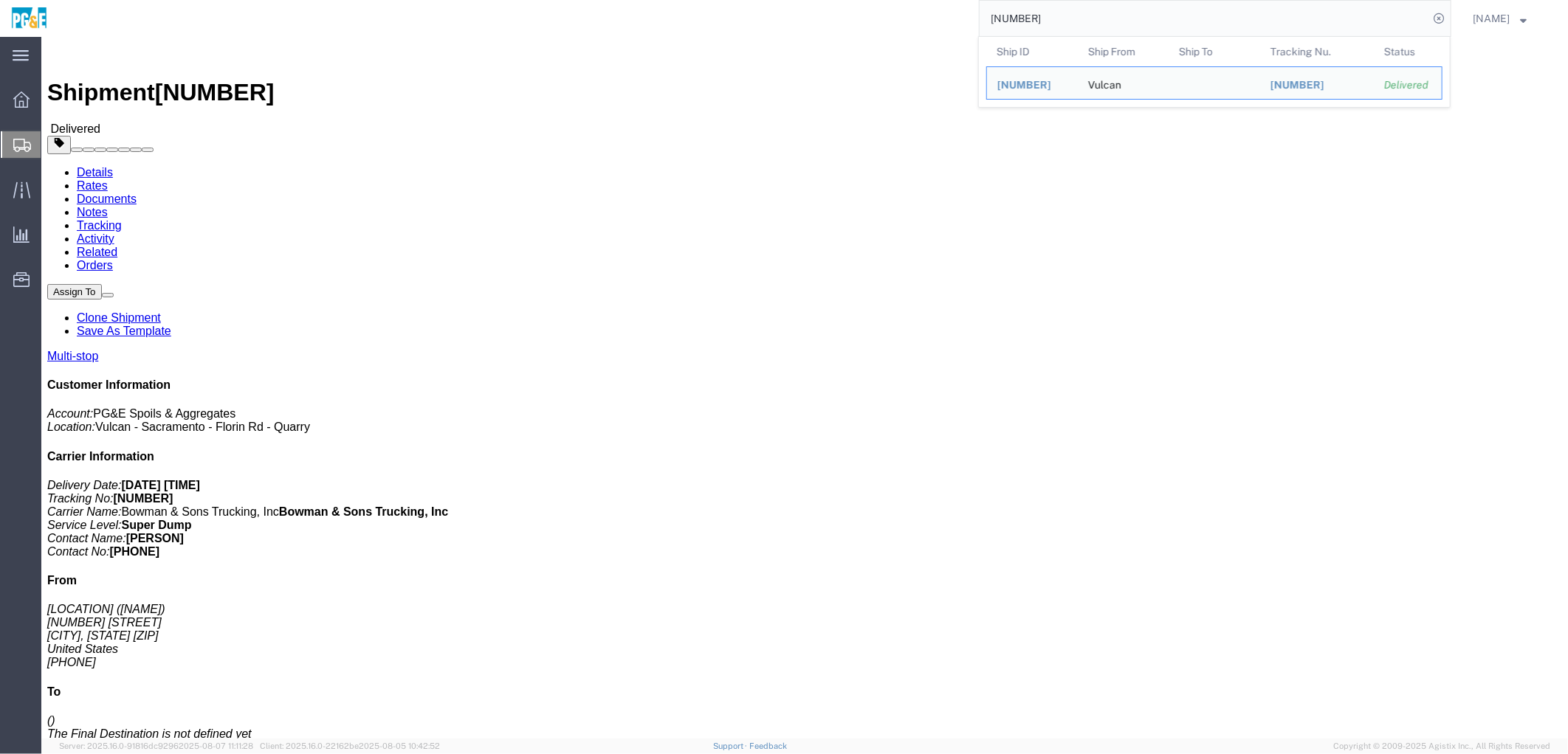 click on "[NUMBER]" 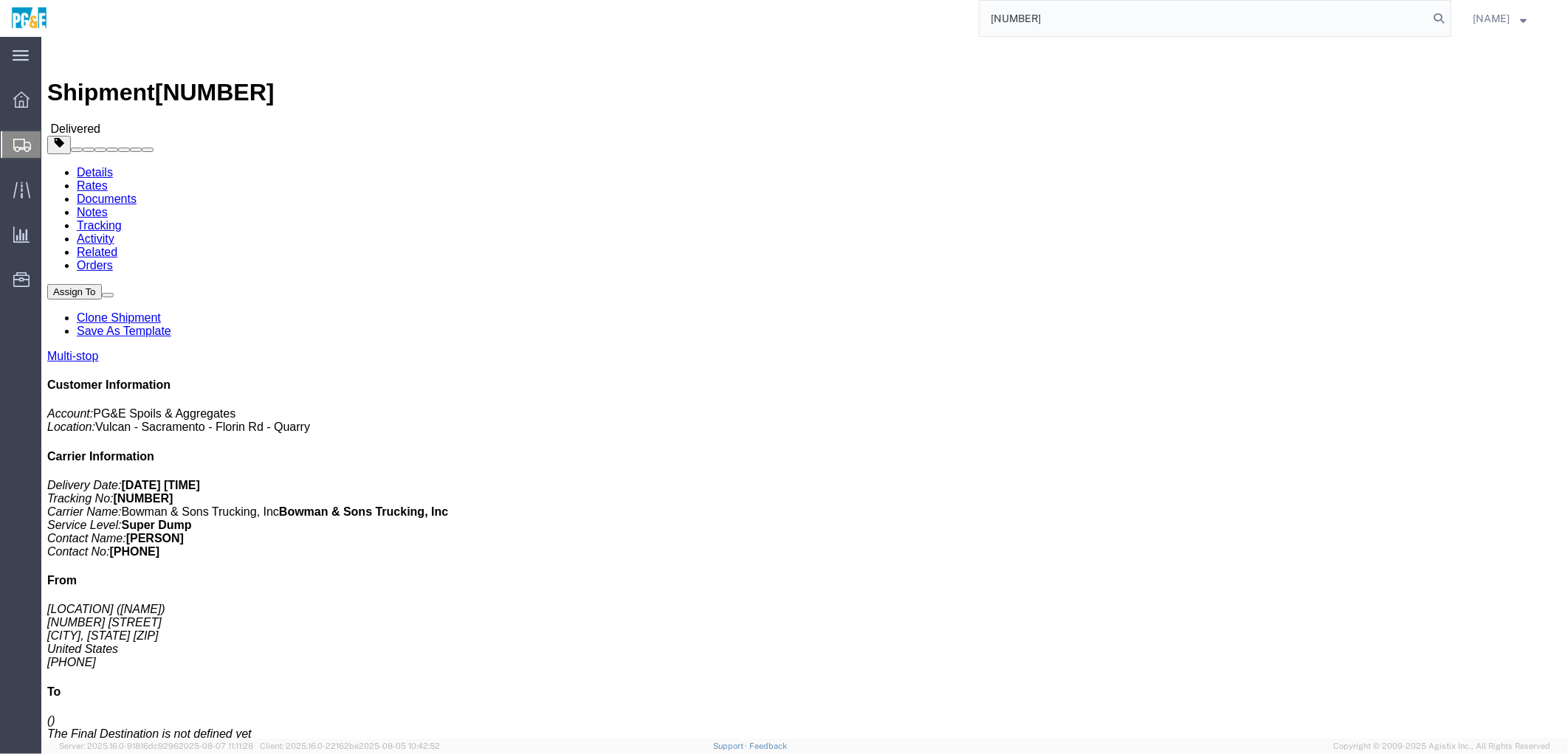 type on "[NUMBER]" 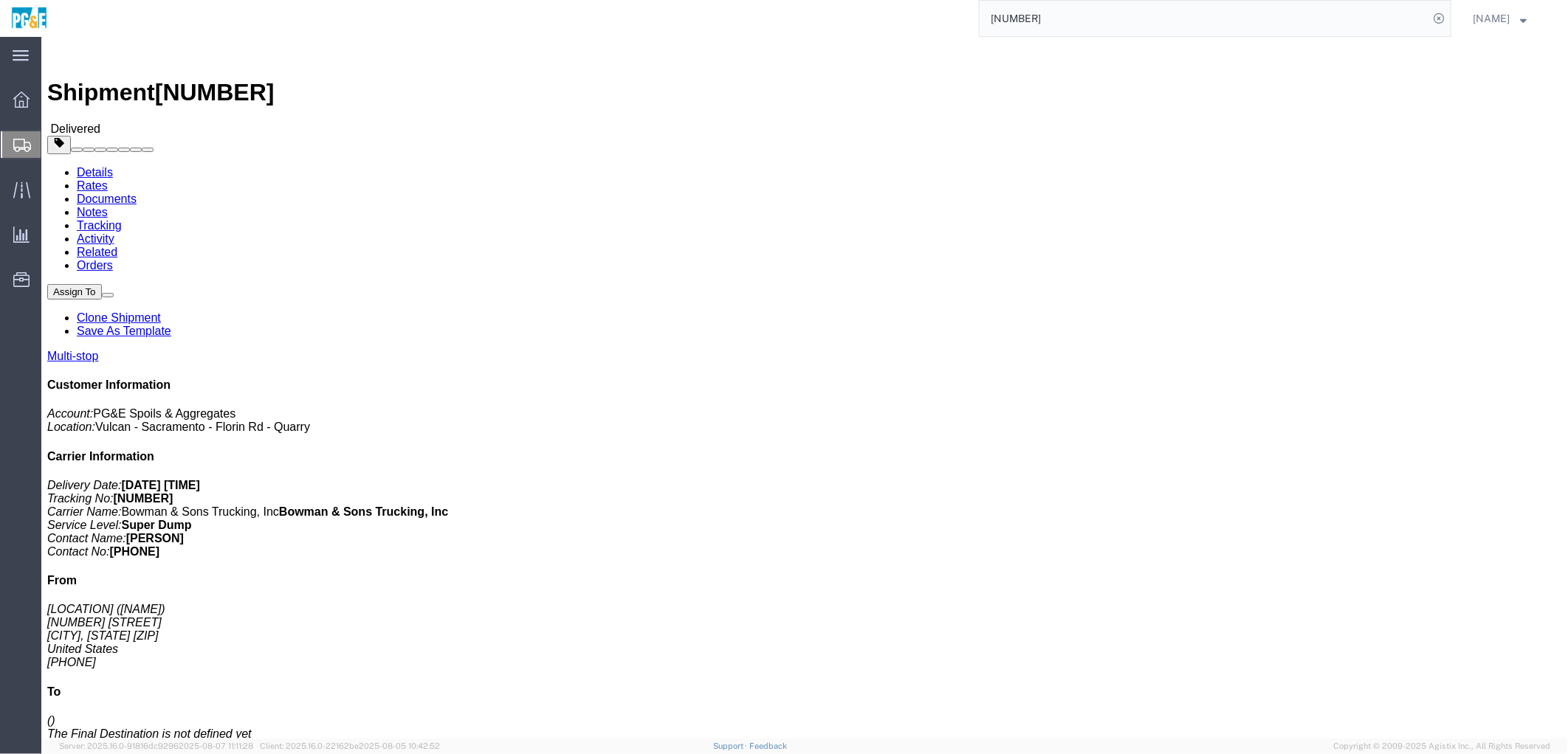 click on "Documents" 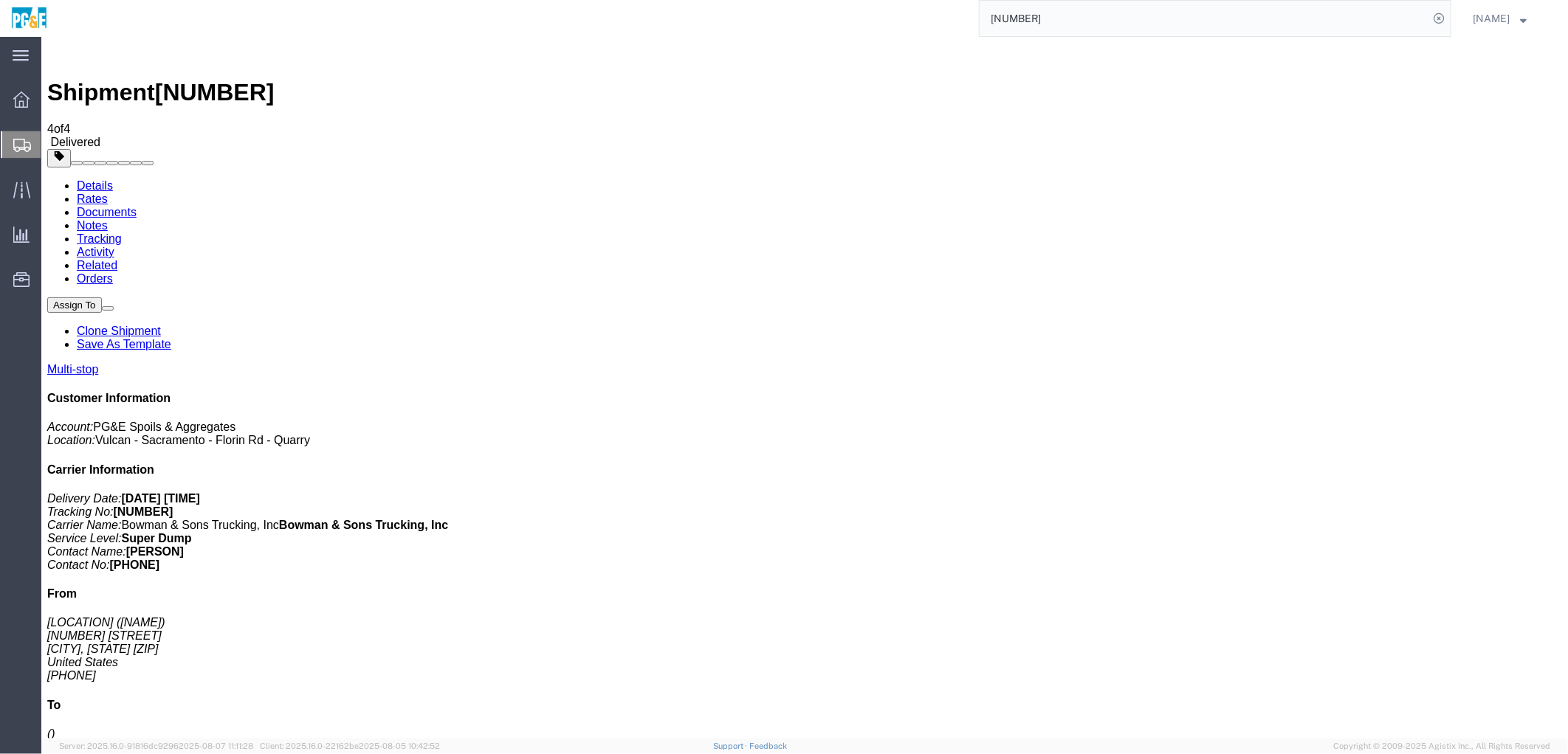 click at bounding box center [54, 1559] 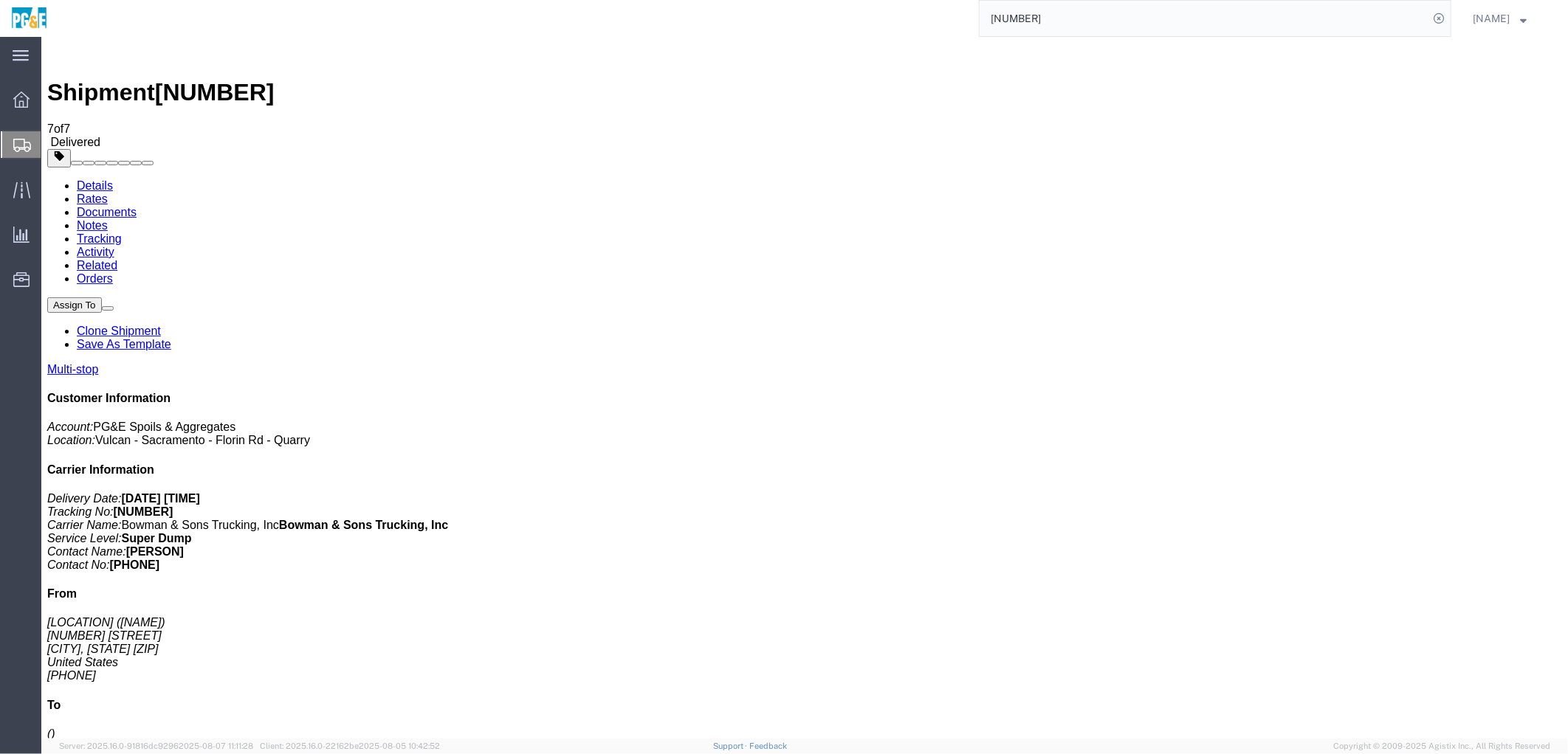 click on "Details" at bounding box center (94, 184) 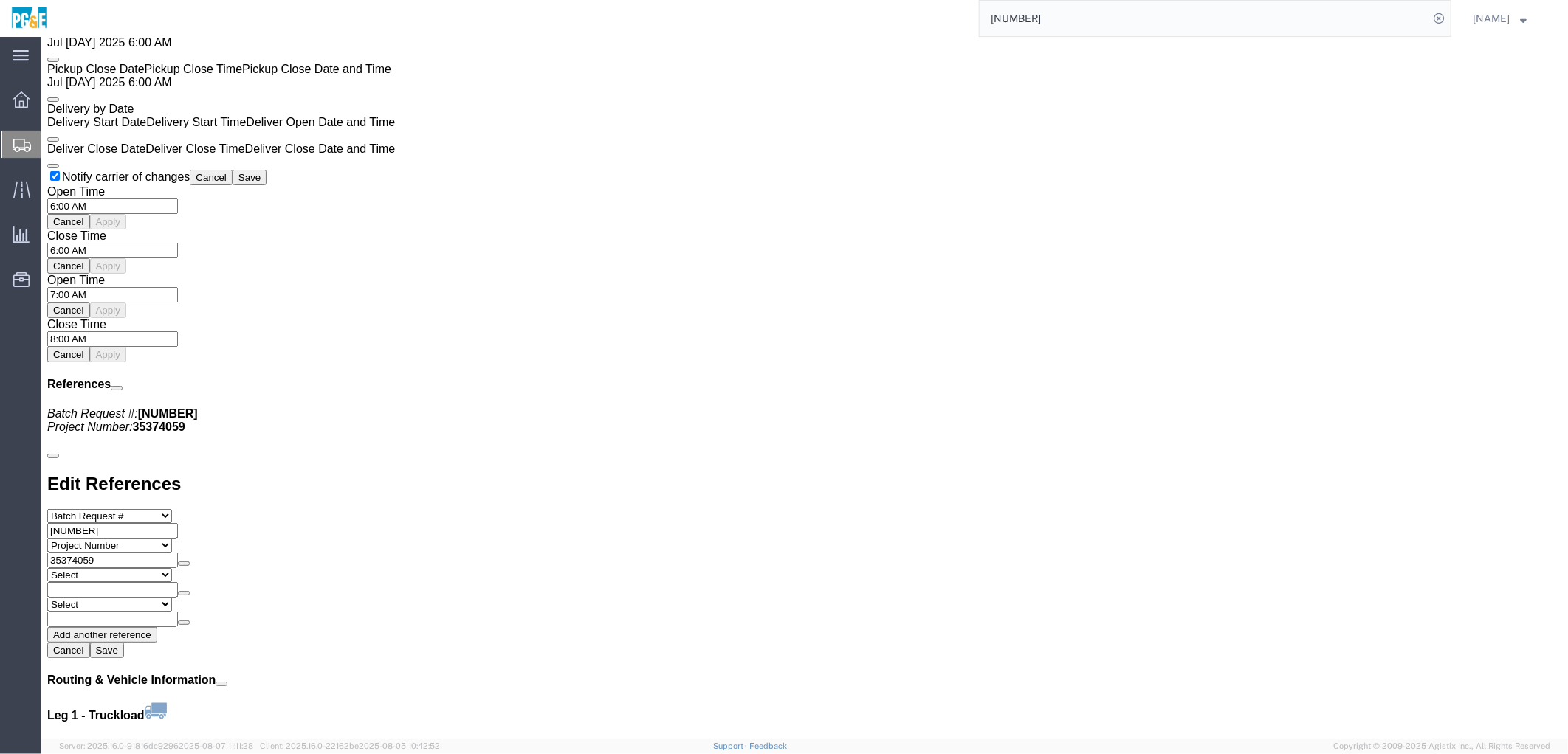 scroll, scrollTop: 1414, scrollLeft: 0, axis: vertical 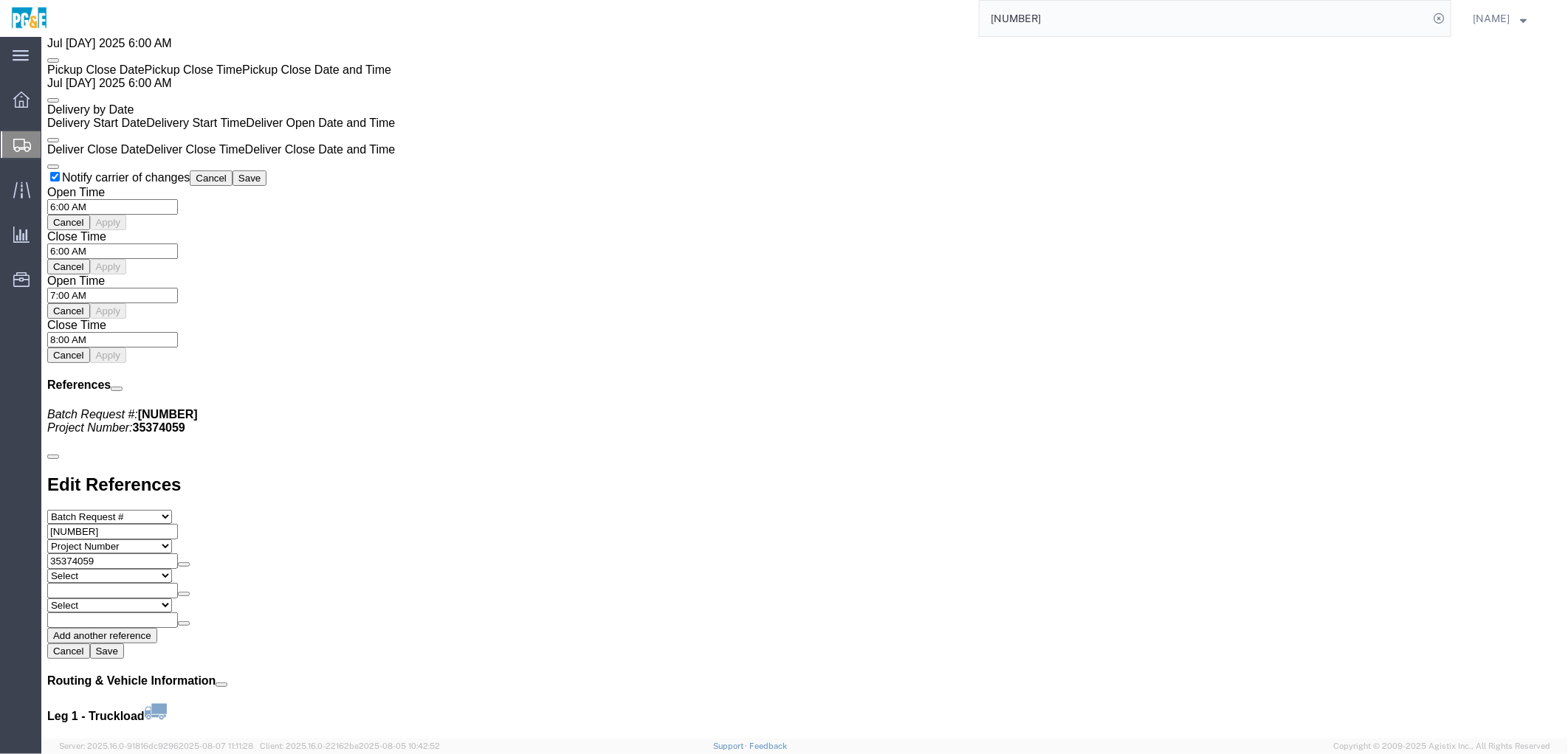 click on "Tracking" 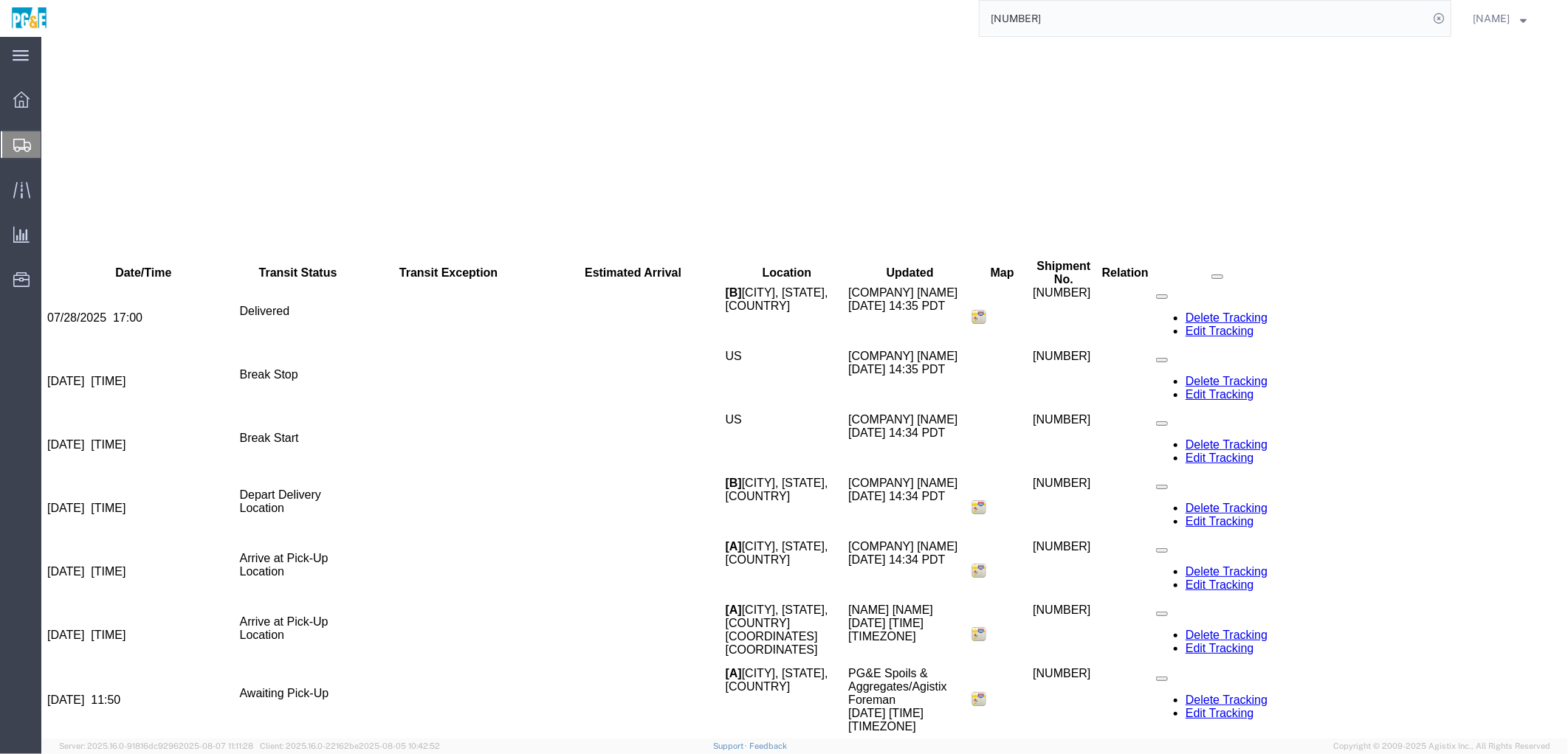 scroll, scrollTop: 0, scrollLeft: 0, axis: both 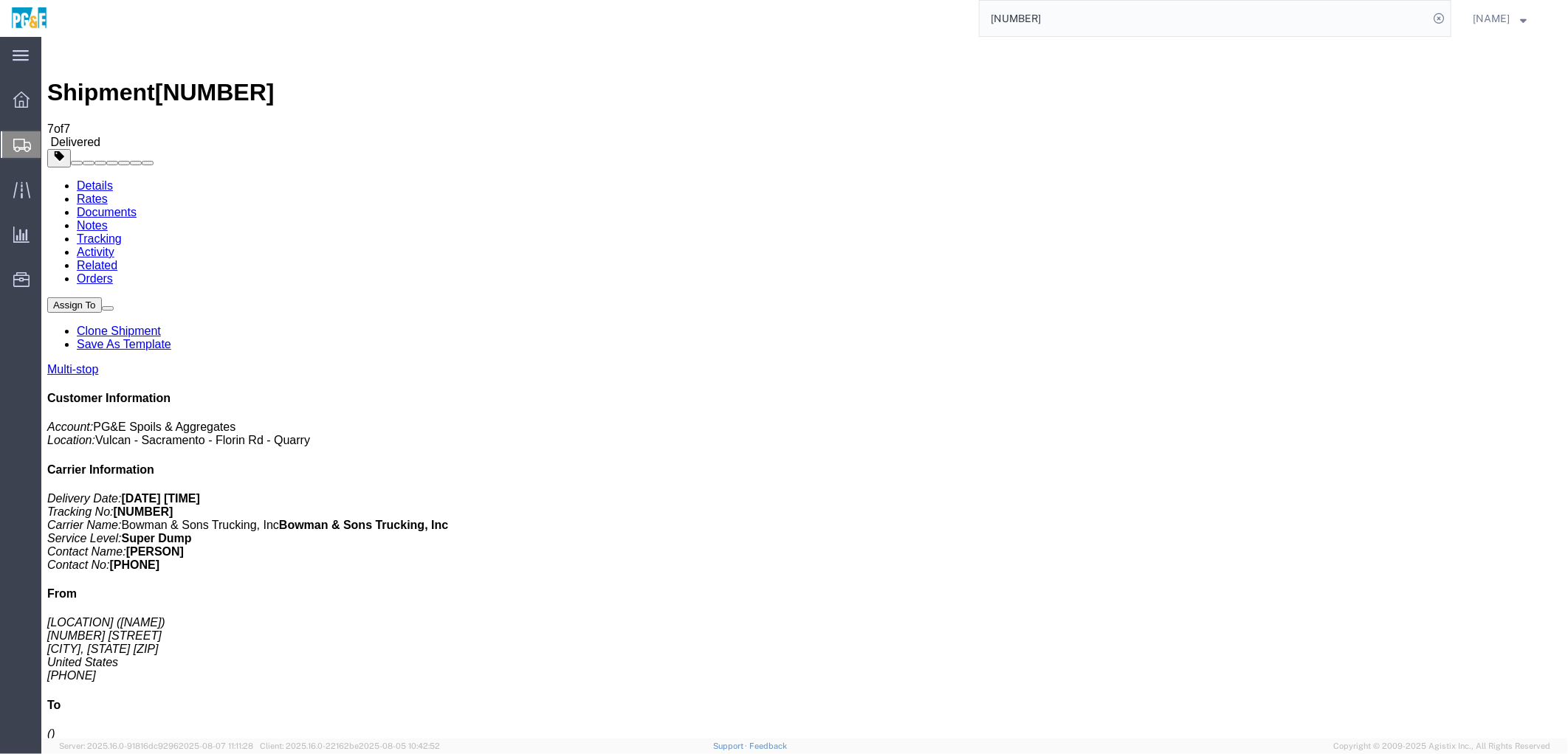 click on "[NUMBER]" 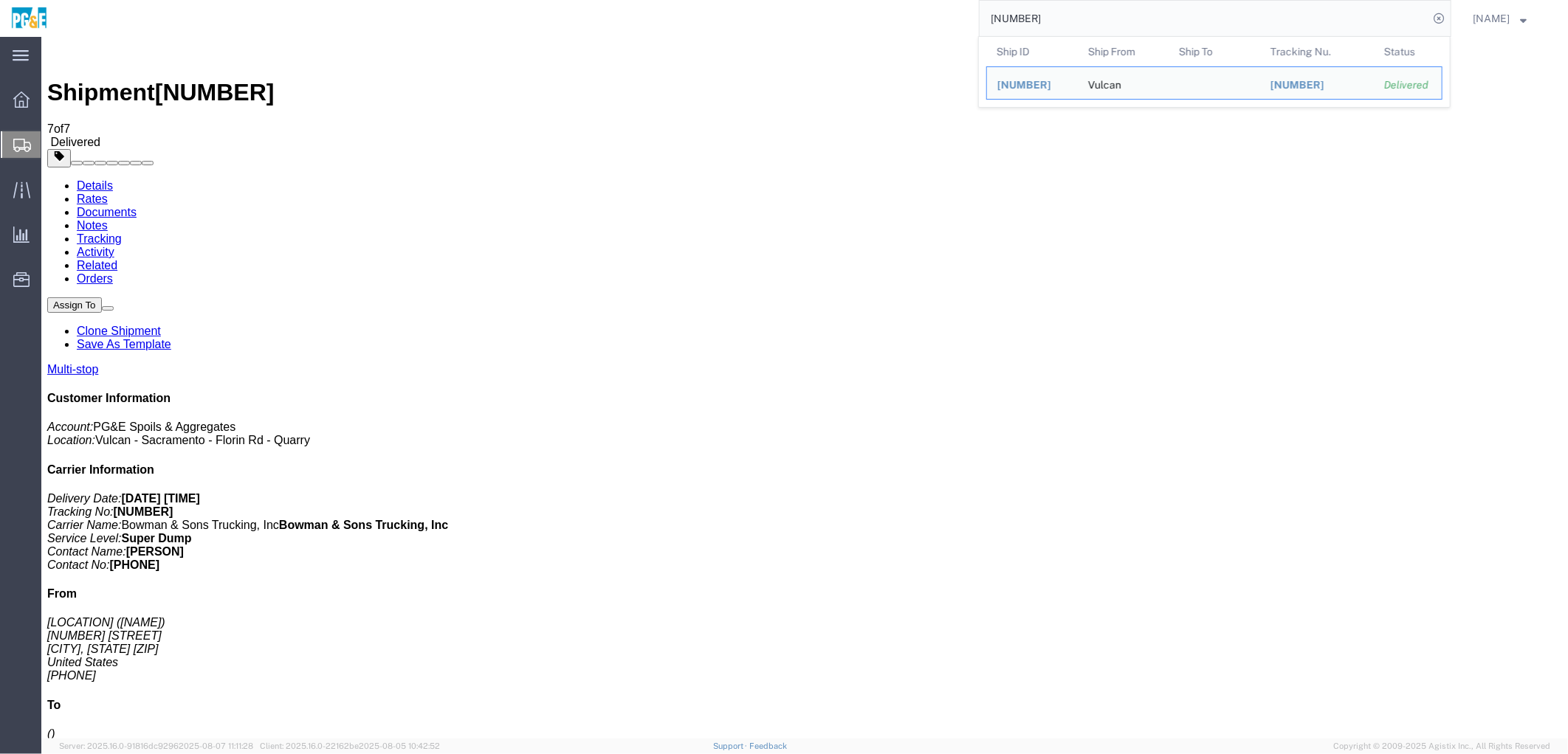 click on "[NUMBER]" 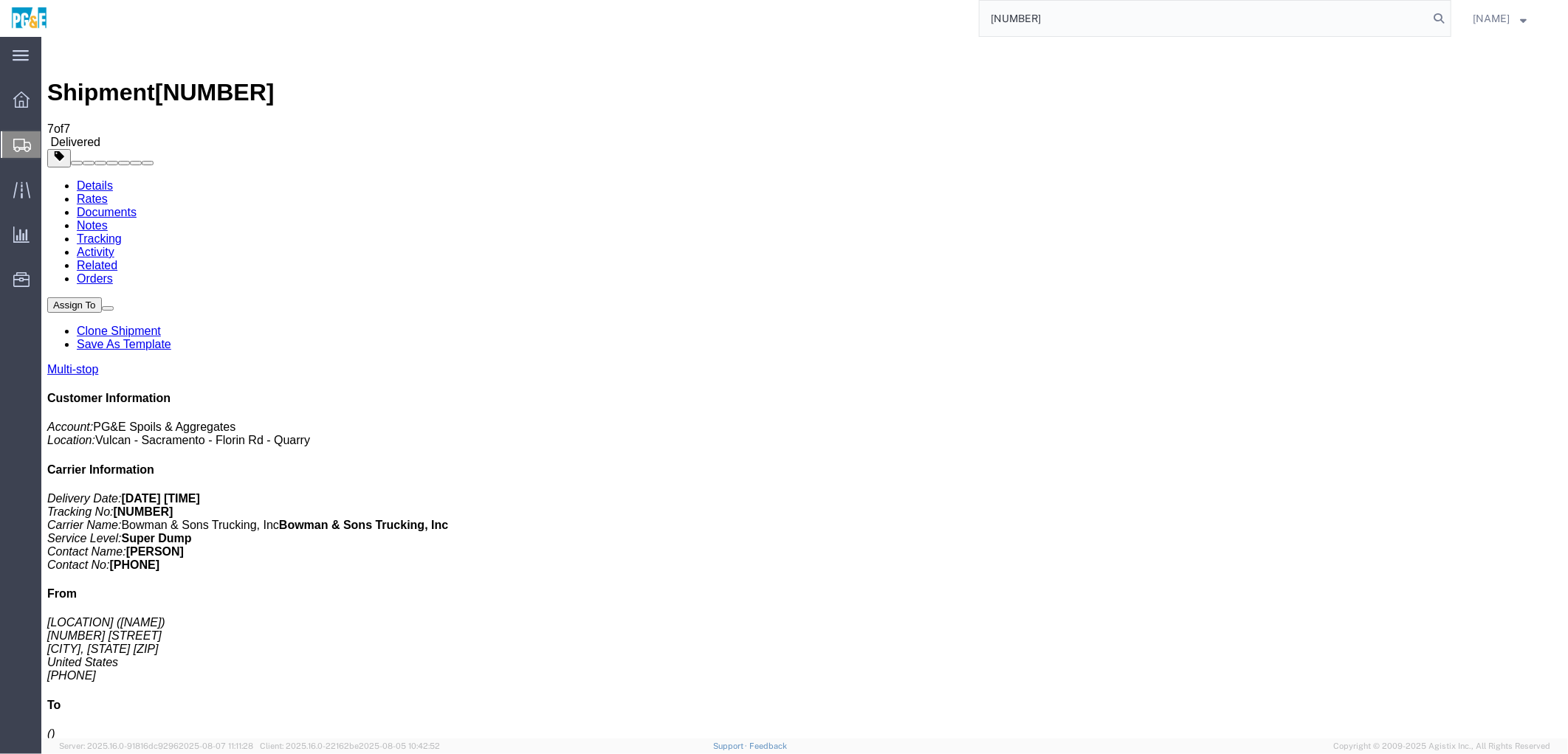 type on "[NUMBER]" 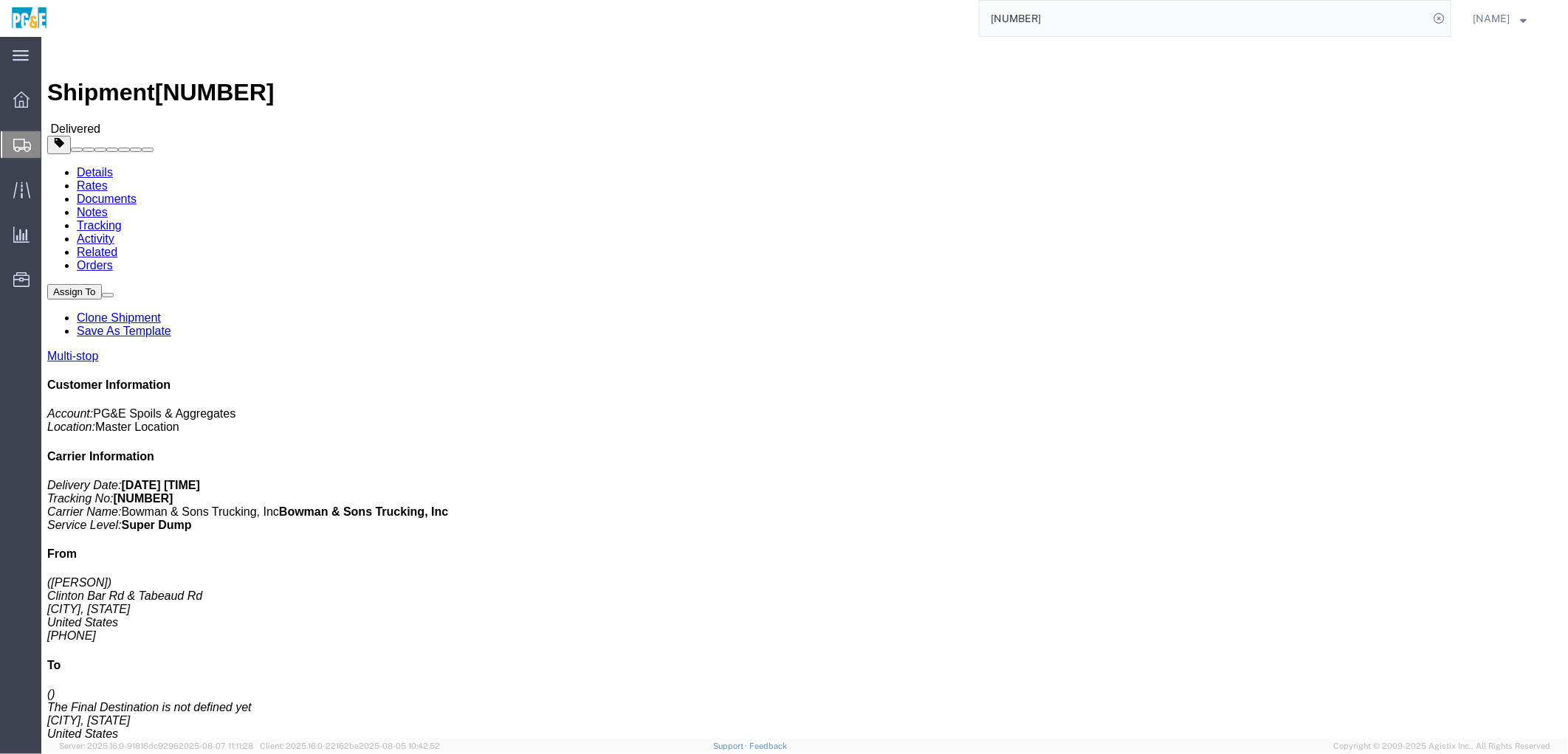 click on "Documents" 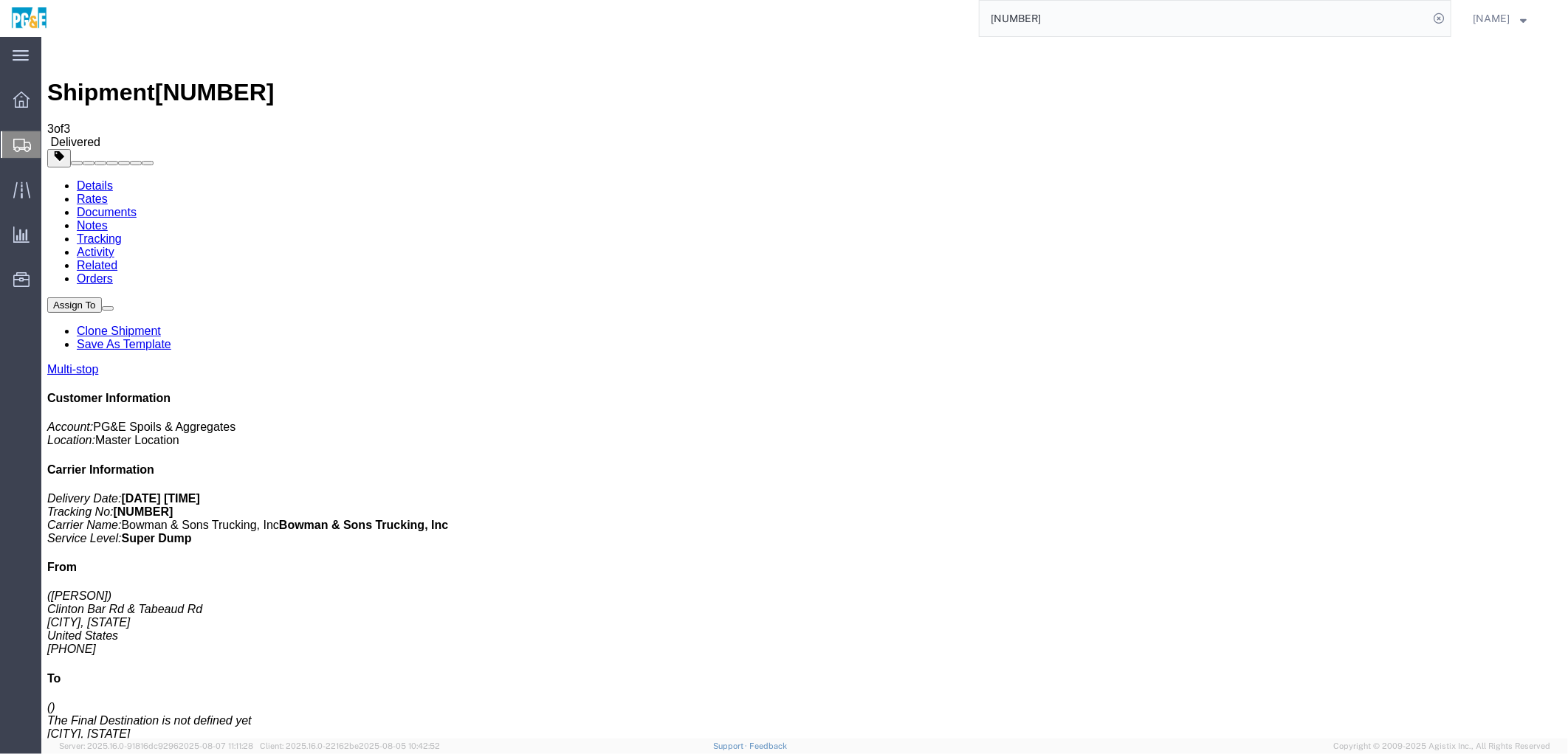 click at bounding box center (54, 1545) 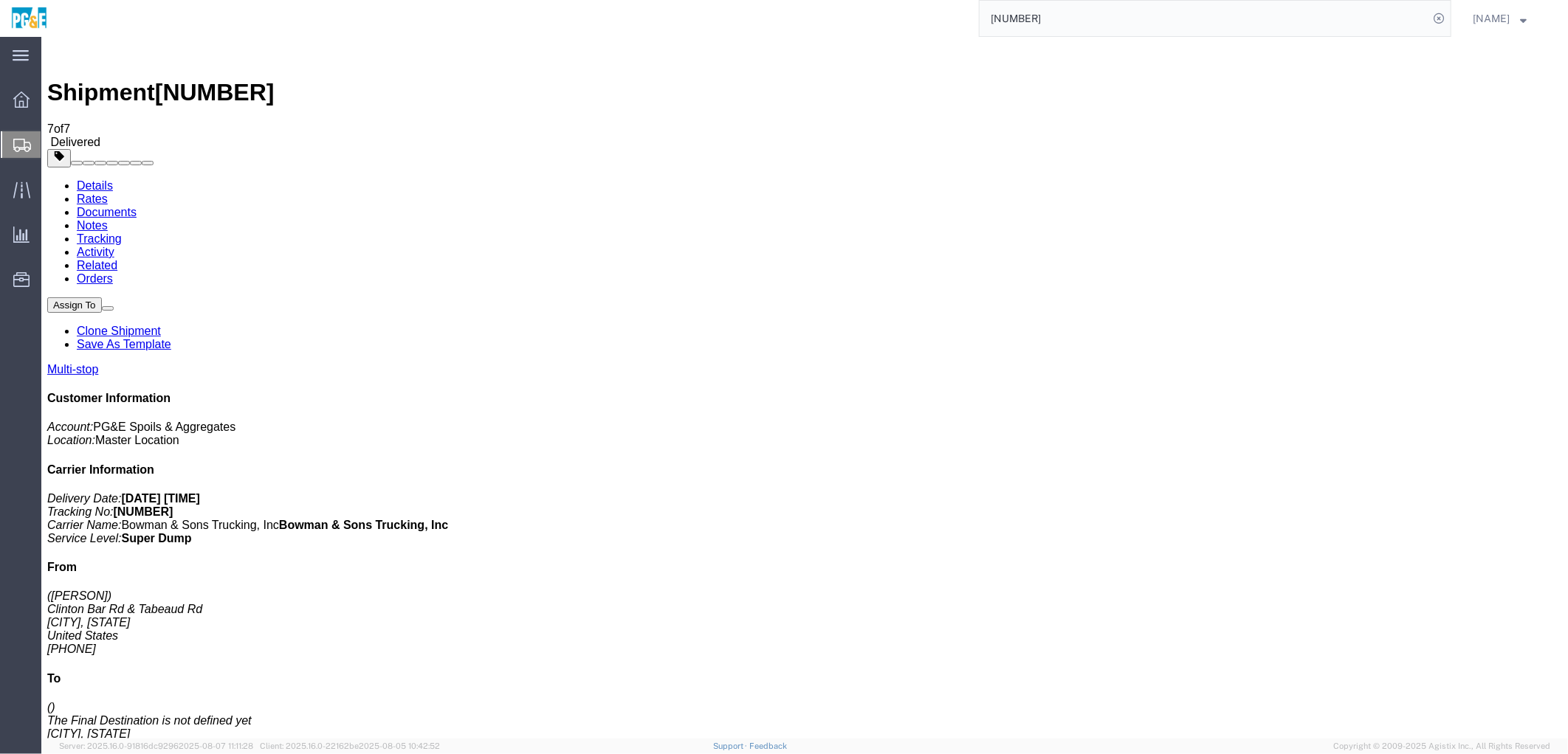 click on "Details" at bounding box center [94, 184] 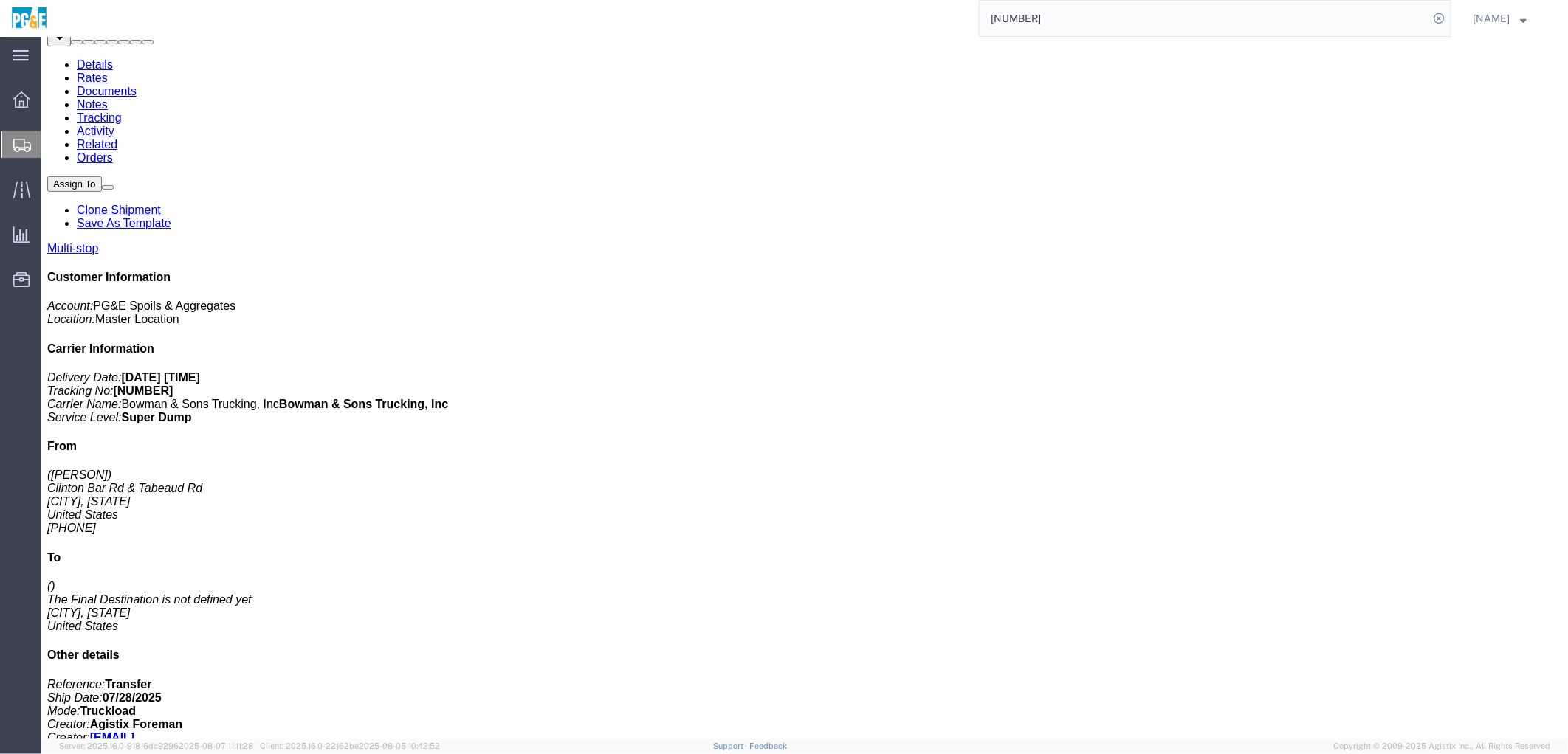 scroll, scrollTop: 0, scrollLeft: 0, axis: both 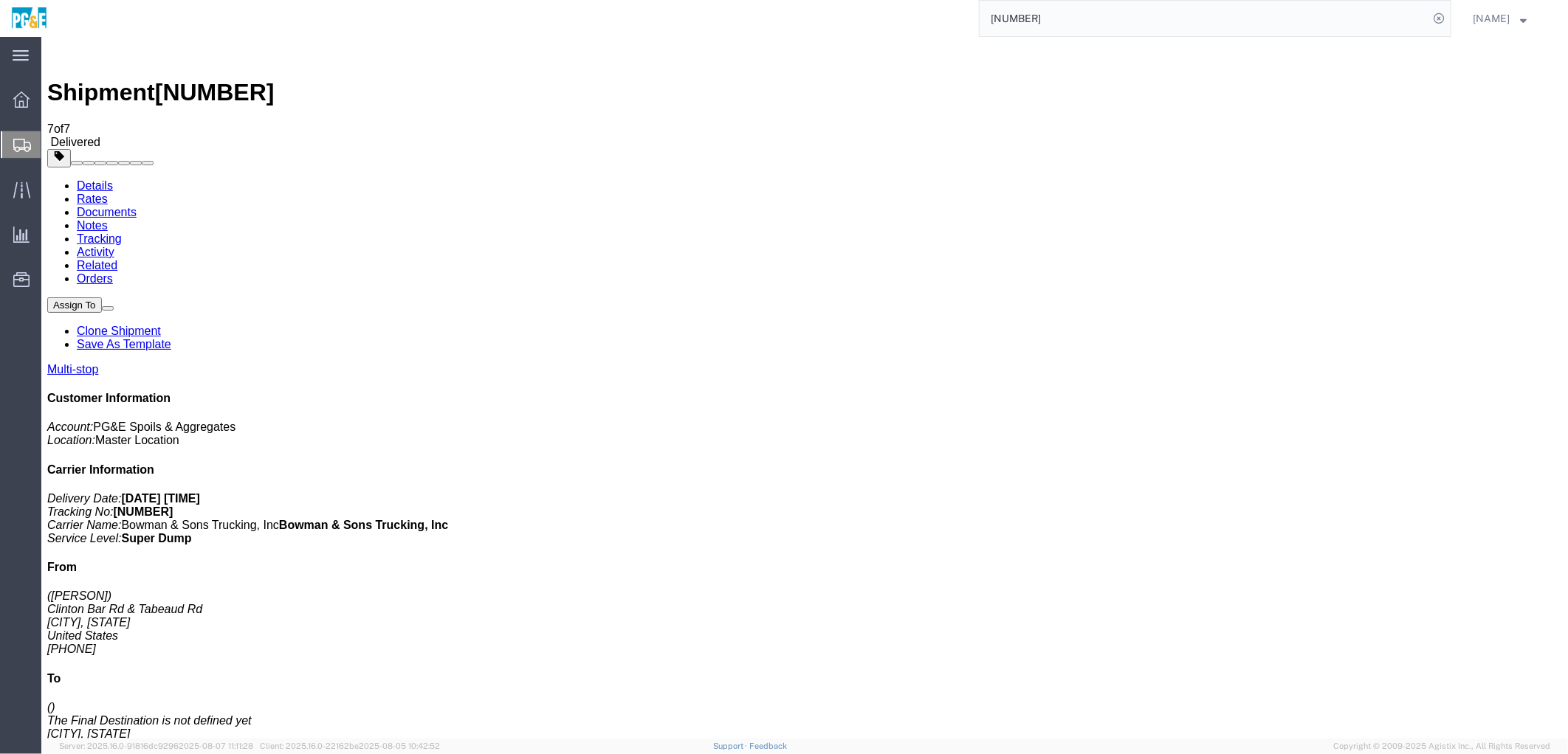 click on "[NUMBER]" 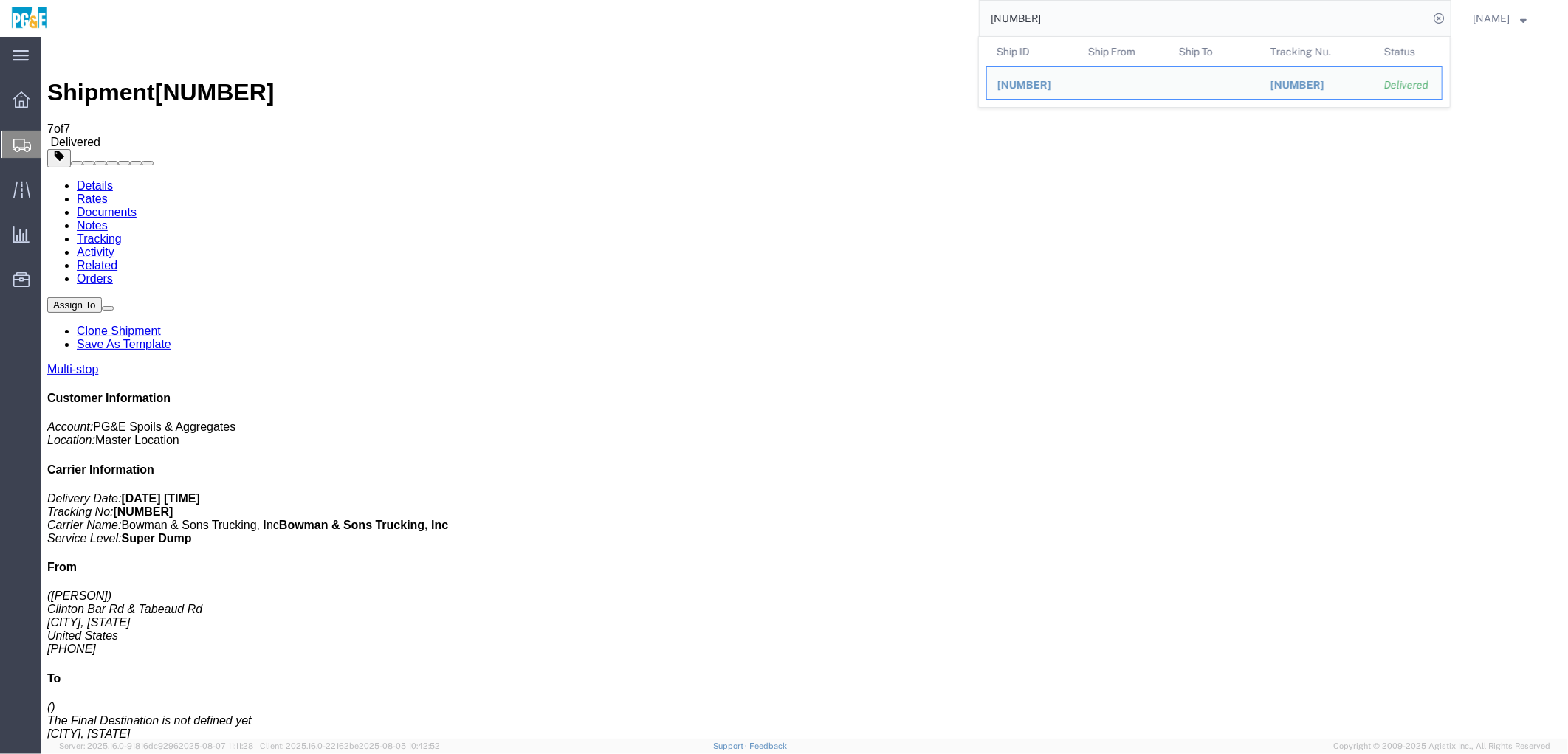 paste on "108" 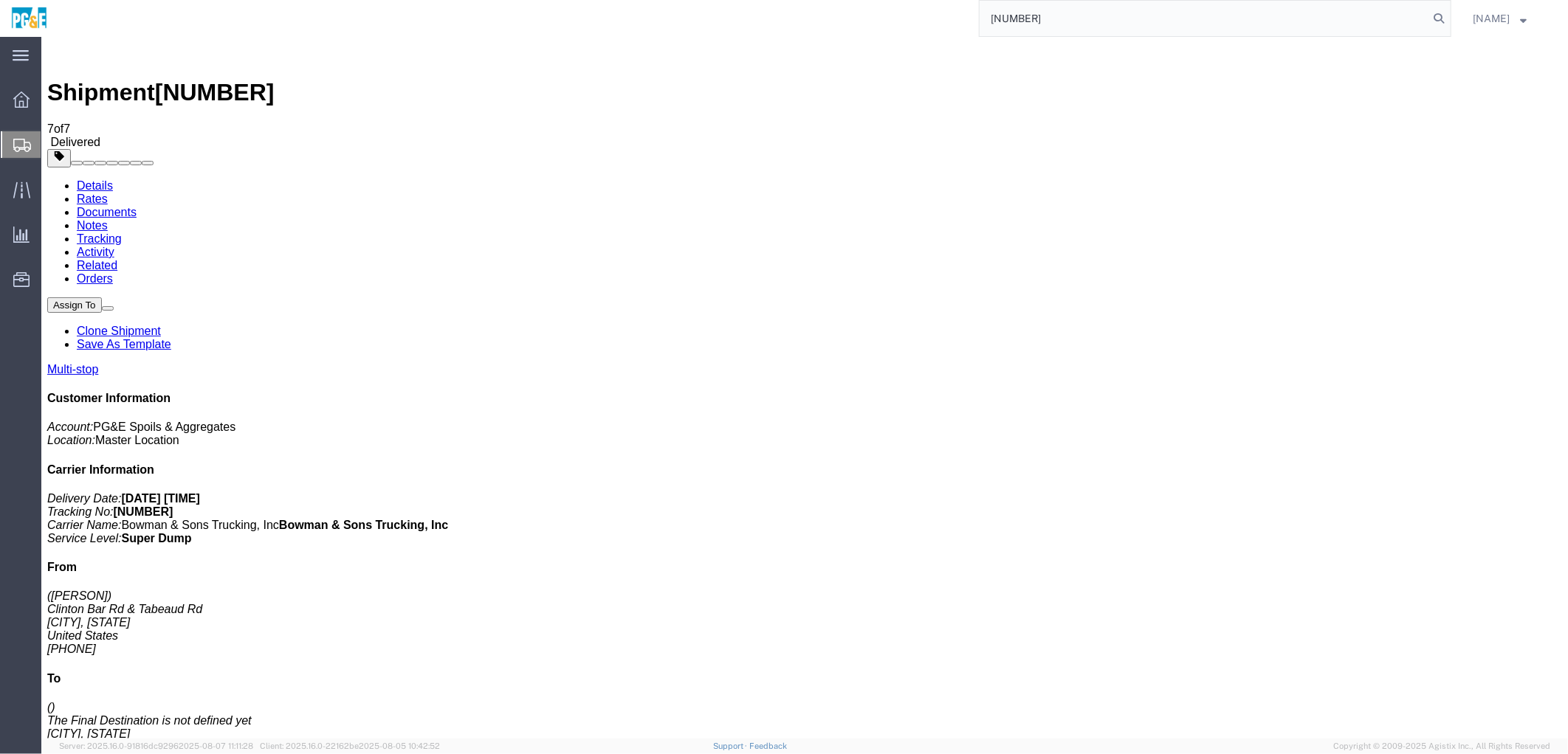 type on "[NUMBER]" 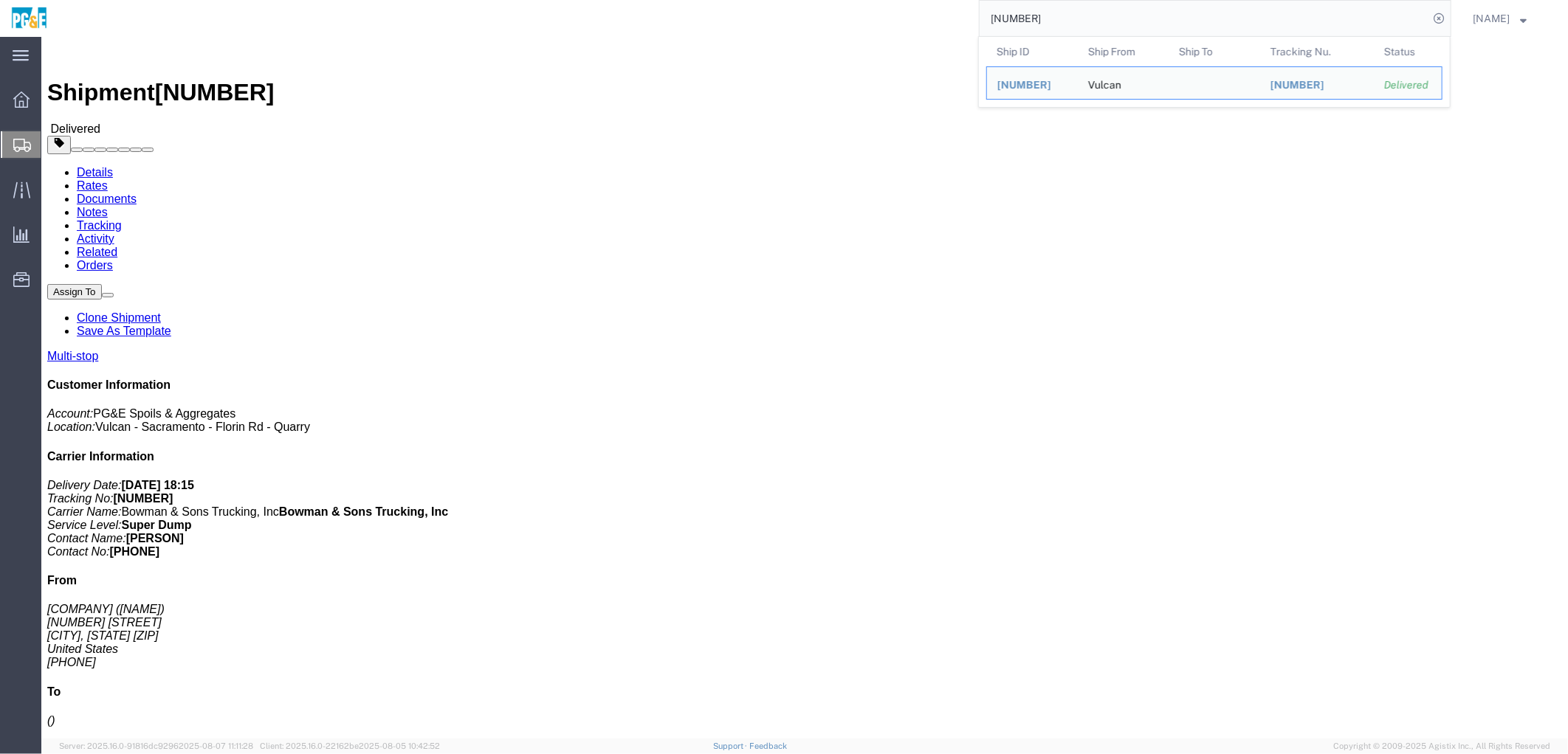 click on "Ship From [COMPANY] ([PERSON]) [NUMBER] [CITY], [STATE] [COUNTRY] [CITY] Ship To
[CITY],
[DATE] [TIME]
-
[DATE] [TIME] Edit Date and Time
Pickup Date:
Pickup Start Date Pickup Start Time Pickup Open Date and Time [MONTH] [DAY] [YEAR] [TIME] [AMPM] Pickup Close Date Pickup Close Time
Pickup Close Date and Time
[MONTH] [DAY] [YEAR] [TIME] [AMPM]
Delivery by Date
Delivery Start Date Delivery Start Time
Deliver Open Date and Time
Deliver Close Date Deliver Close Time
Deliver Close Date and Time
Notify carrier of changes
Cancel
Save
Open Time [TIME] Cancel Apply   Close Time [TIME] Cancel Apply   Open Time [TIME] Cancel Apply   Close Time [TIME] Cancel Apply
References
Batch Request #: [REFERENCE_NUMBER] Project Number: Select" 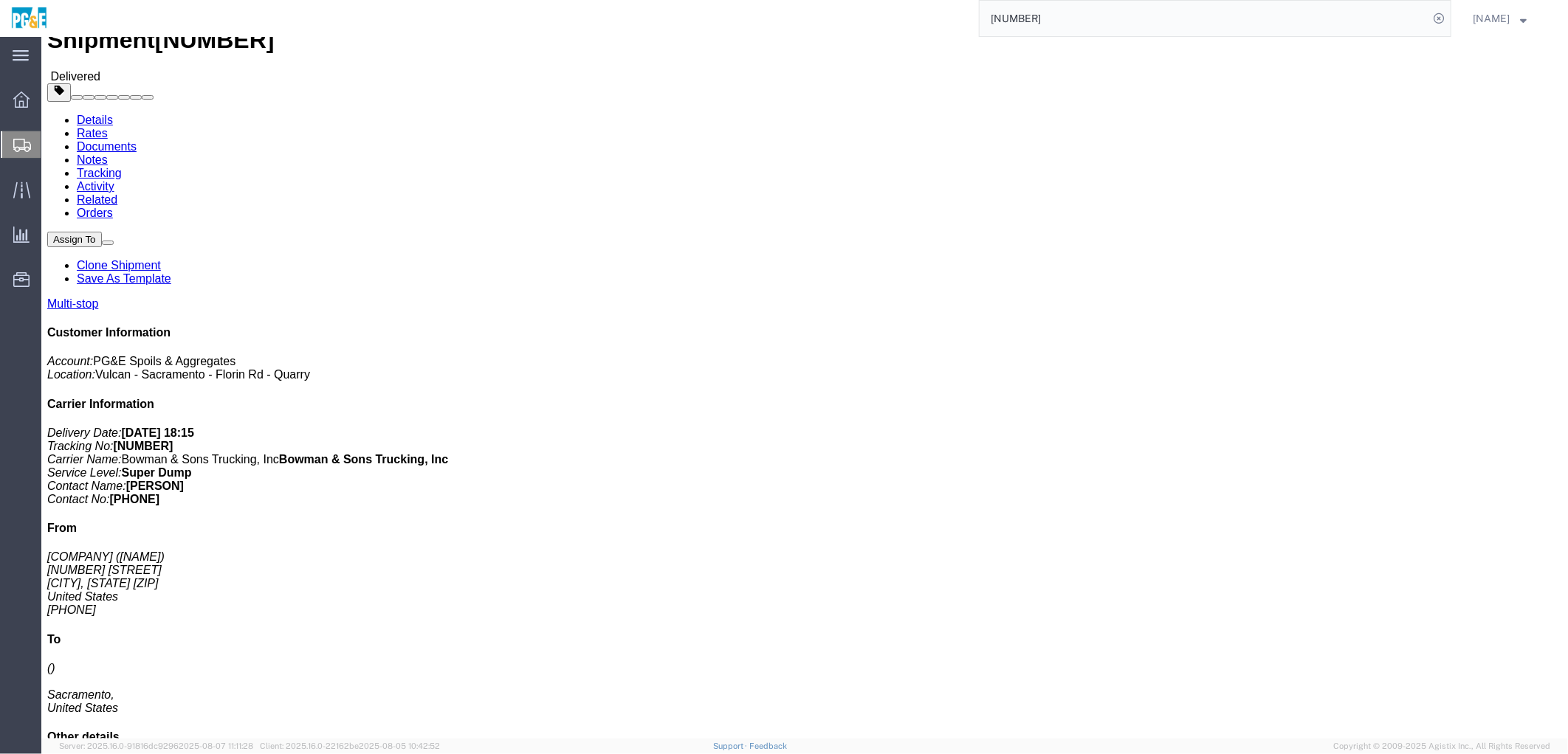 scroll, scrollTop: 0, scrollLeft: 0, axis: both 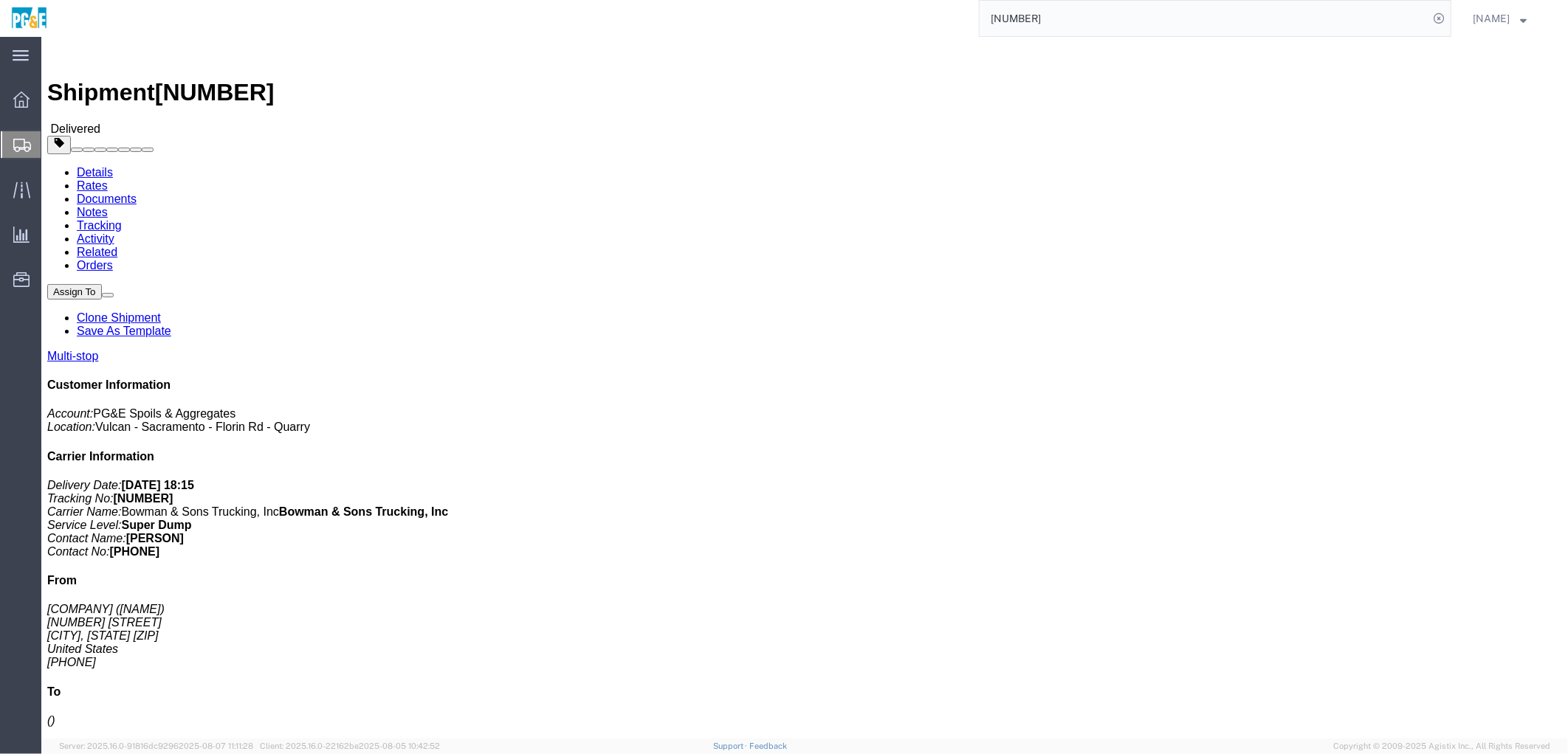 click on "Documents" 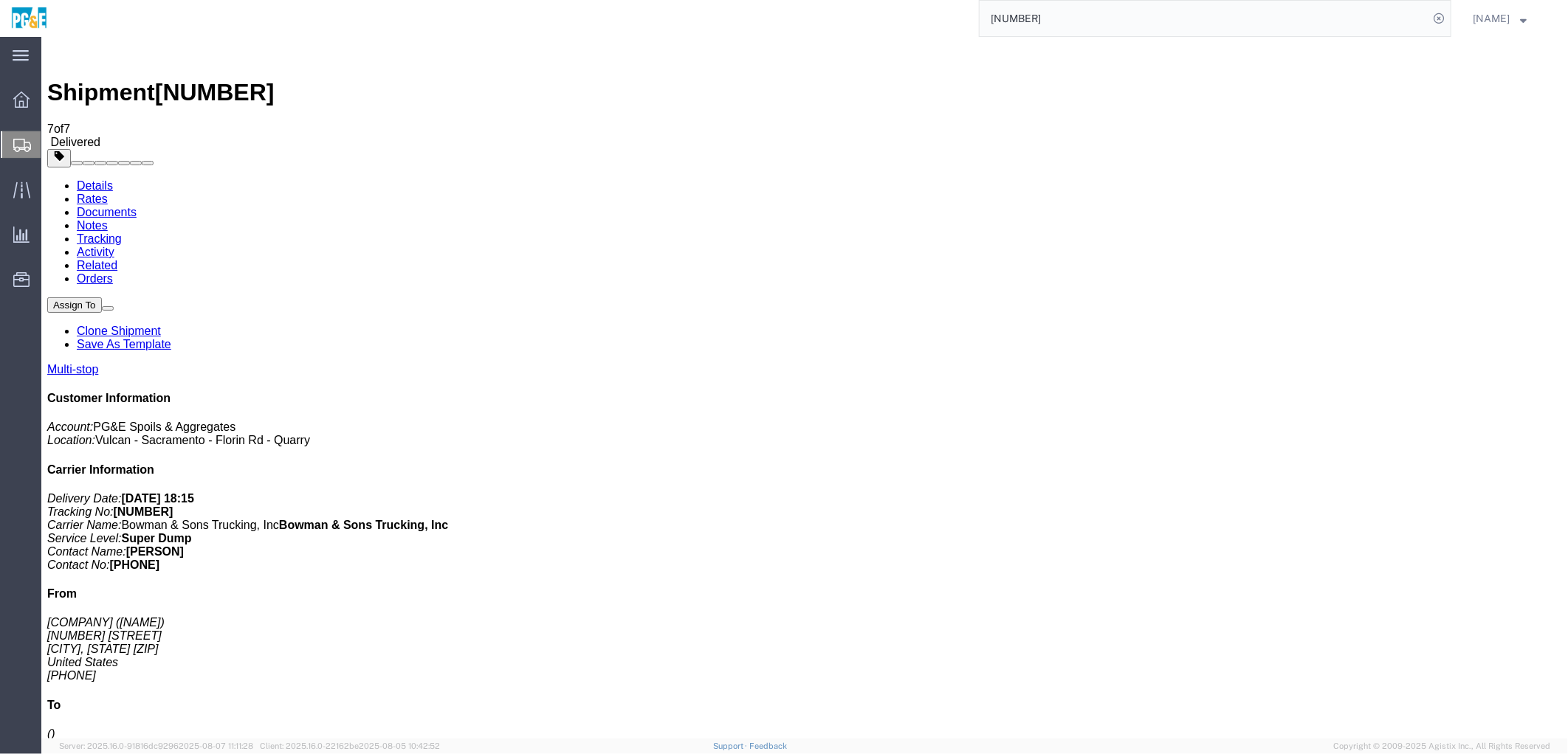 click at bounding box center (54, 1604) 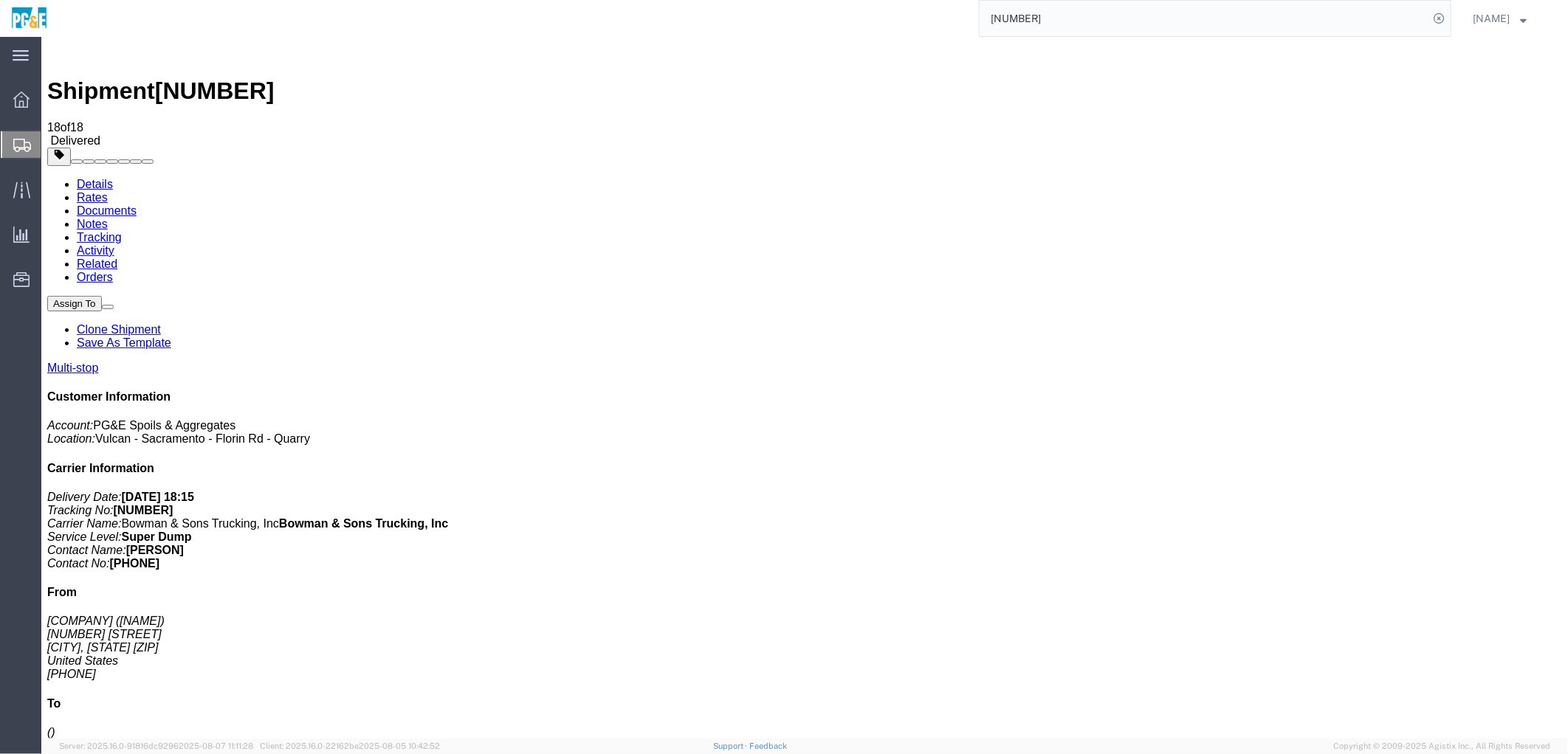 scroll, scrollTop: 0, scrollLeft: 0, axis: both 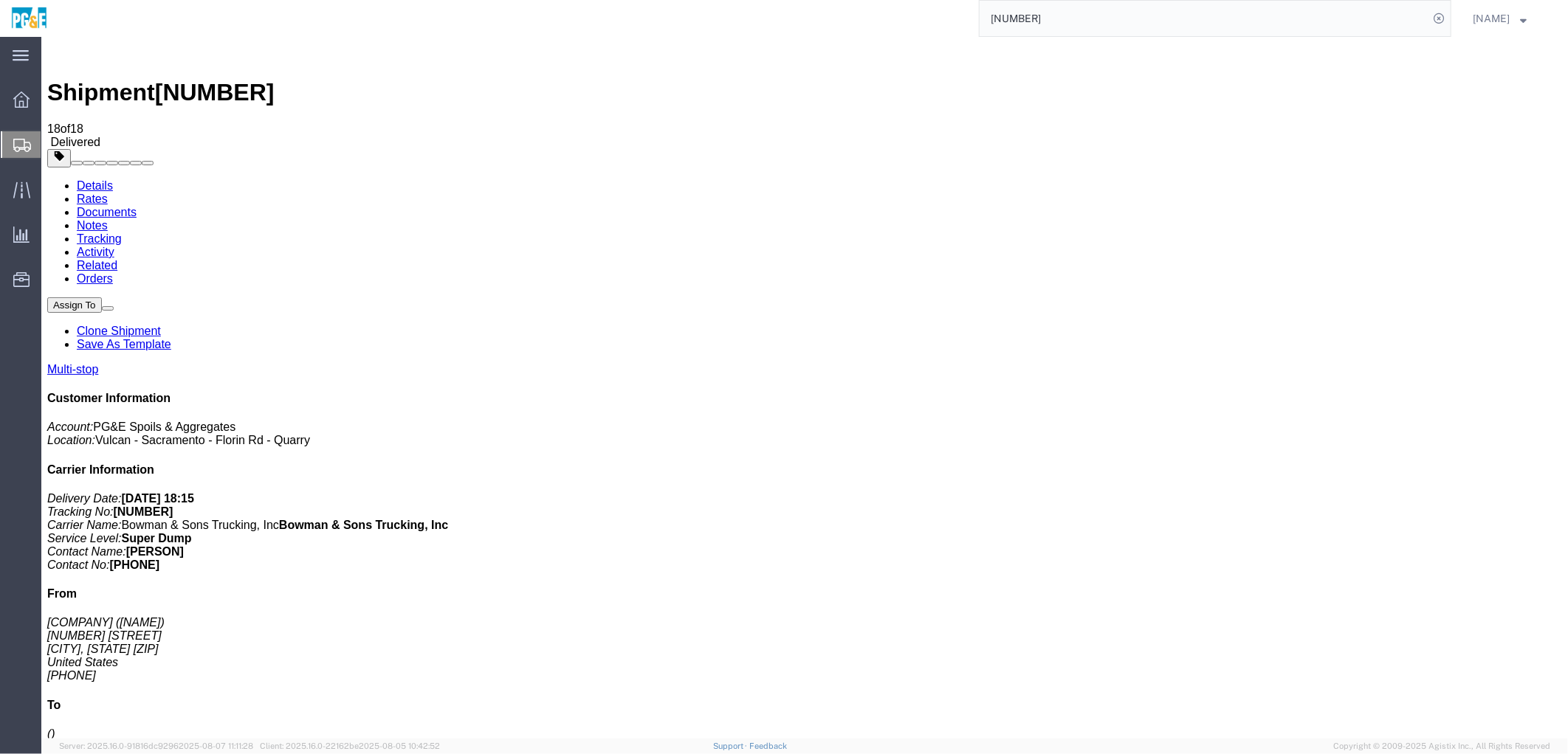 click on "[NUMBER]" 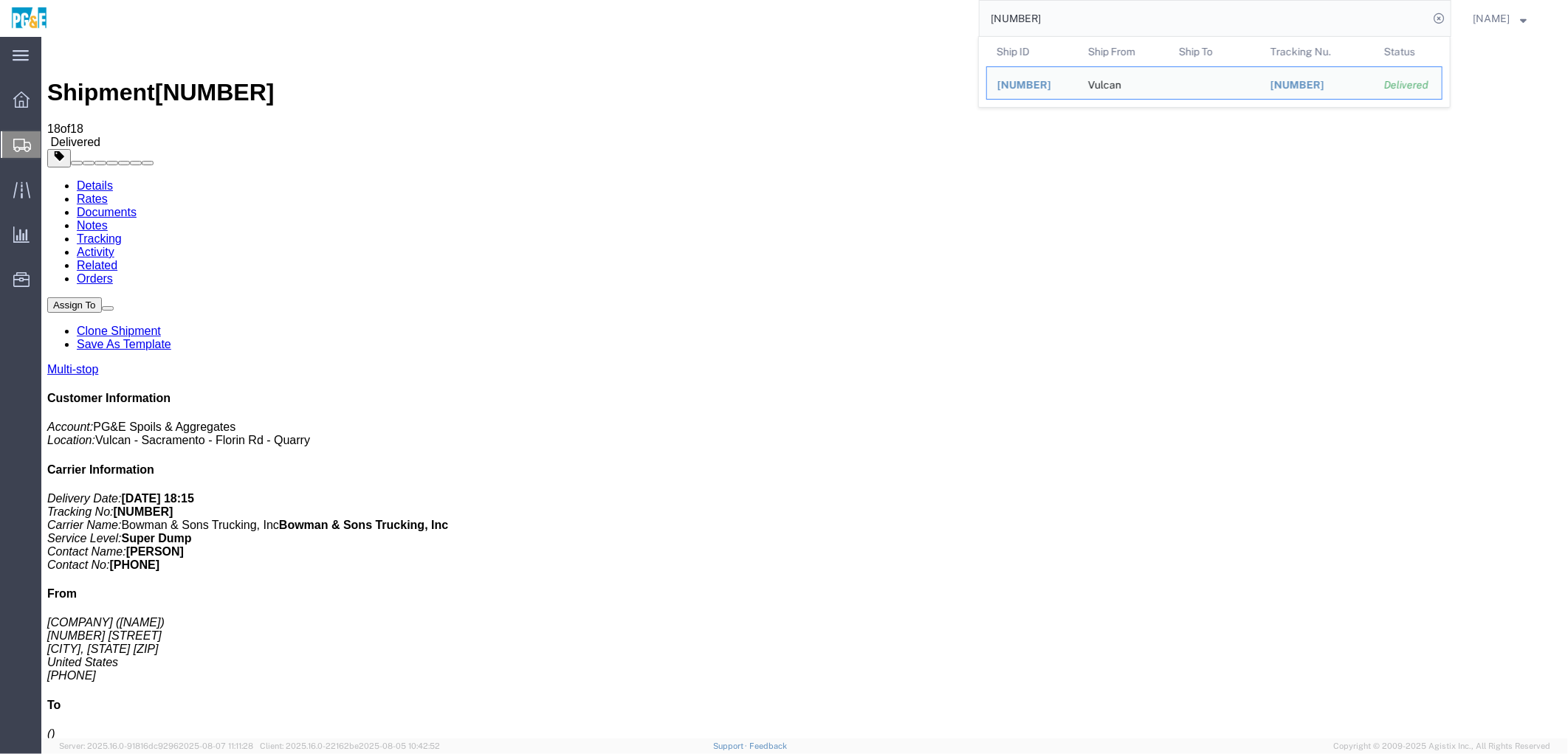 click on "[NUMBER]" 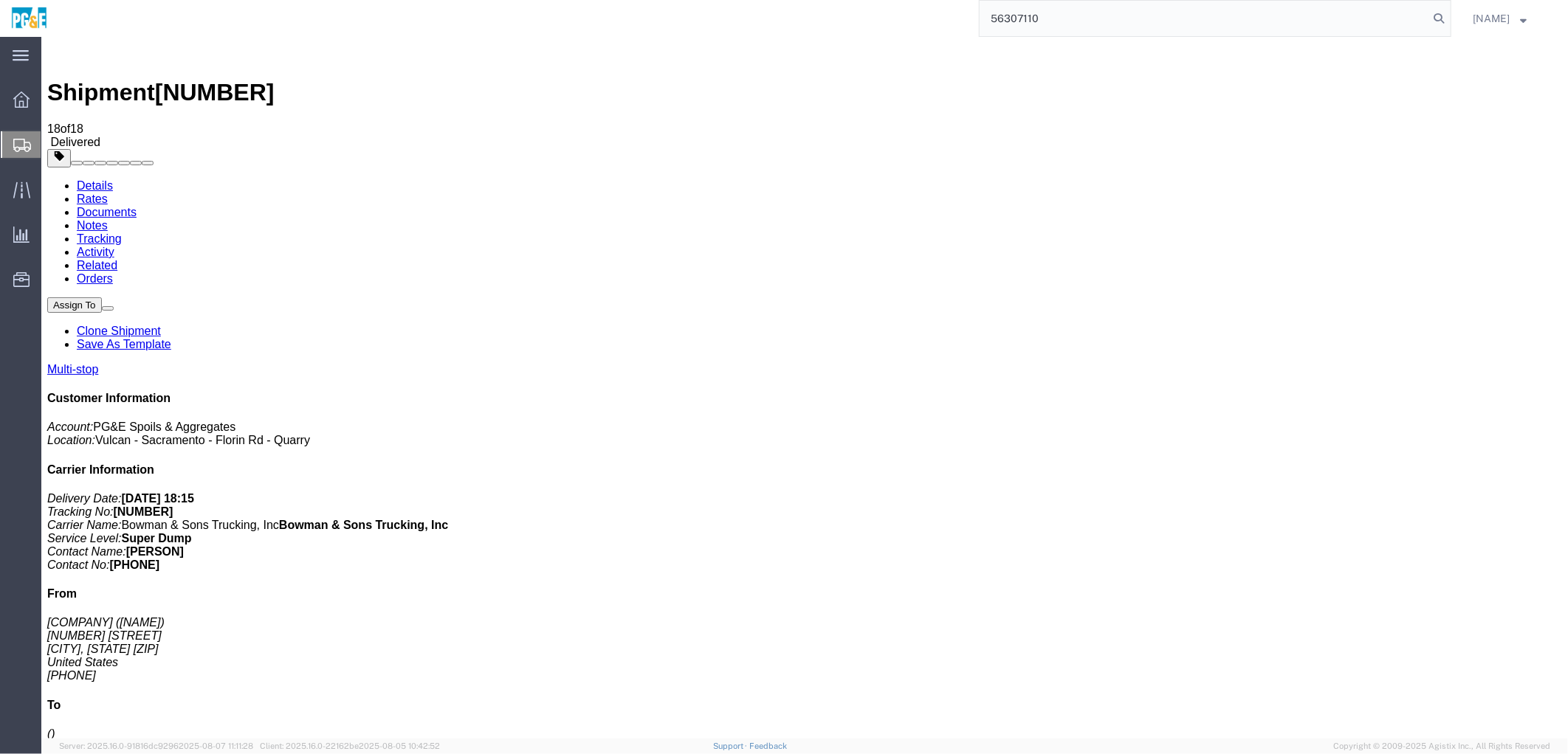type on "56307110" 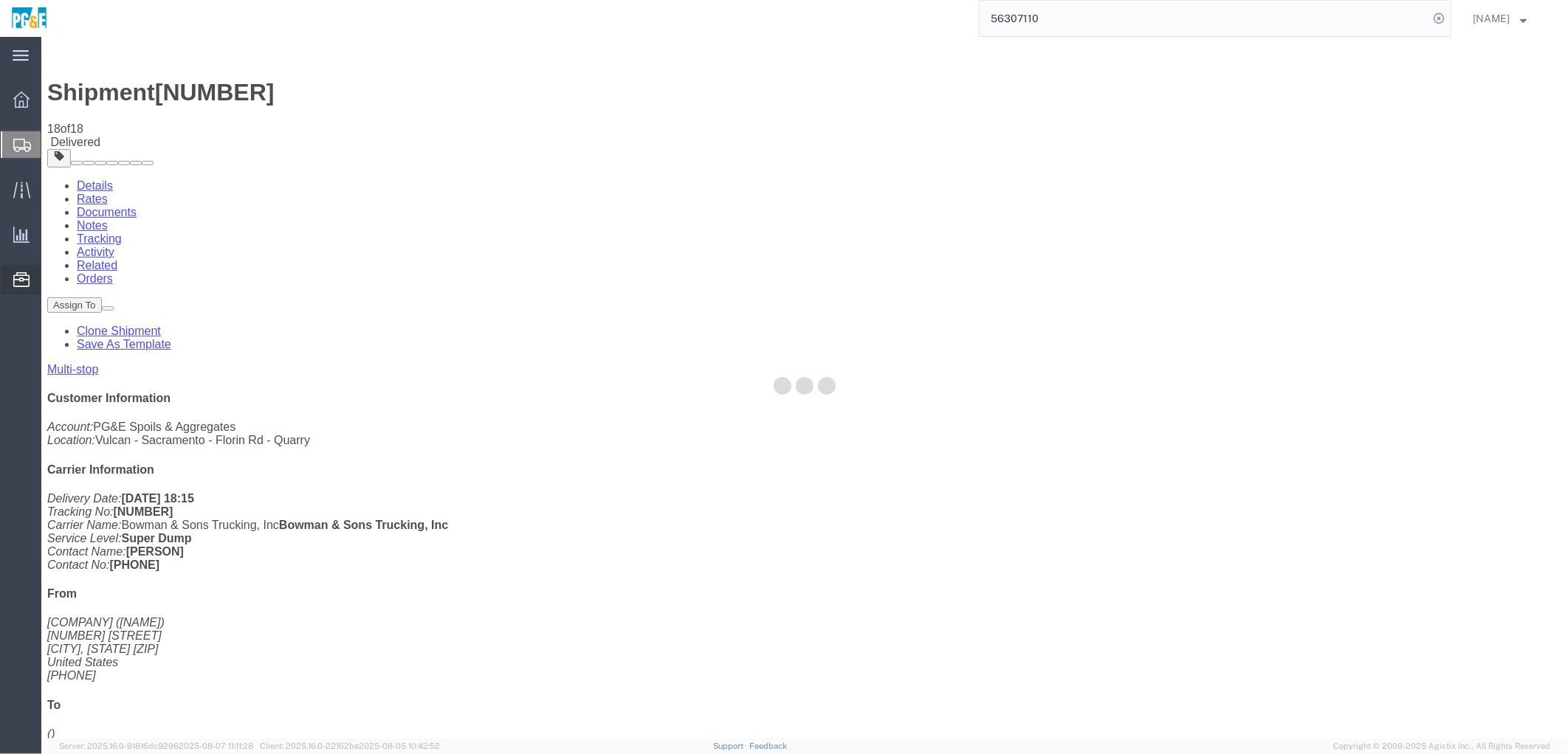 click on "56307110" 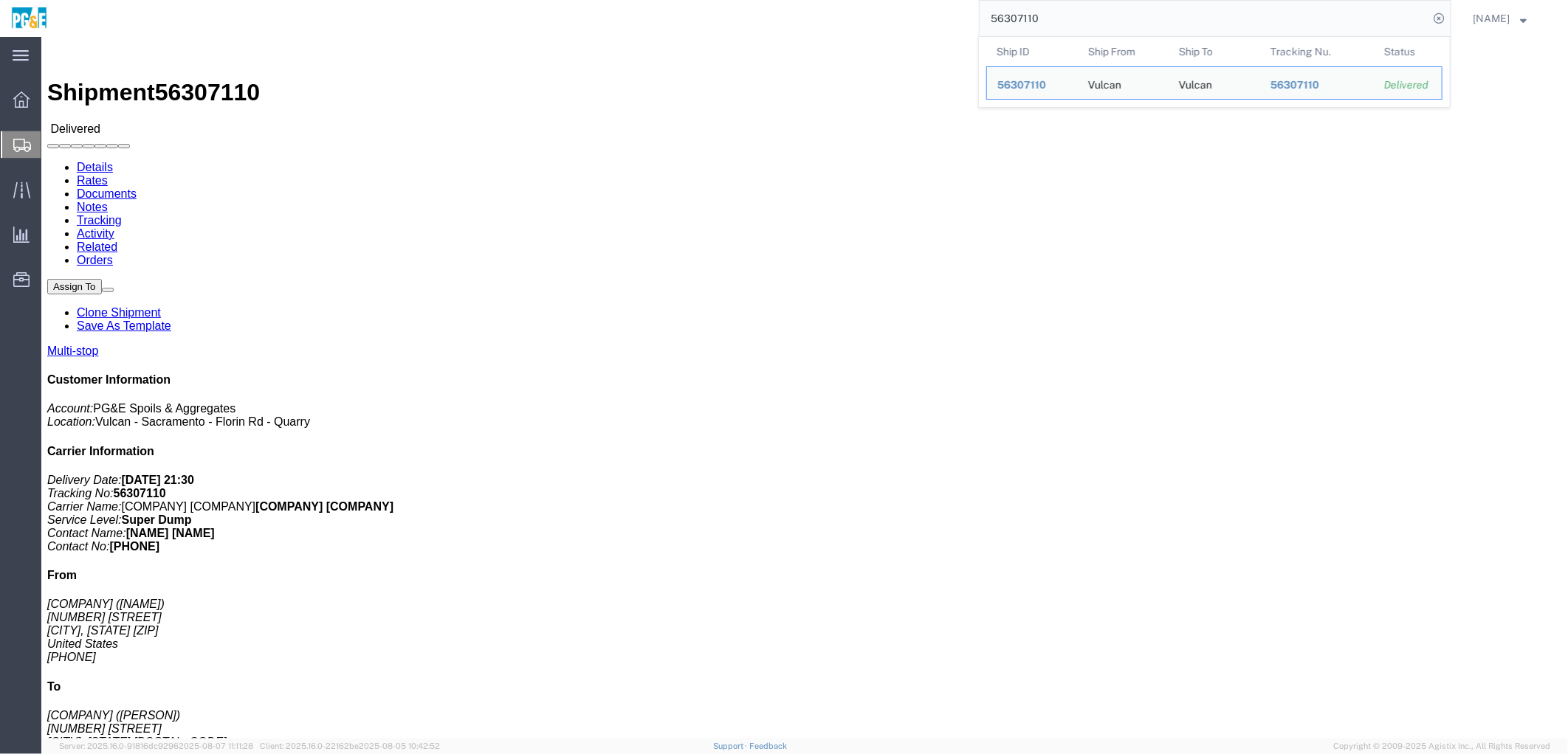 click 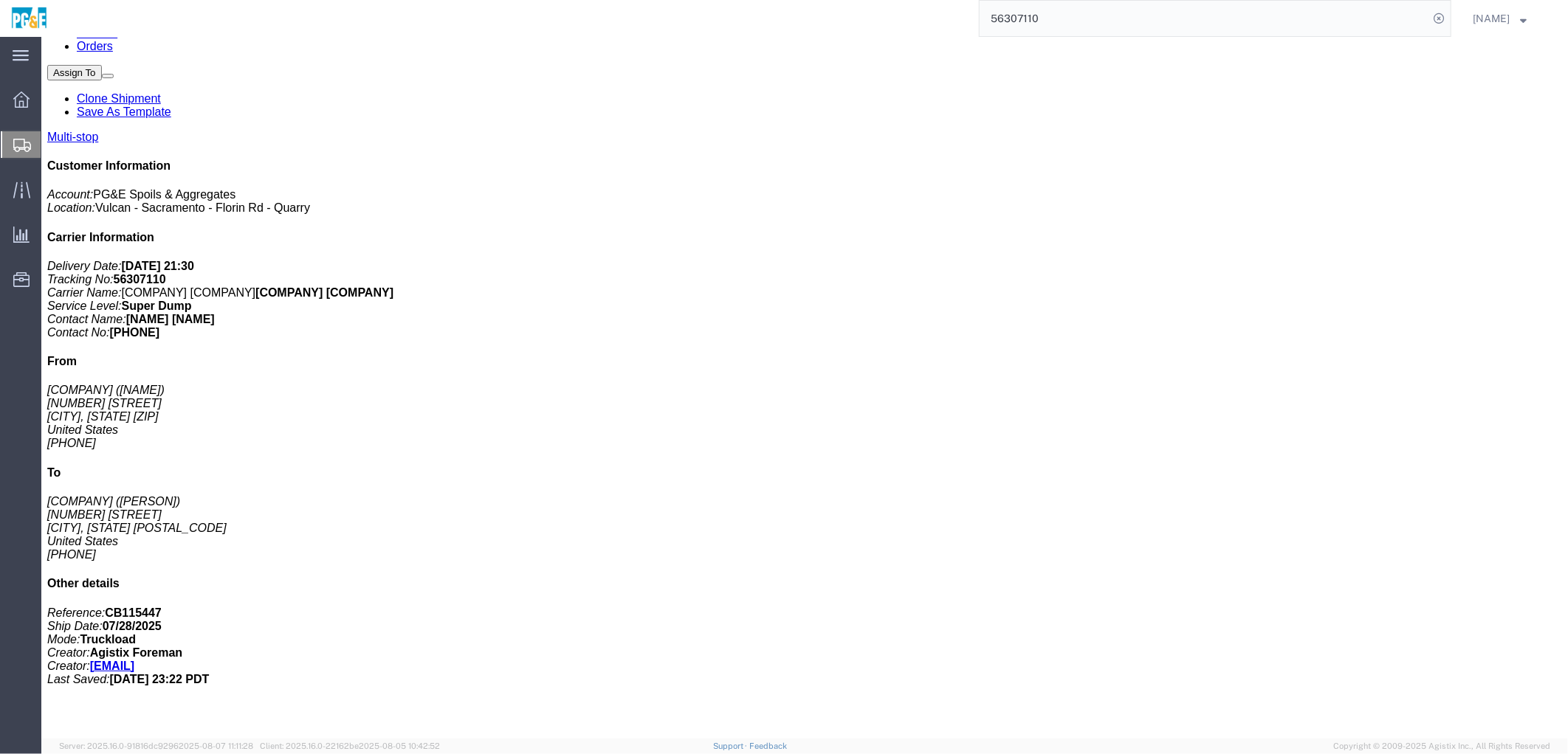 scroll, scrollTop: 0, scrollLeft: 0, axis: both 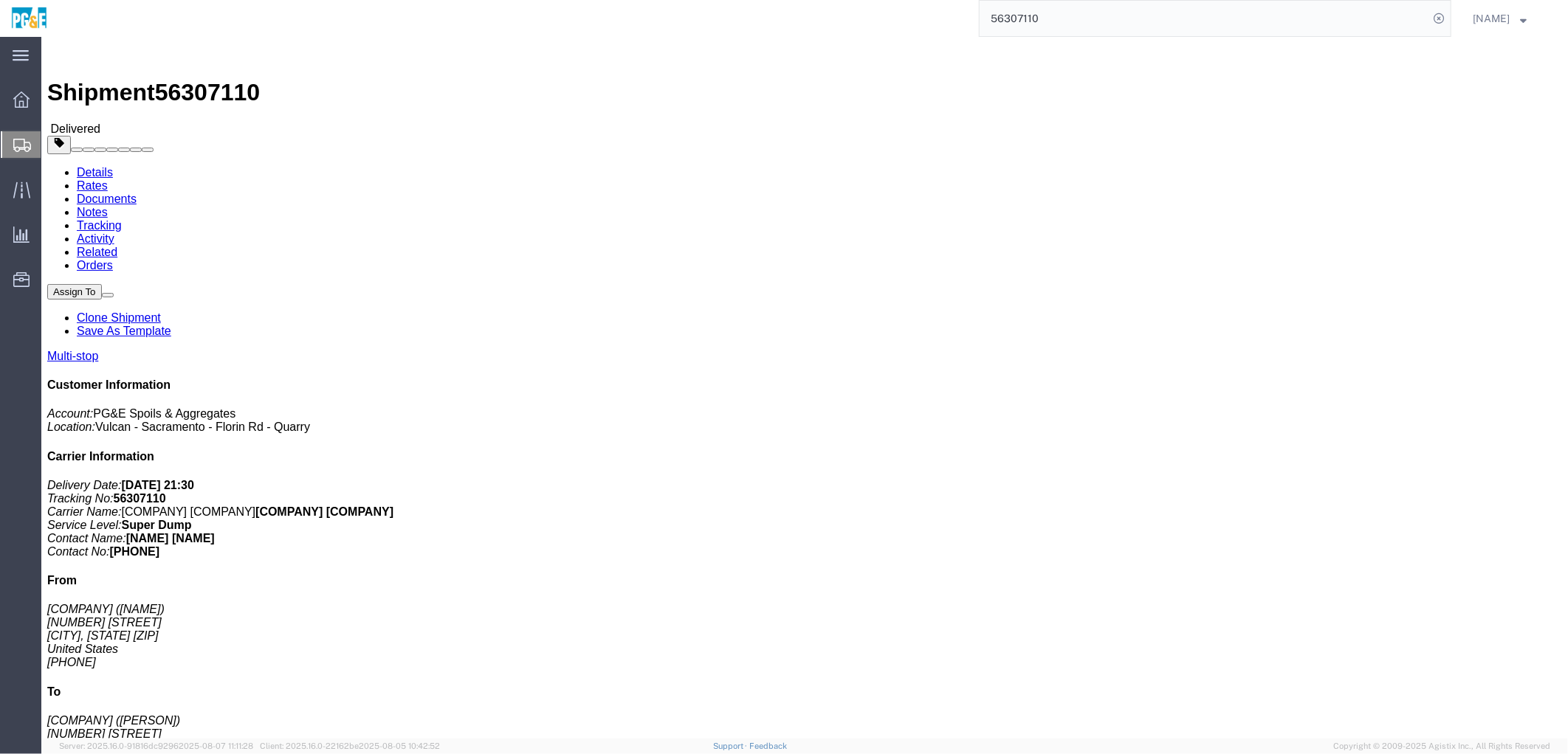 click on "Documents" 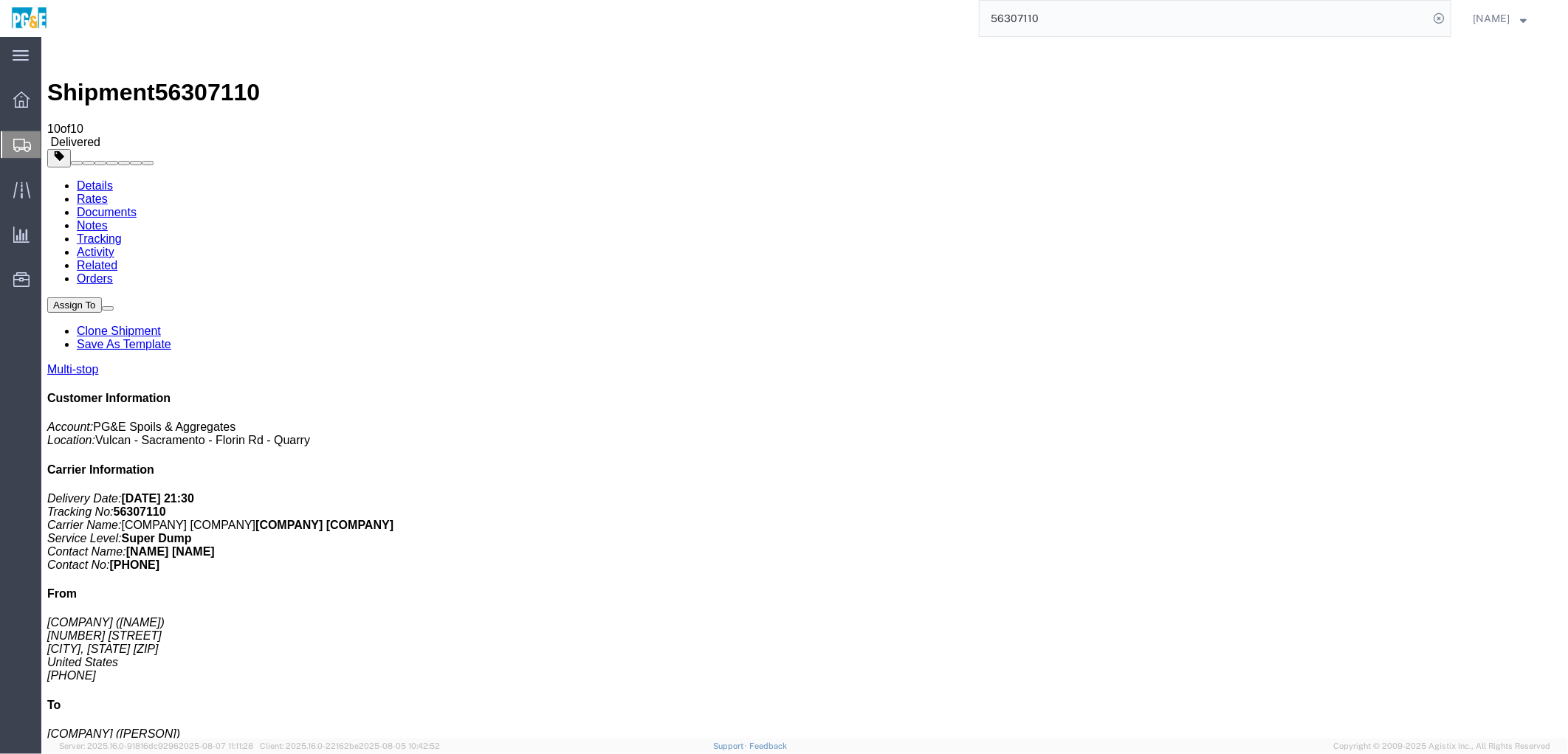 click at bounding box center [54, 1648] 